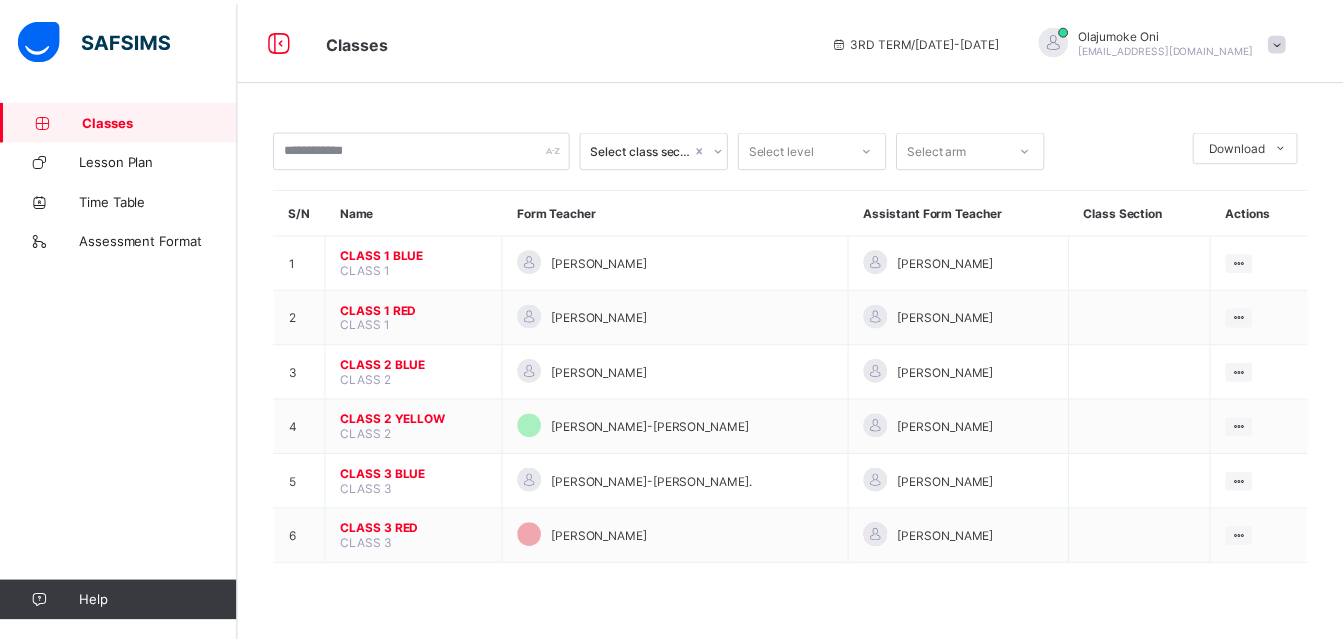 scroll, scrollTop: 0, scrollLeft: 0, axis: both 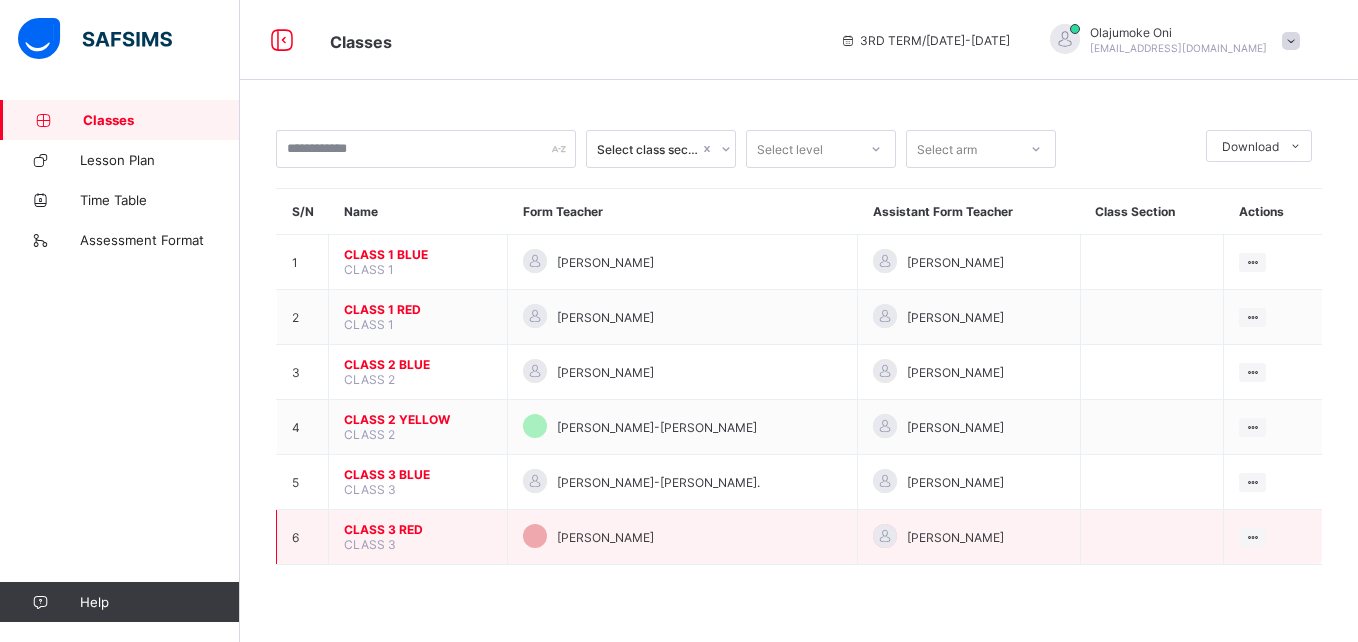 click on "CLASS 3   RED" at bounding box center (418, 529) 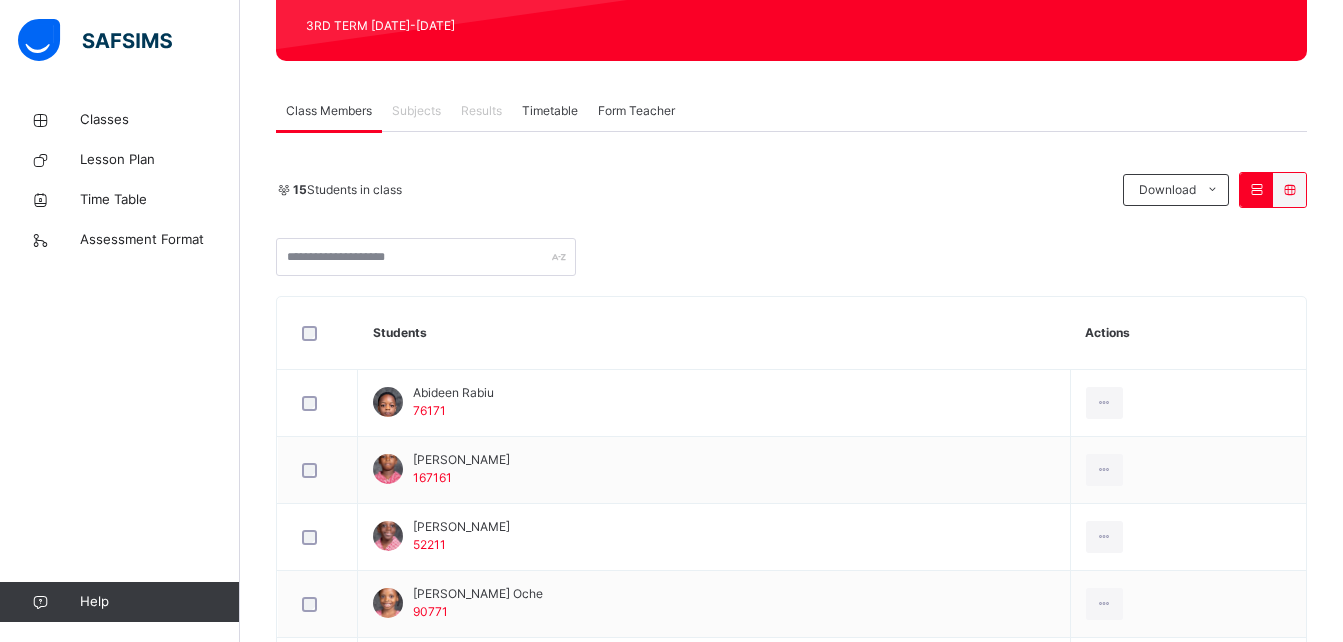 scroll, scrollTop: 288, scrollLeft: 0, axis: vertical 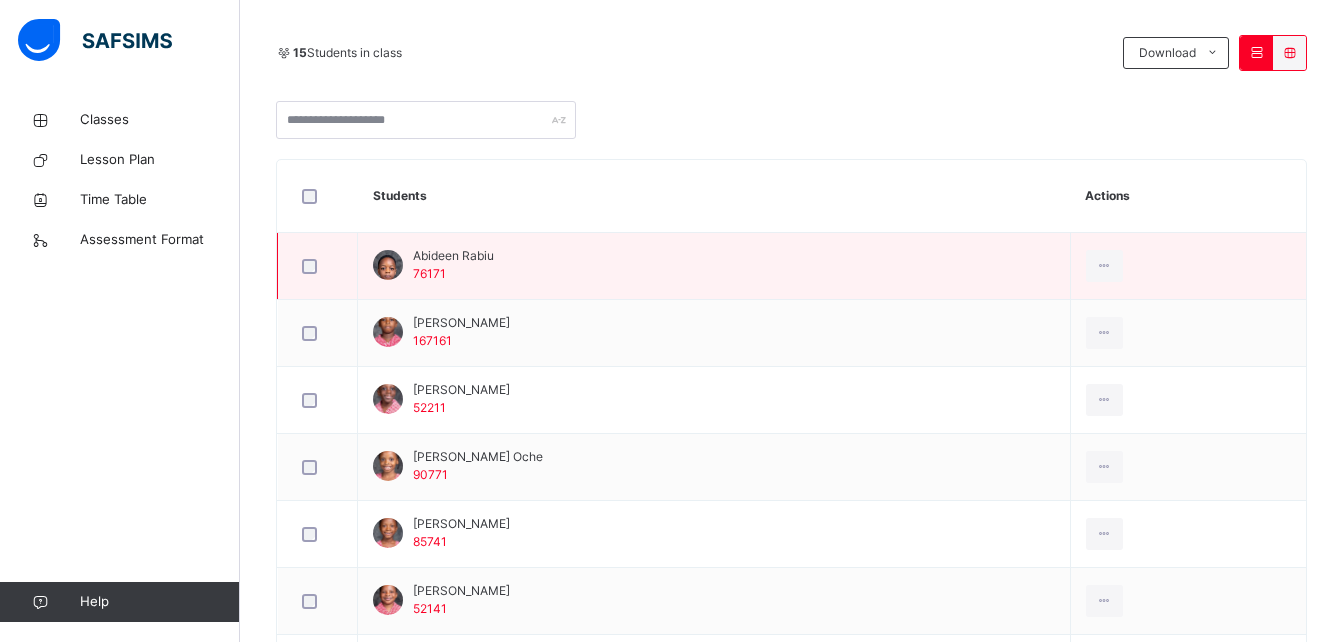 click on "Abideen   Rabiu 76171" at bounding box center [453, 265] 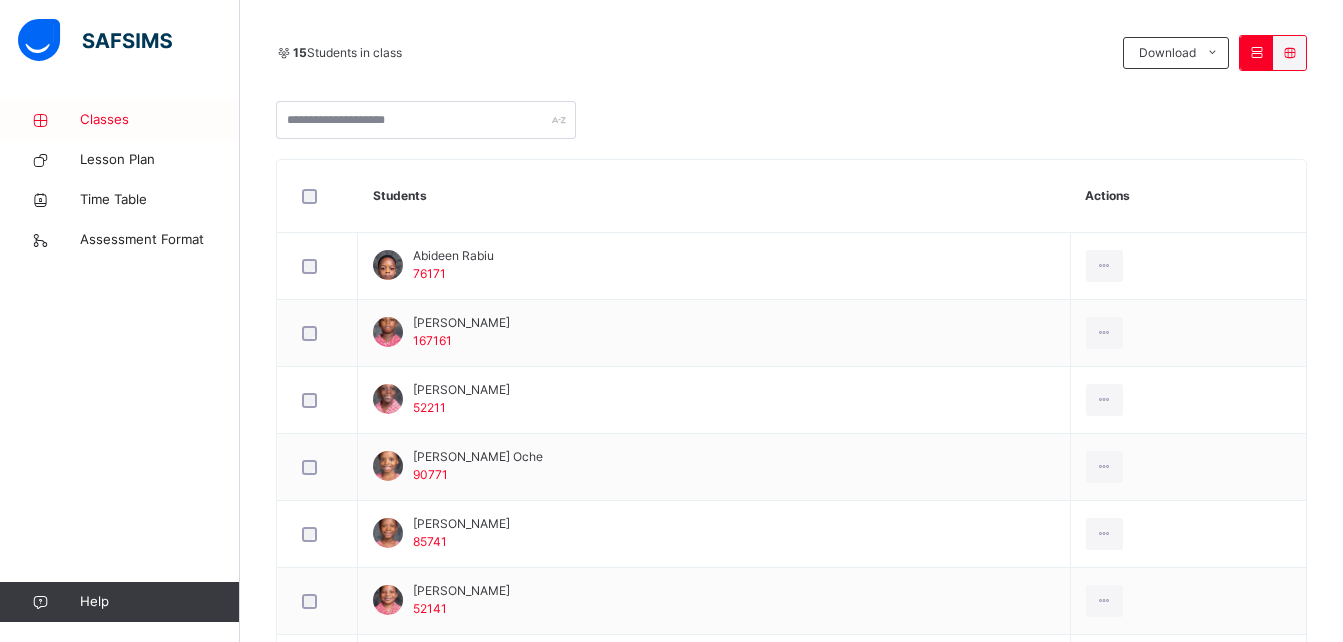 click on "Classes" at bounding box center (160, 120) 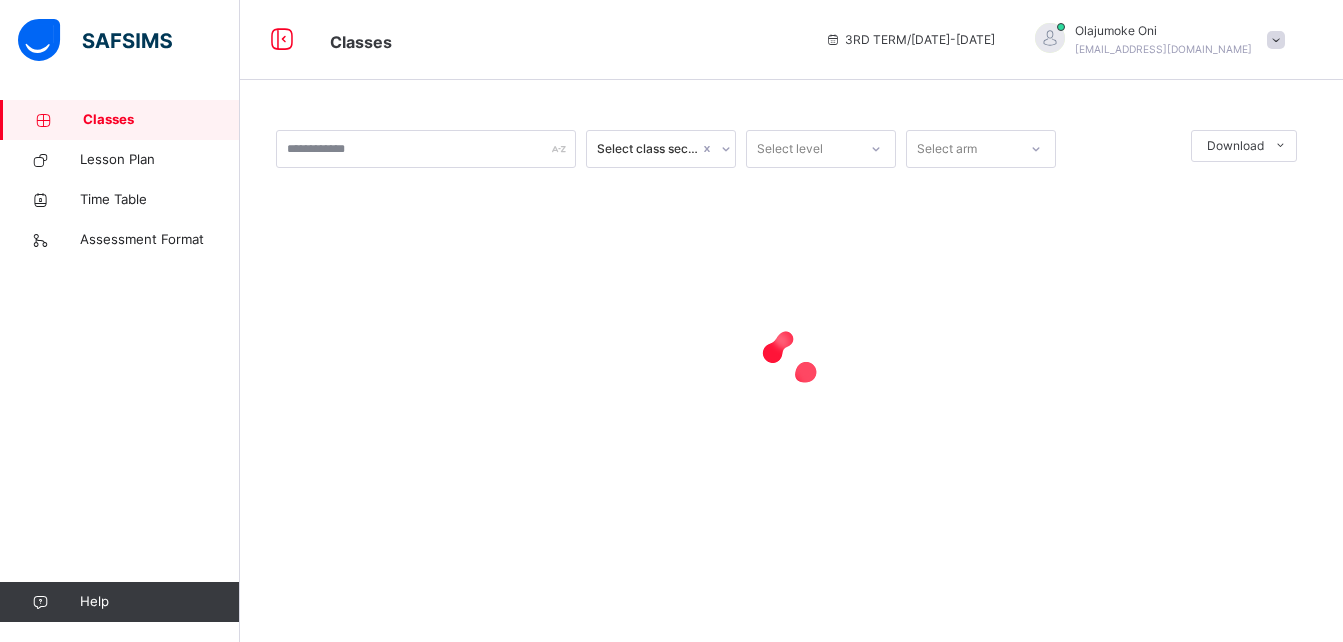 scroll, scrollTop: 0, scrollLeft: 0, axis: both 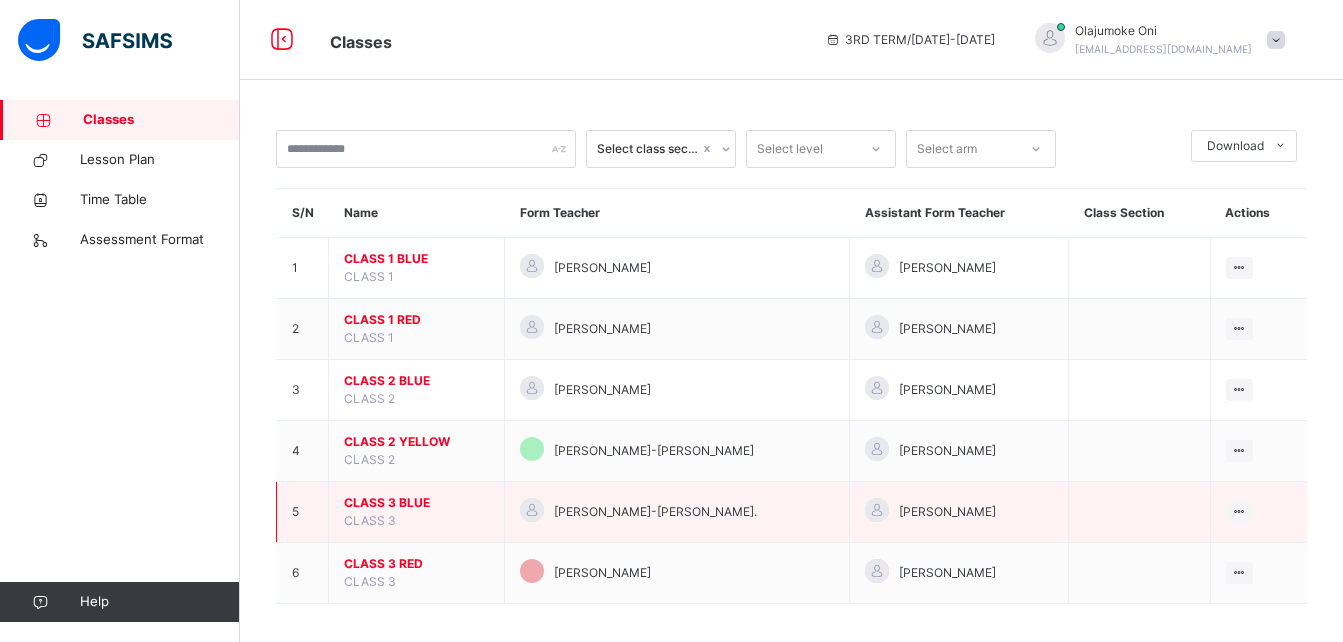 click on "CLASS 3   BLUE" at bounding box center [416, 503] 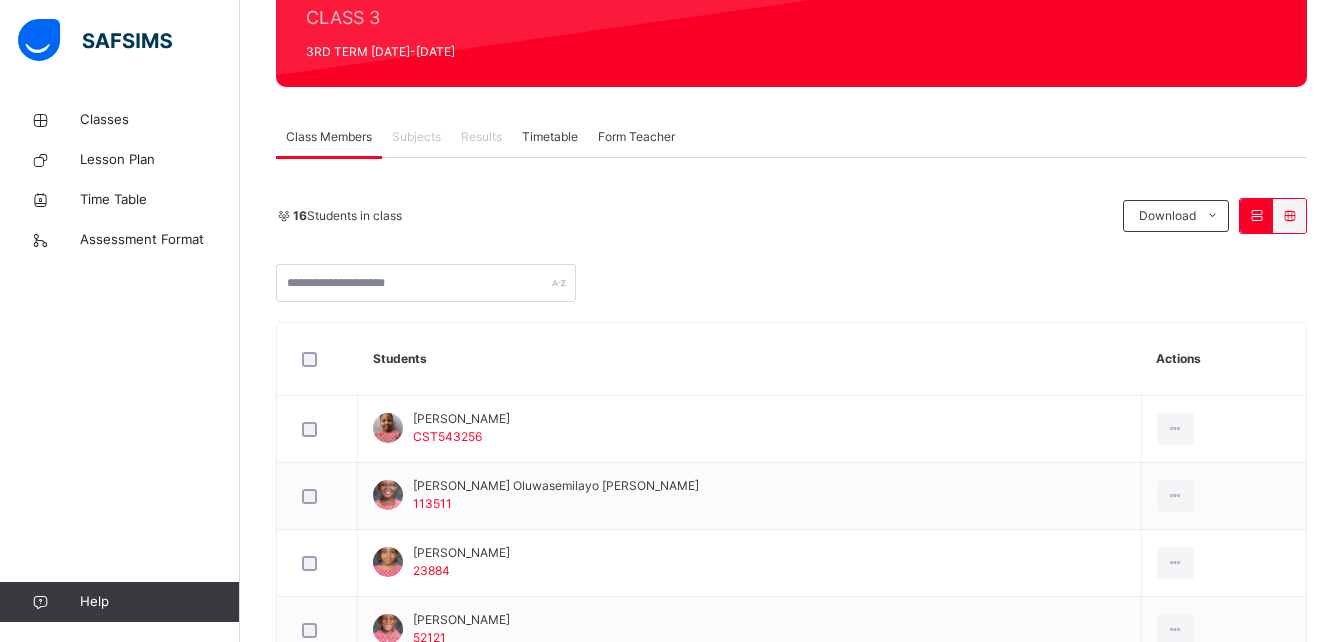 scroll, scrollTop: 249, scrollLeft: 0, axis: vertical 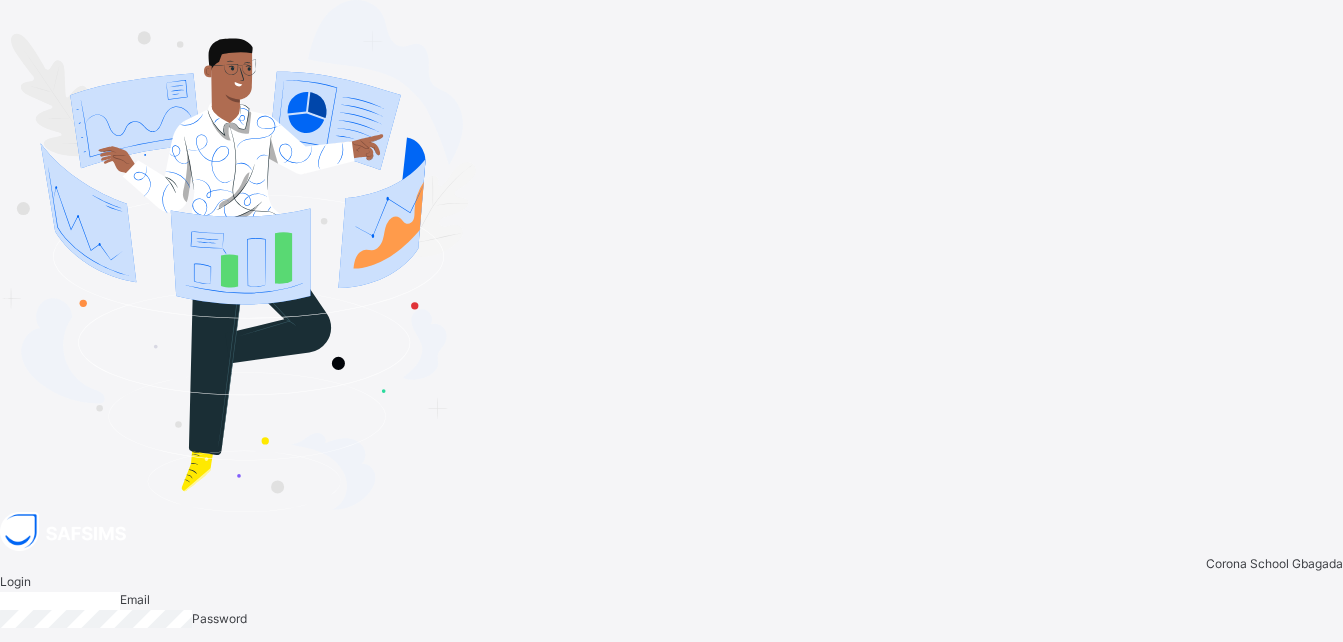 type on "**********" 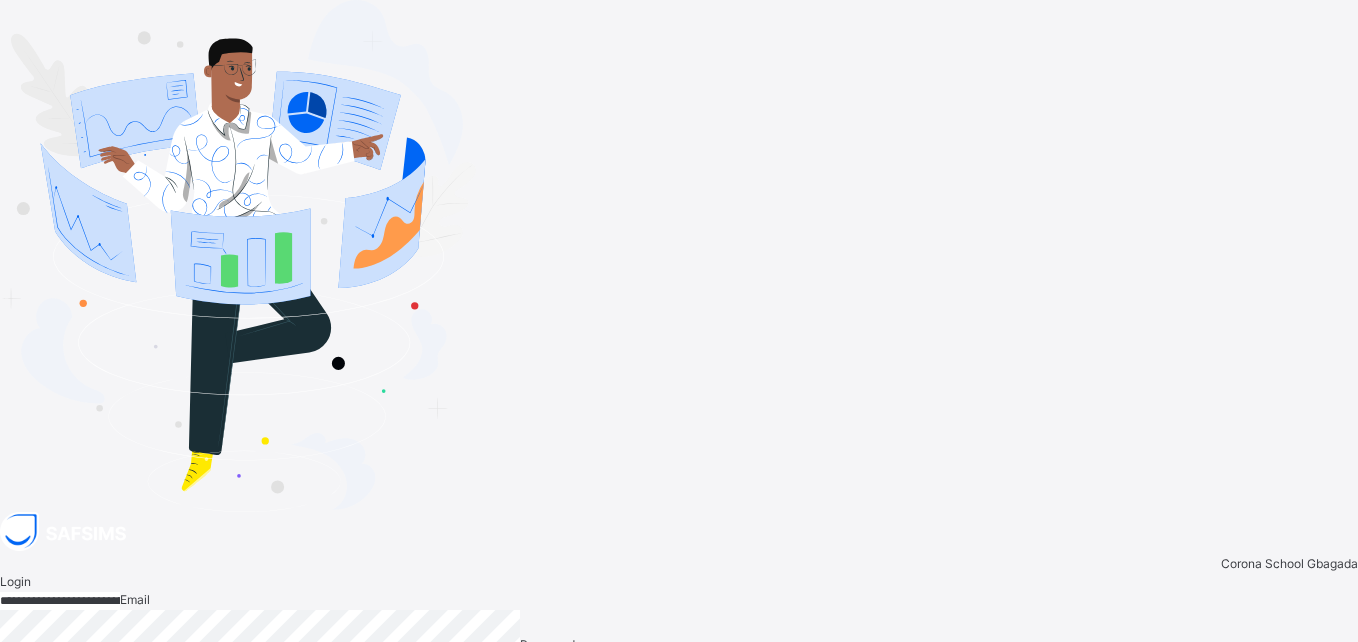 click at bounding box center [1349, 730] 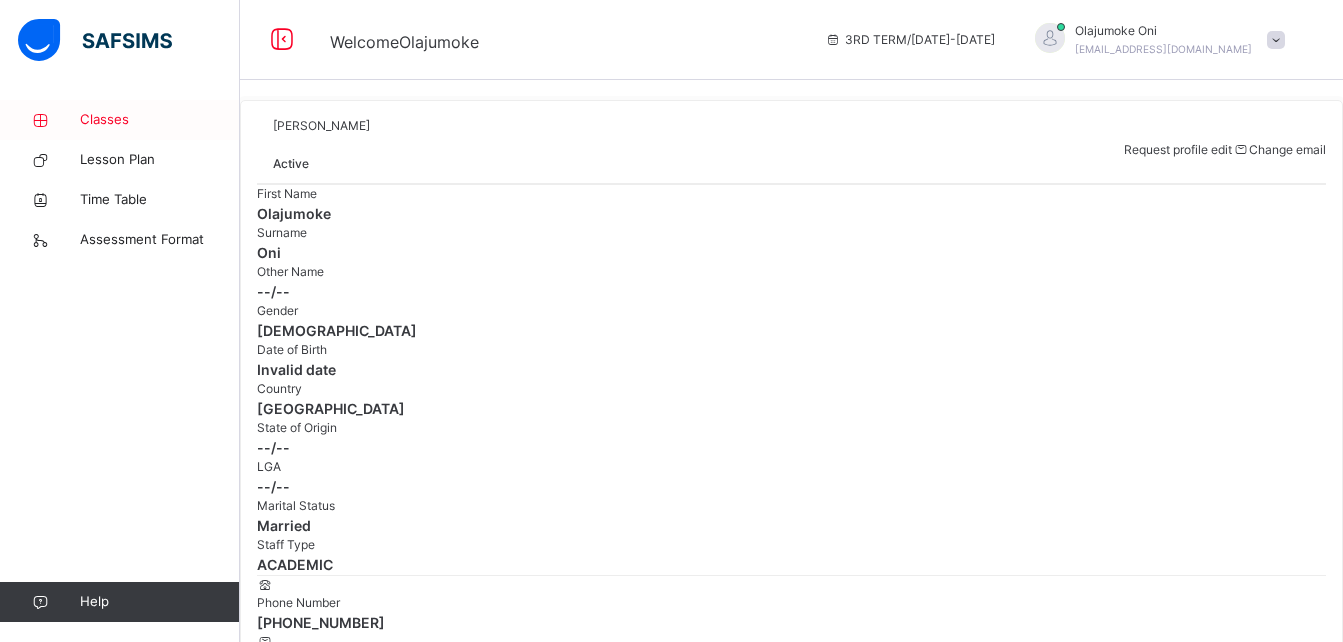 click on "Classes" at bounding box center [160, 120] 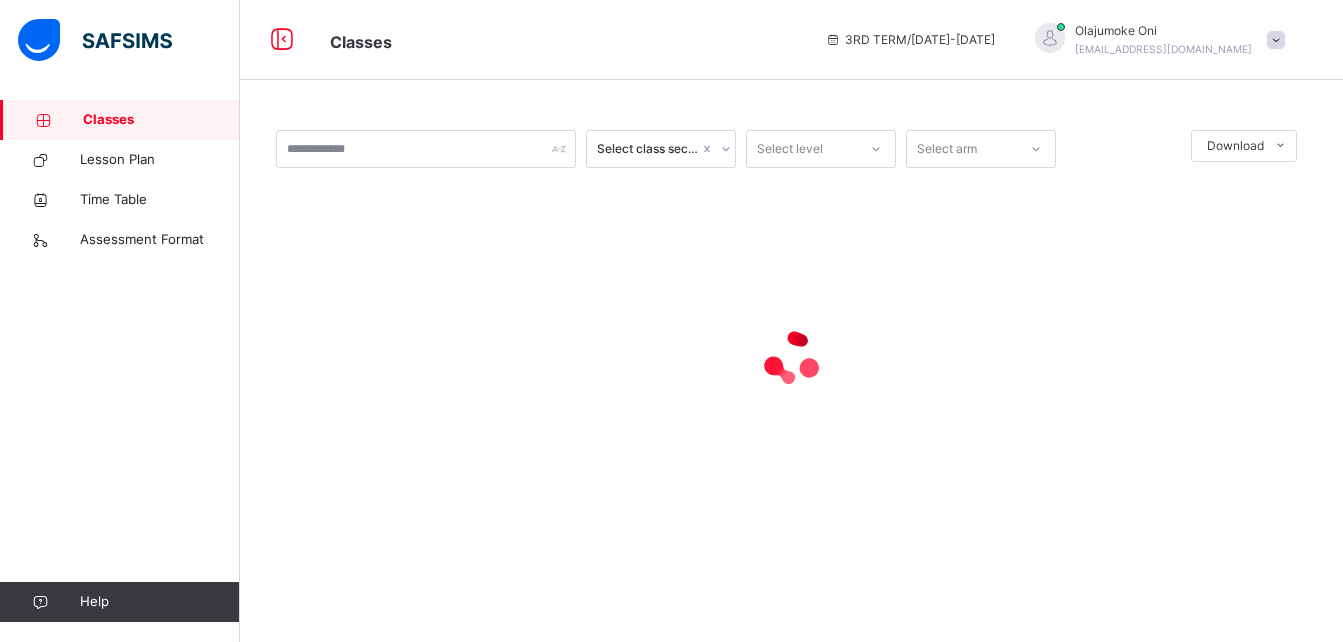click on "Classes" at bounding box center [161, 120] 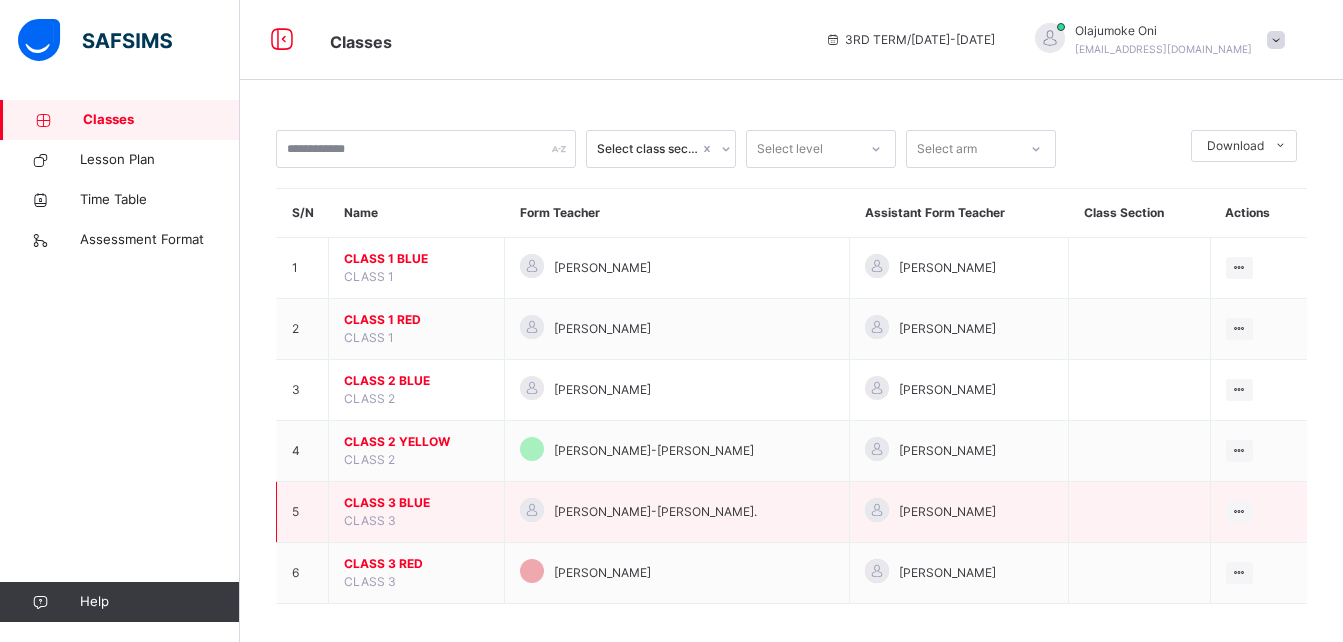 click on "CLASS 3   BLUE" at bounding box center [416, 503] 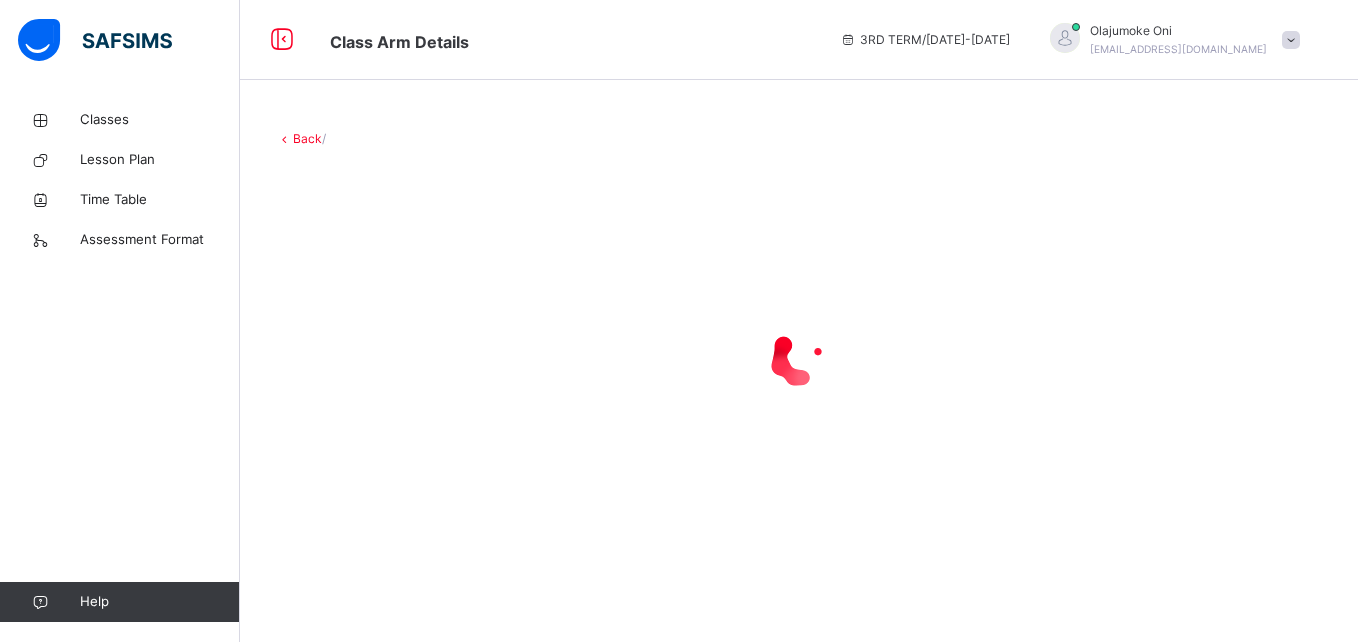 click at bounding box center (799, 358) 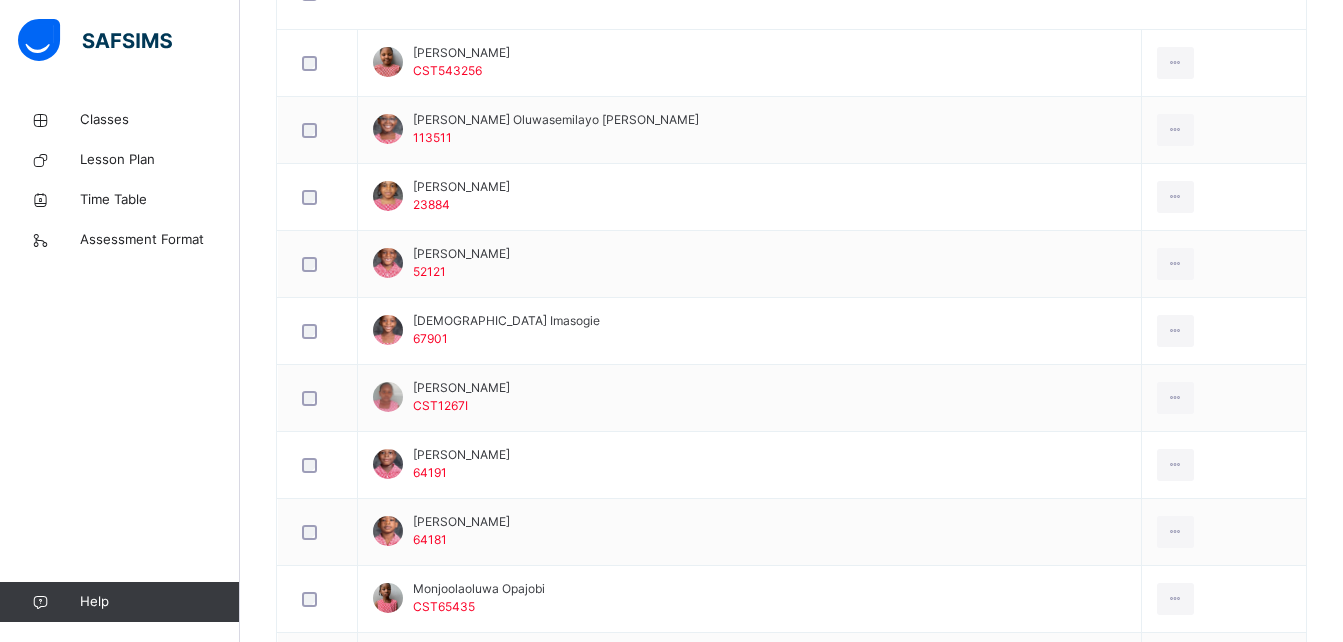 scroll, scrollTop: 970, scrollLeft: 0, axis: vertical 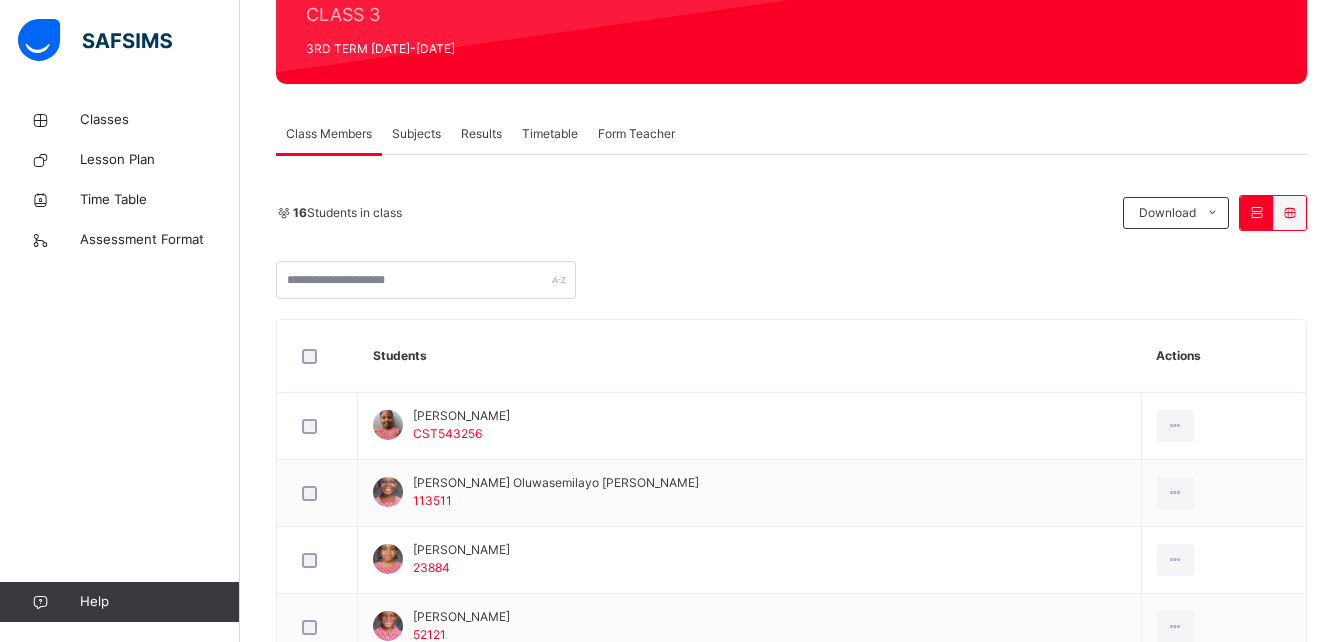 click on "Subjects" at bounding box center (416, 134) 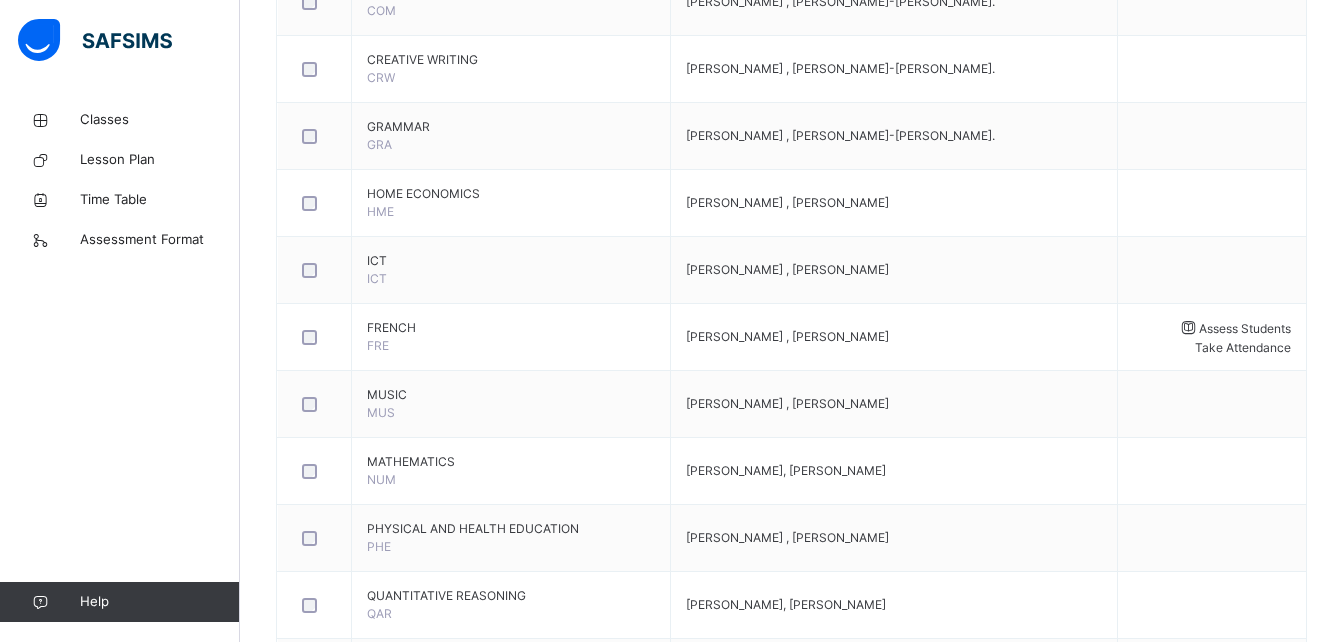 scroll, scrollTop: 660, scrollLeft: 0, axis: vertical 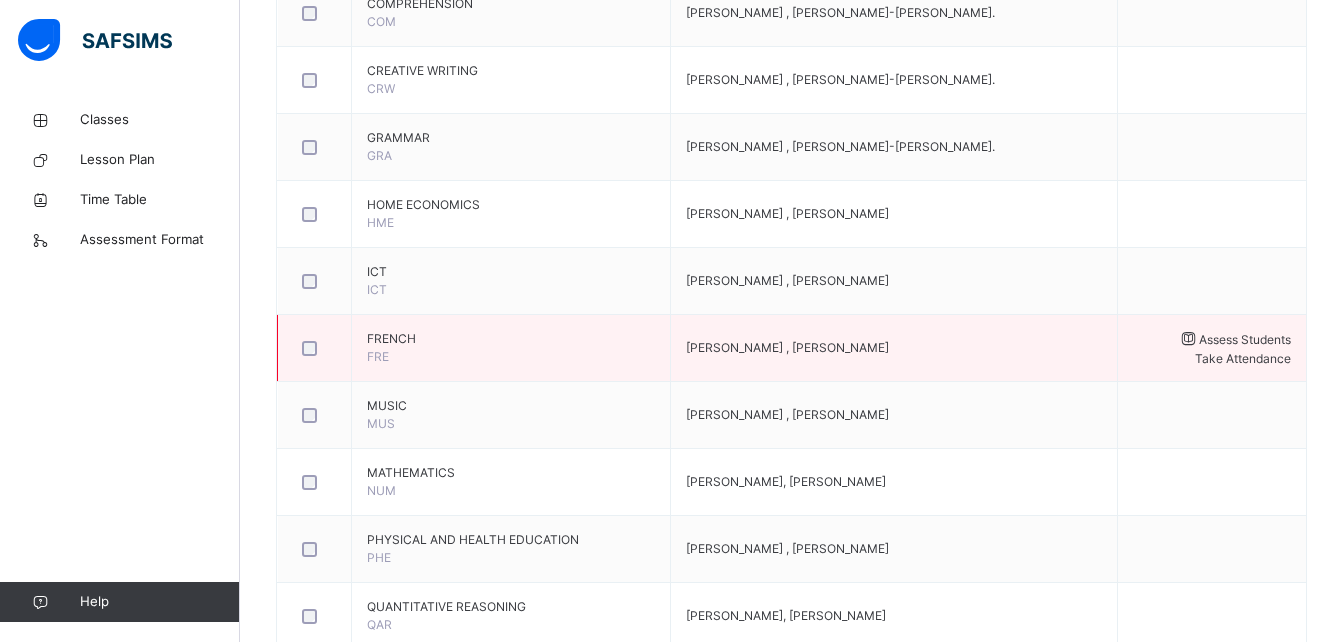 click on "Assess Students" at bounding box center (1245, 339) 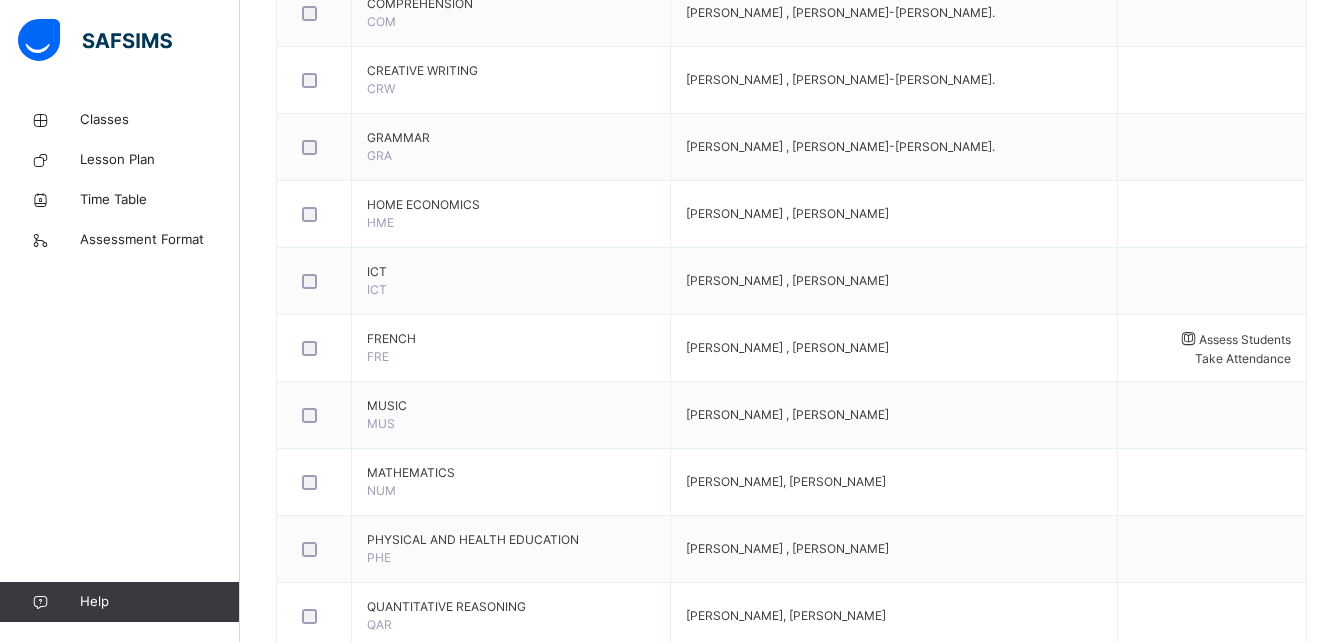 type on "*" 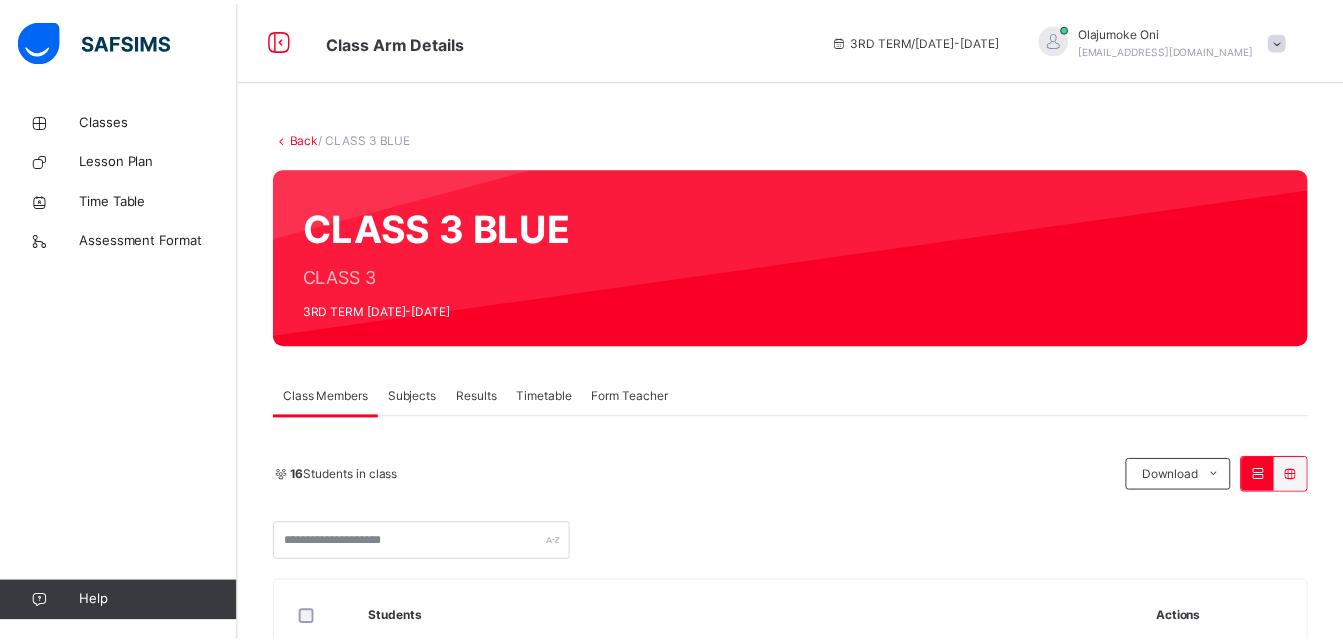 scroll, scrollTop: 0, scrollLeft: 0, axis: both 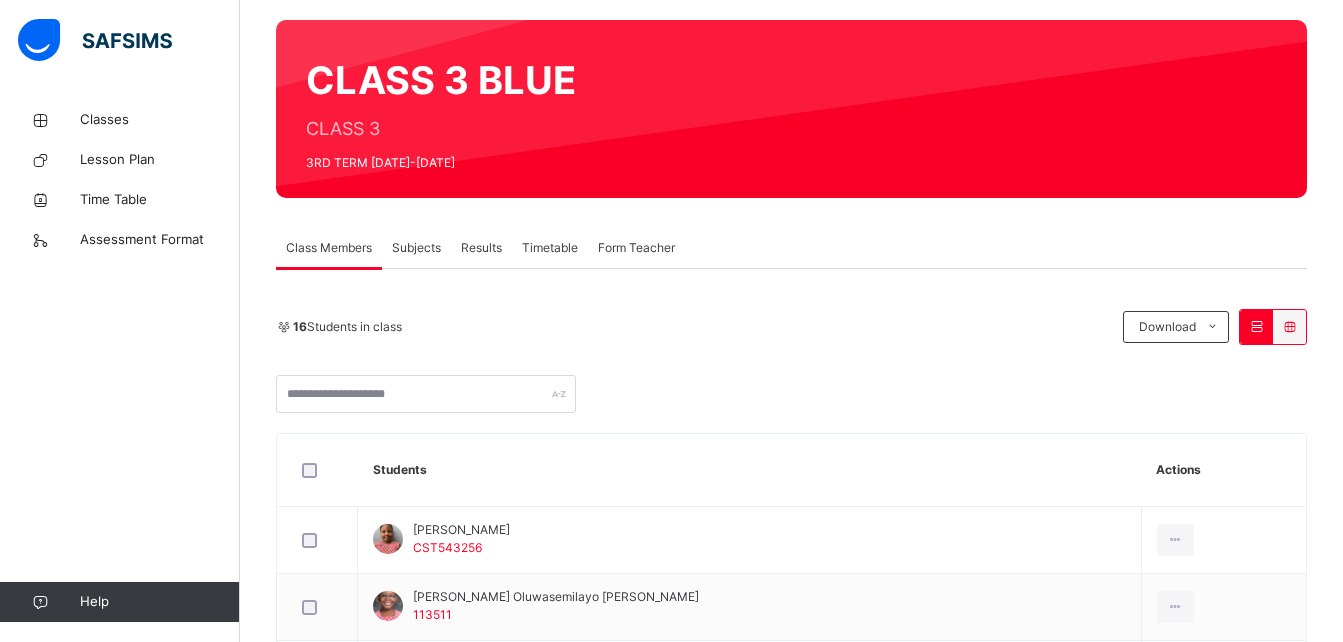 click on "Subjects" at bounding box center [416, 248] 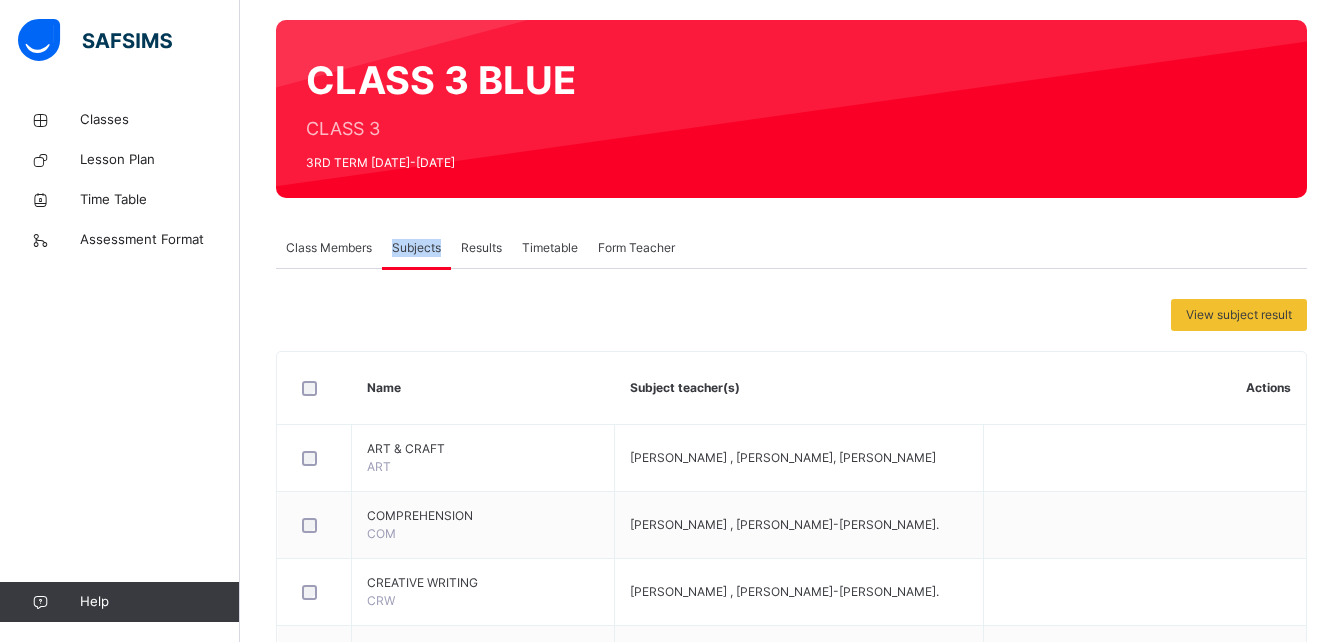 click on "Subjects" at bounding box center (416, 248) 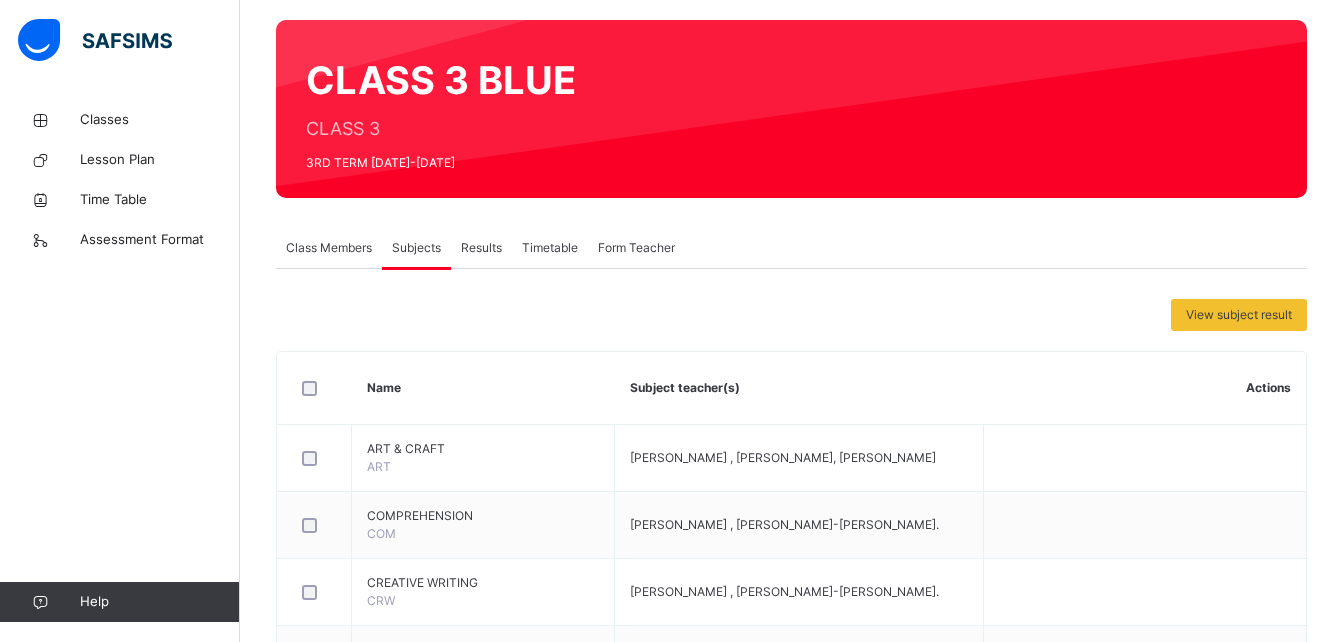 drag, startPoint x: 405, startPoint y: 245, endPoint x: 495, endPoint y: 247, distance: 90.02222 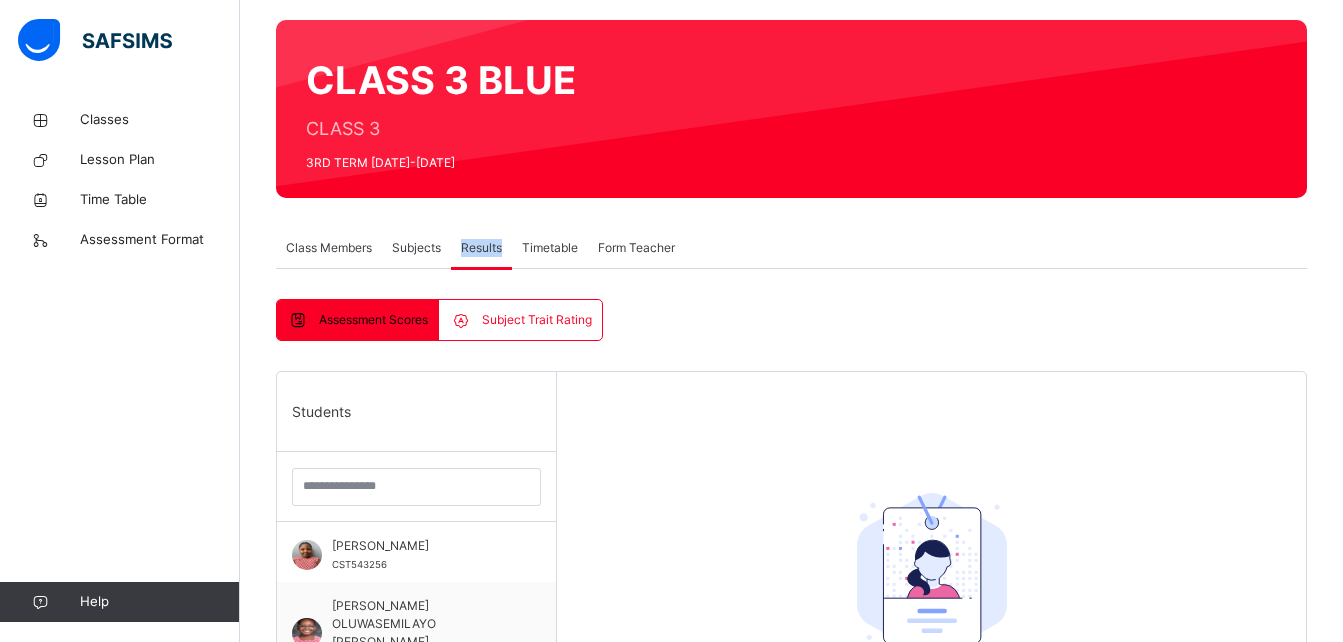 click on "Results" at bounding box center (481, 248) 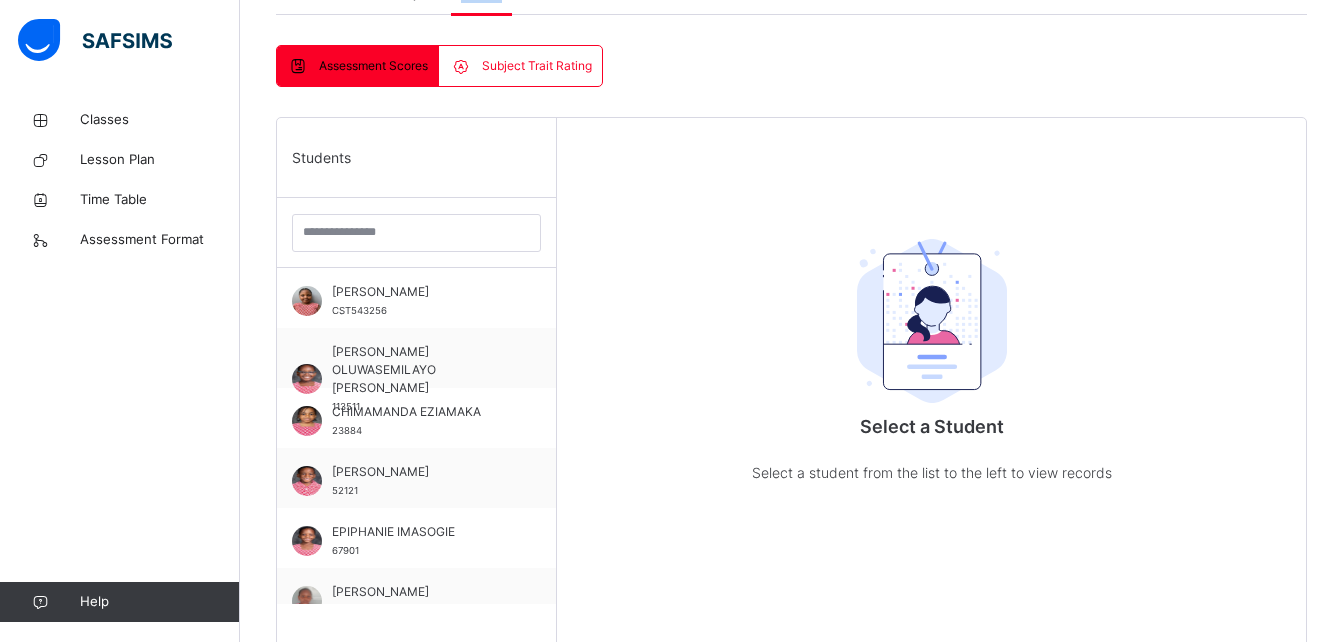 scroll, scrollTop: 581, scrollLeft: 0, axis: vertical 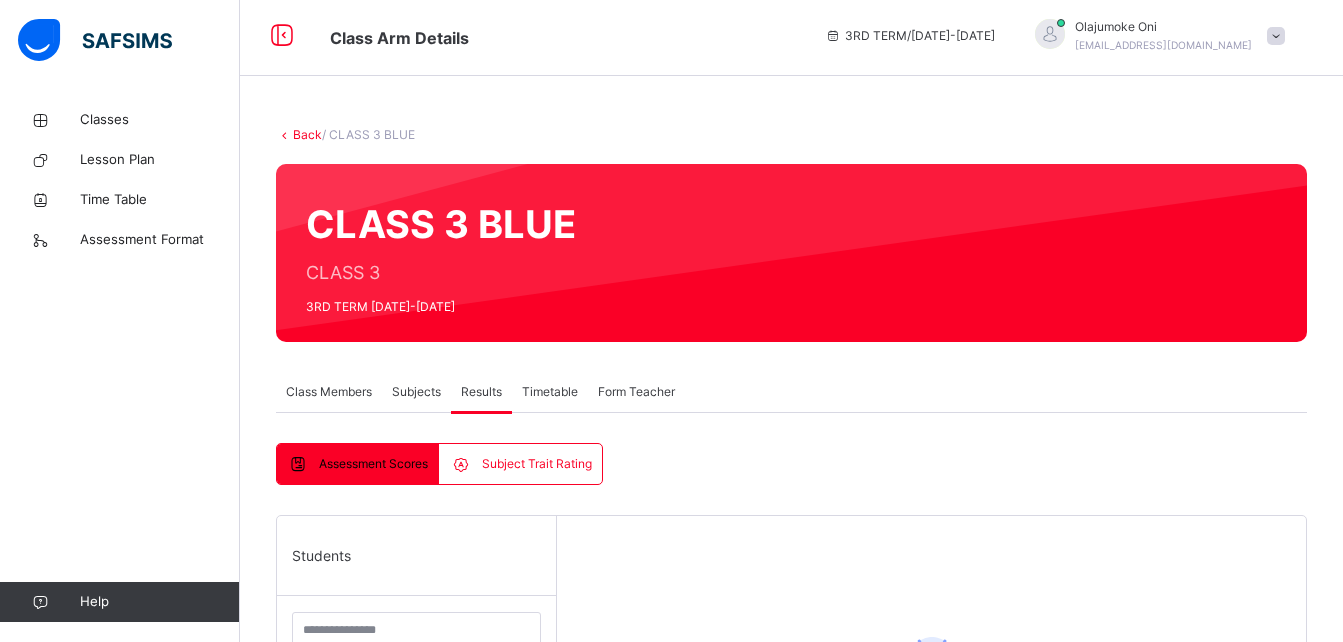 click at bounding box center (833, 35) 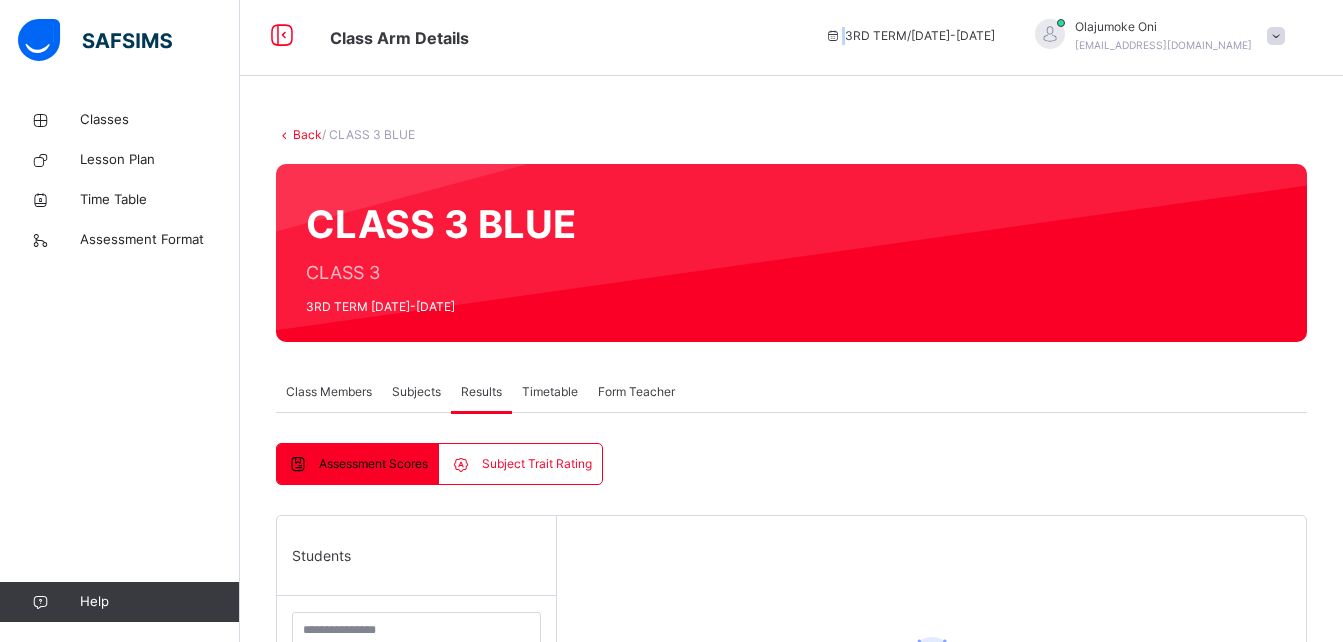 click at bounding box center [833, 35] 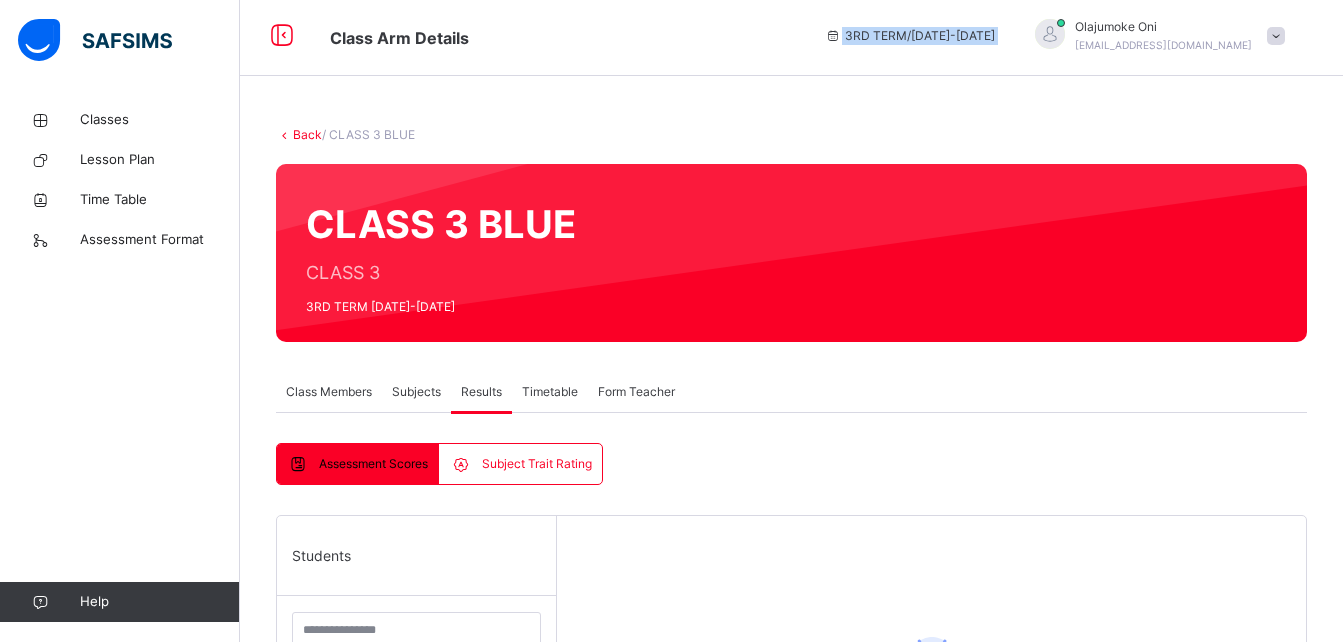 click at bounding box center (833, 35) 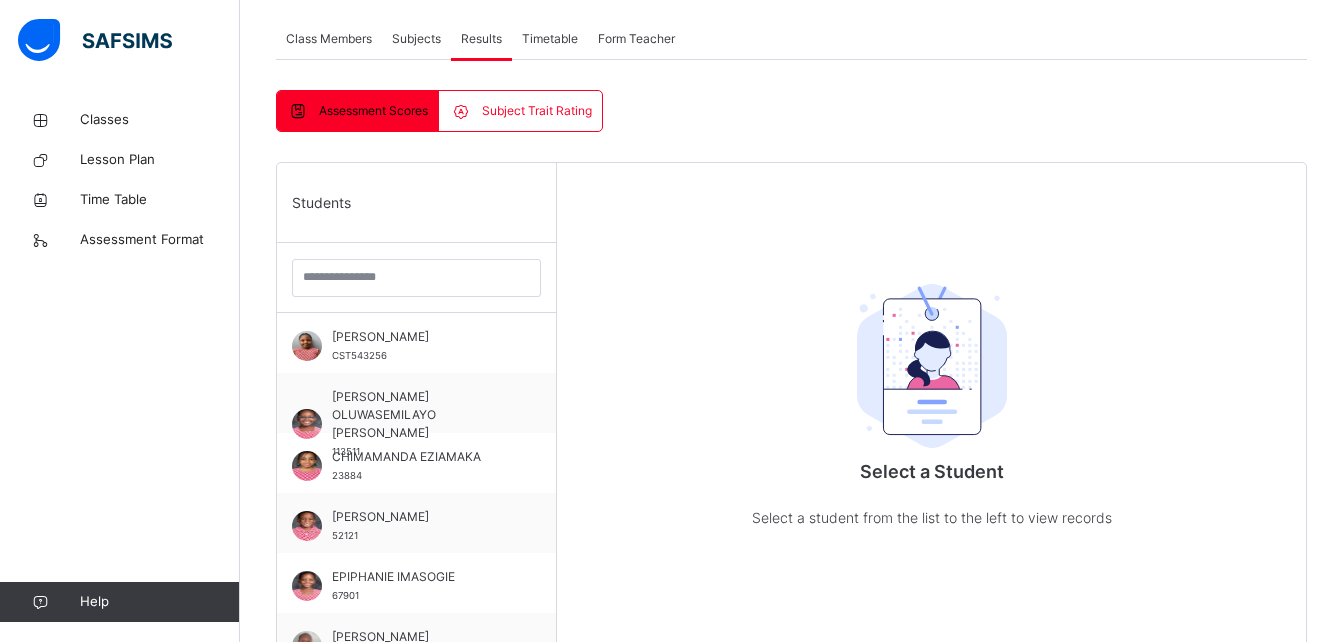 scroll, scrollTop: 324, scrollLeft: 0, axis: vertical 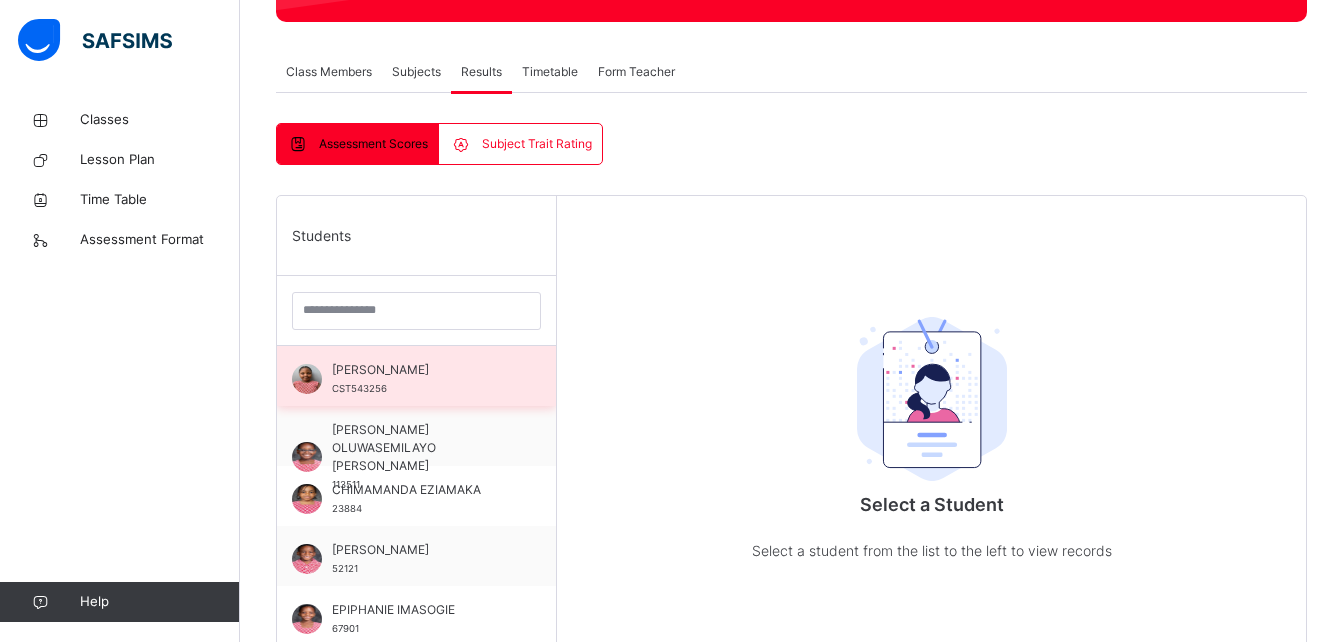 click on "CST543256" at bounding box center (359, 388) 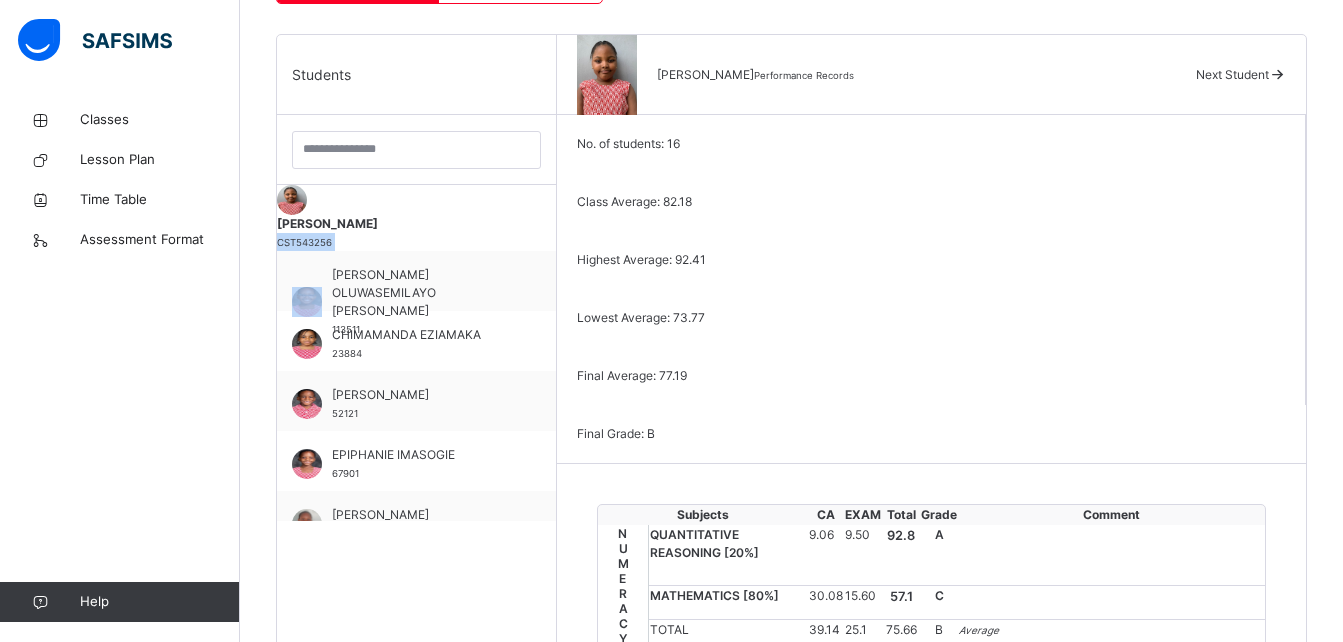 scroll, scrollTop: 488, scrollLeft: 0, axis: vertical 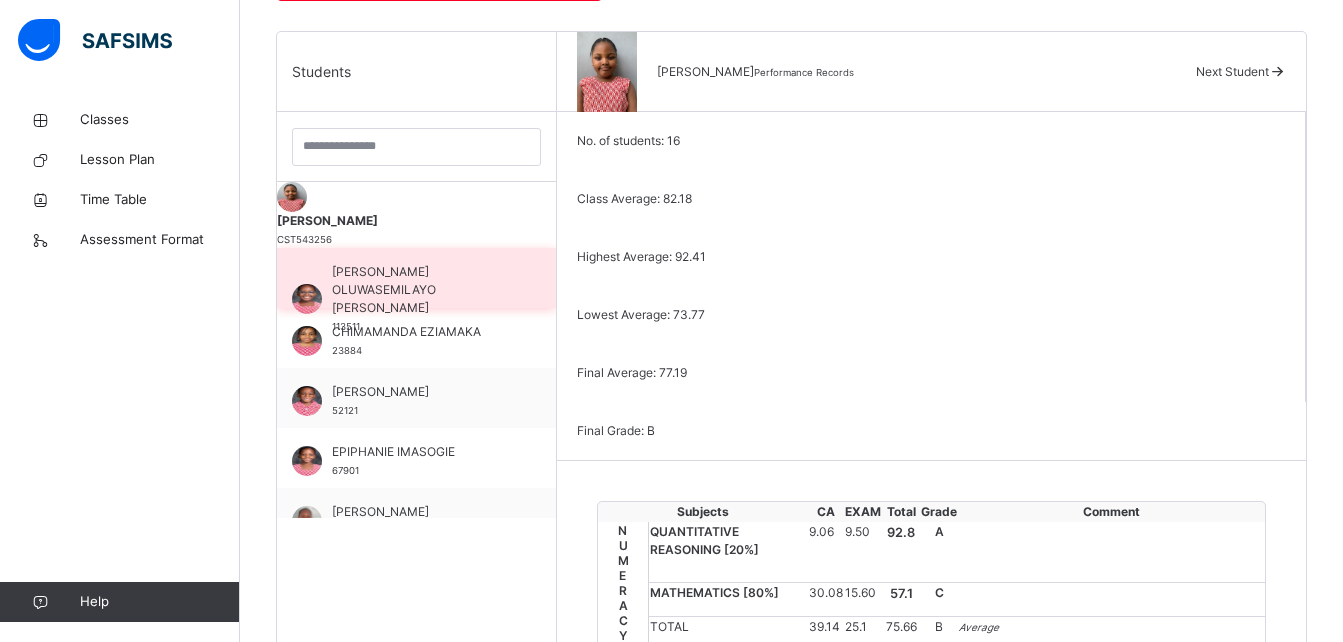 click on "[PERSON_NAME] OLUWASEMILAYO [PERSON_NAME]" at bounding box center (421, 290) 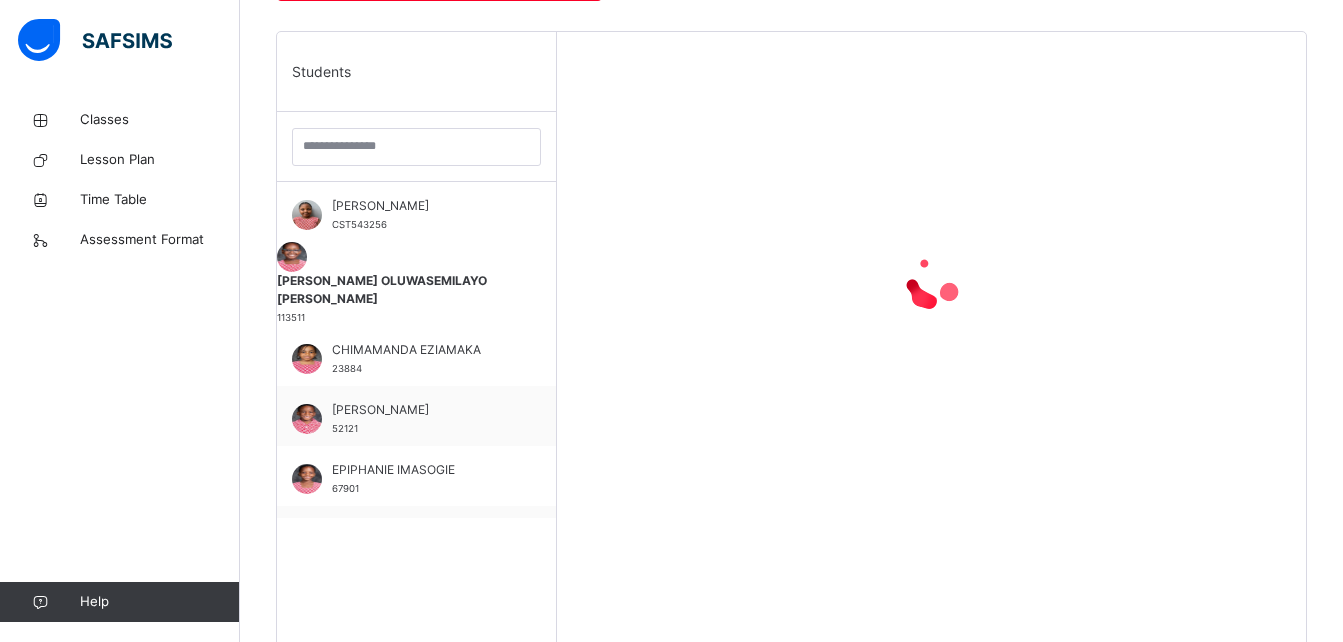 click on "[PERSON_NAME] OLUWASEMILAYO [PERSON_NAME]" at bounding box center (416, 290) 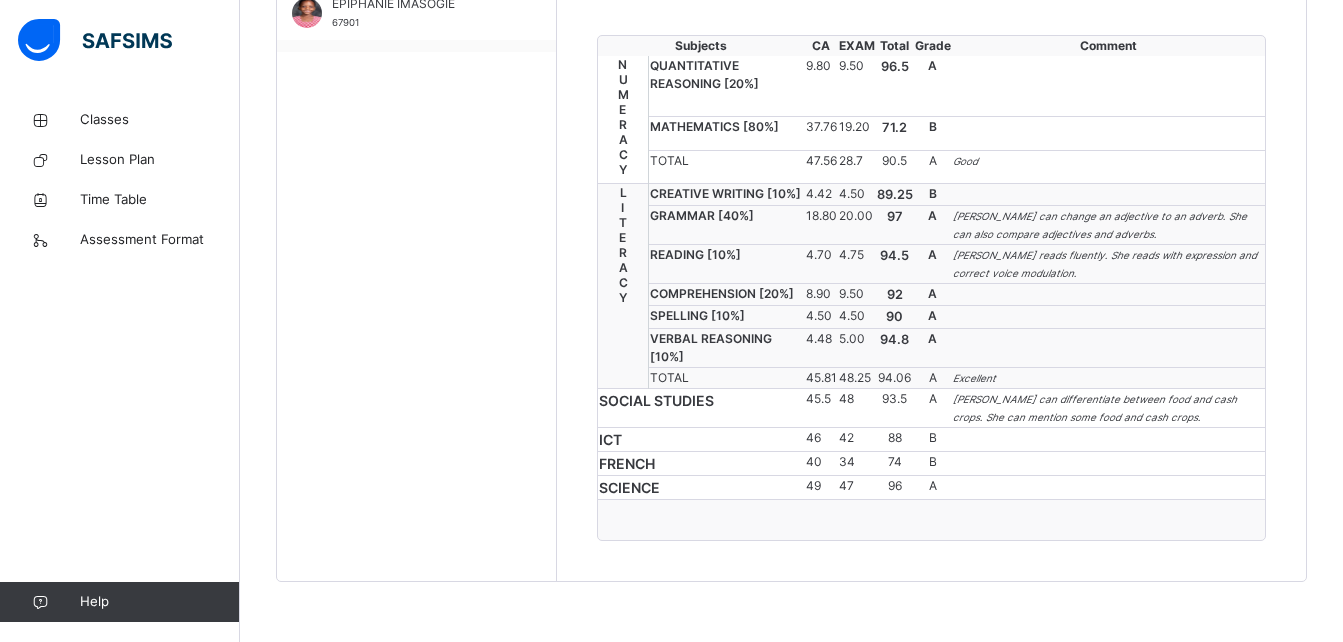 scroll, scrollTop: 1045, scrollLeft: 0, axis: vertical 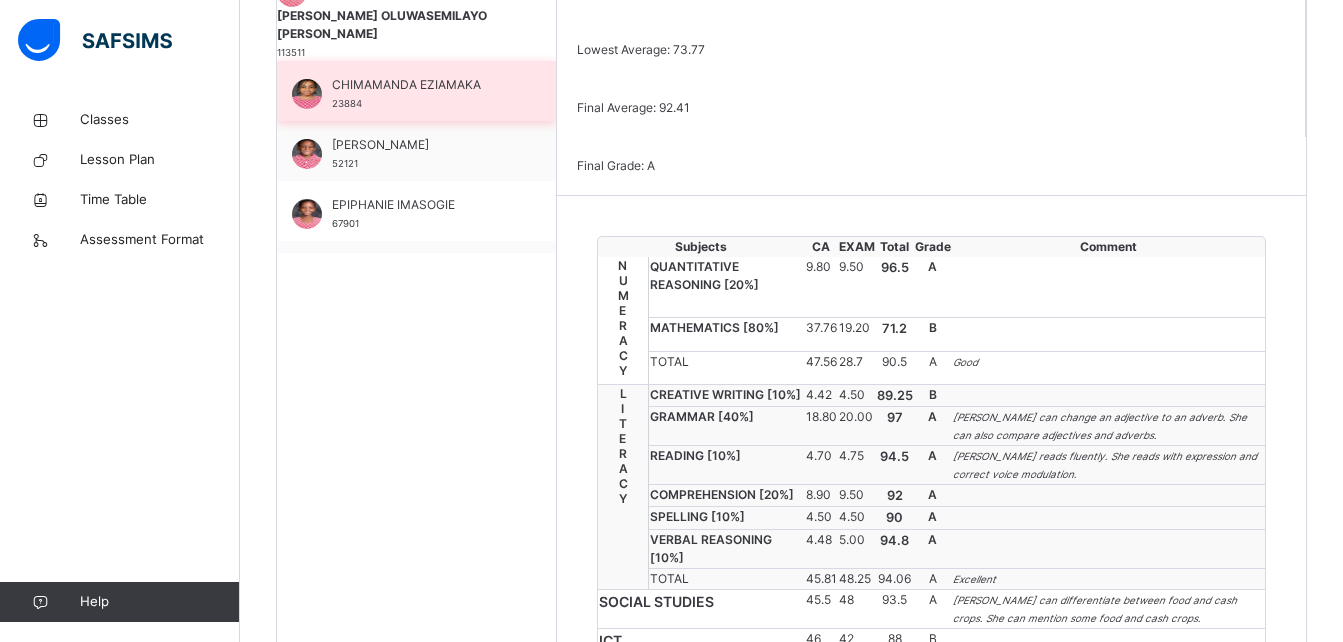 click on "CHIMAMANDA  EZIAMAKA" at bounding box center (421, 85) 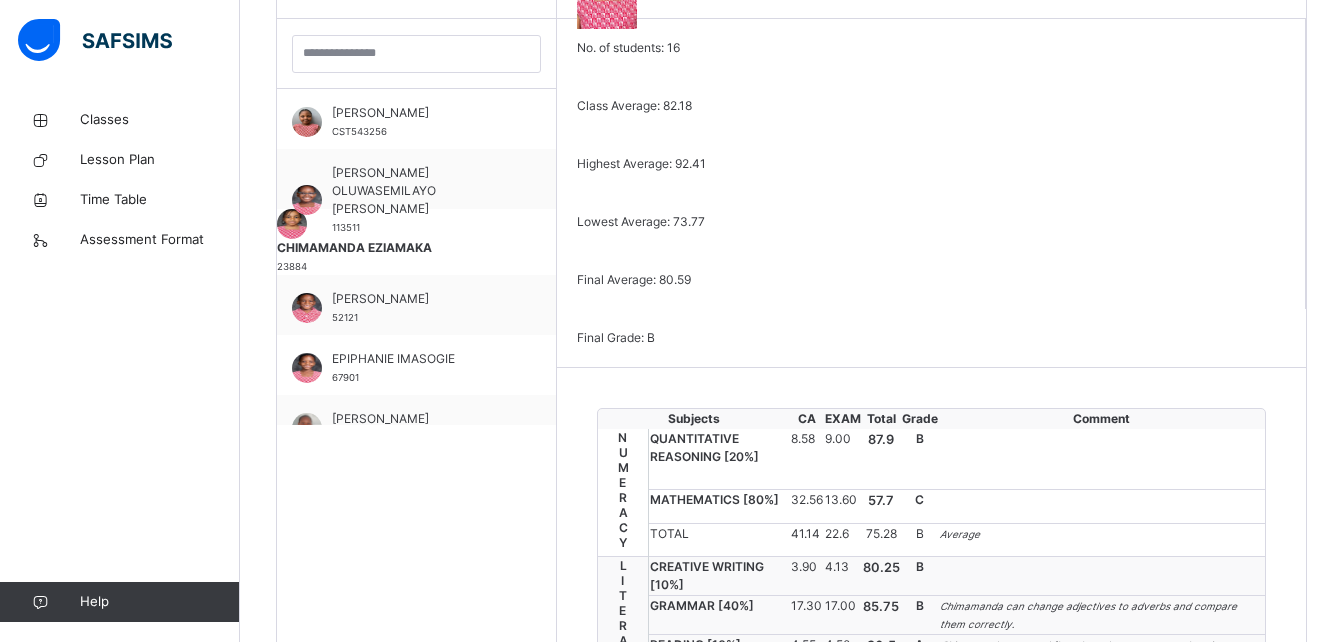 scroll, scrollTop: 744, scrollLeft: 0, axis: vertical 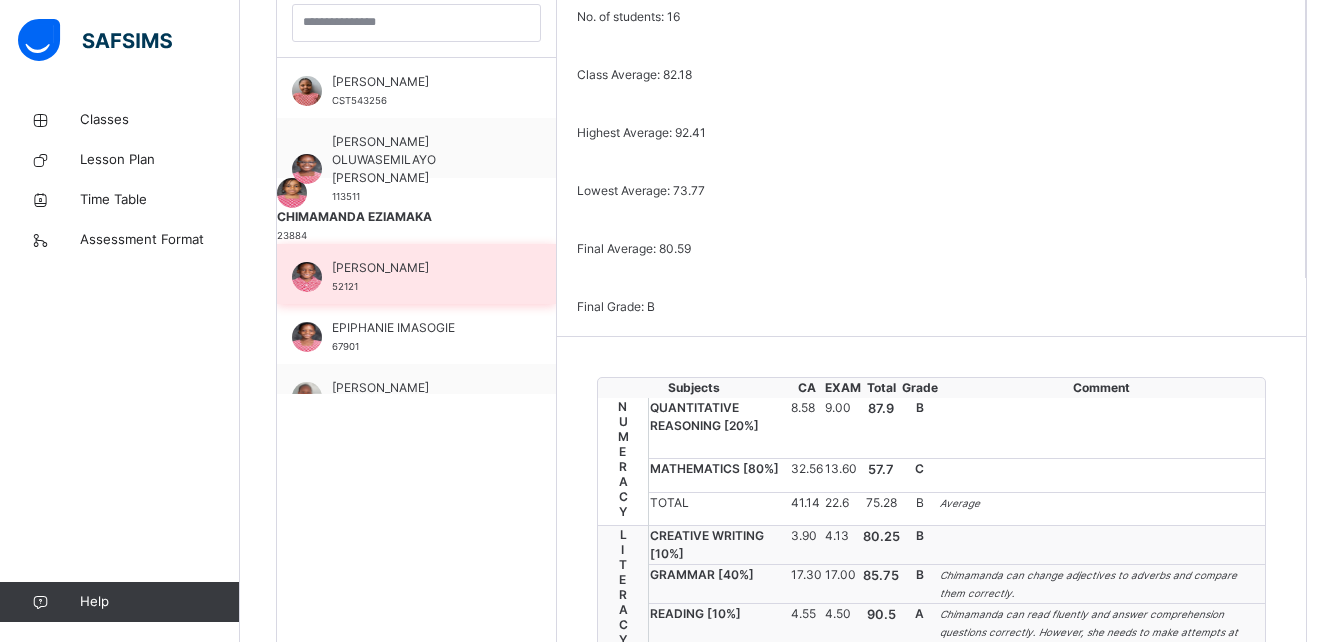 click on "ENYINNAYA  OGU 52121" at bounding box center (421, 277) 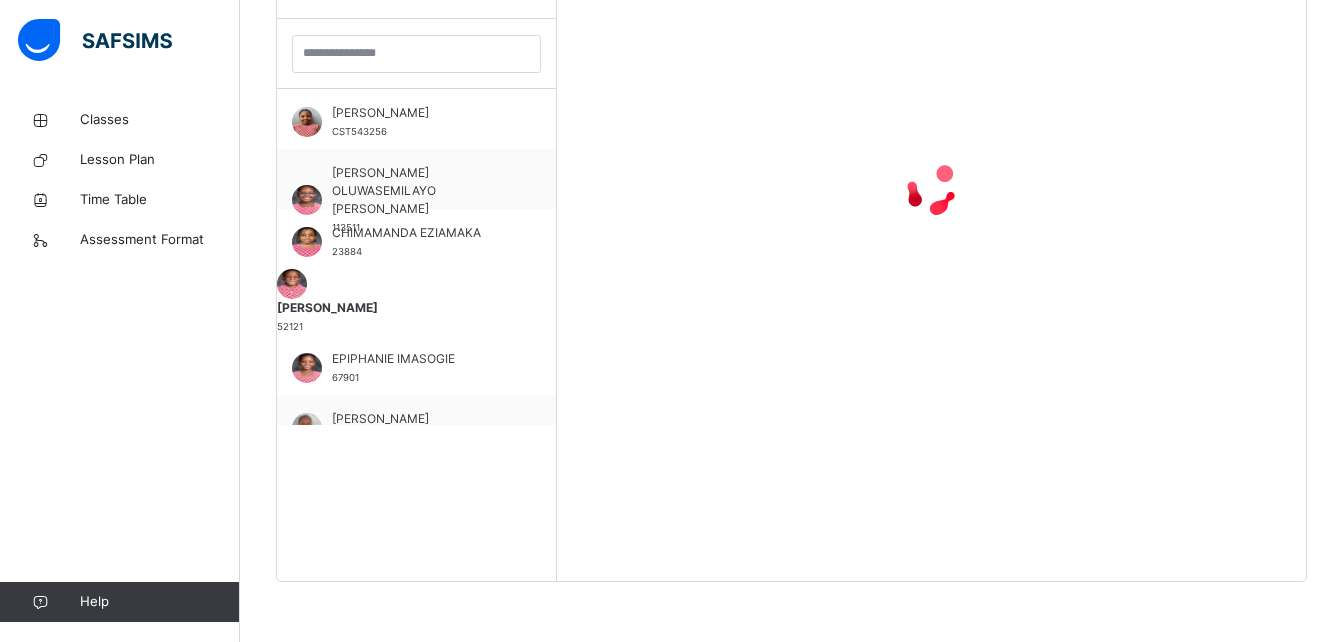 scroll, scrollTop: 581, scrollLeft: 0, axis: vertical 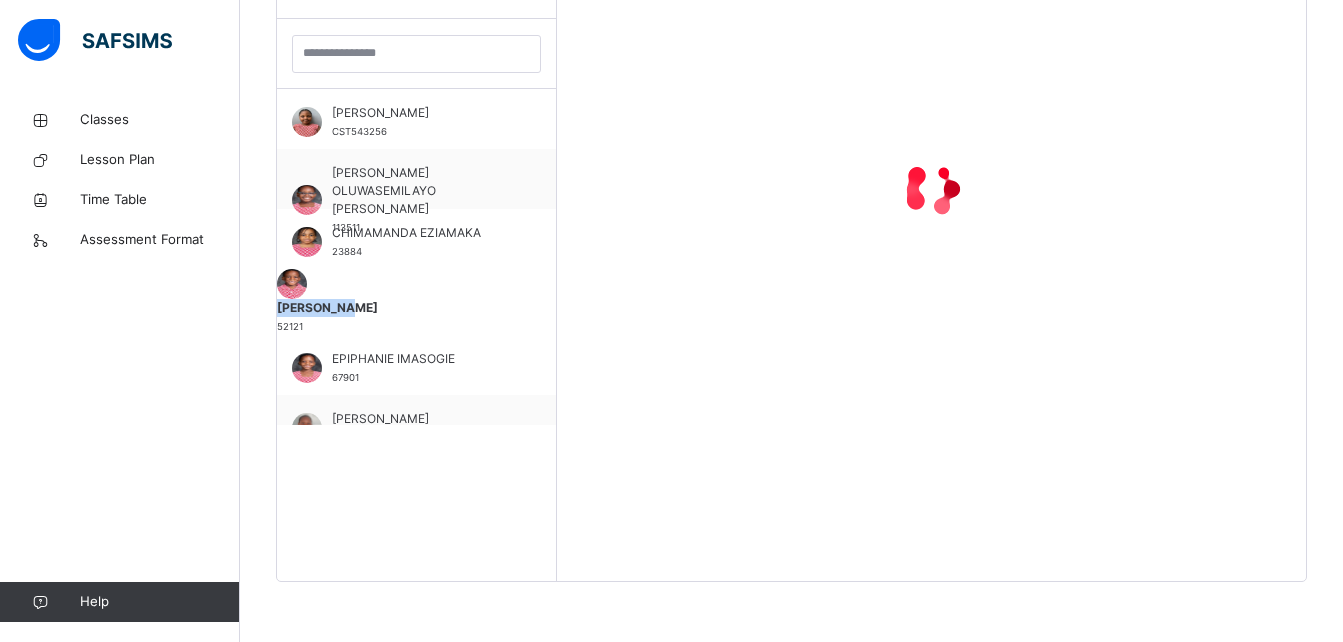 click on "ENYINNAYA  OGU 52121" at bounding box center (416, 302) 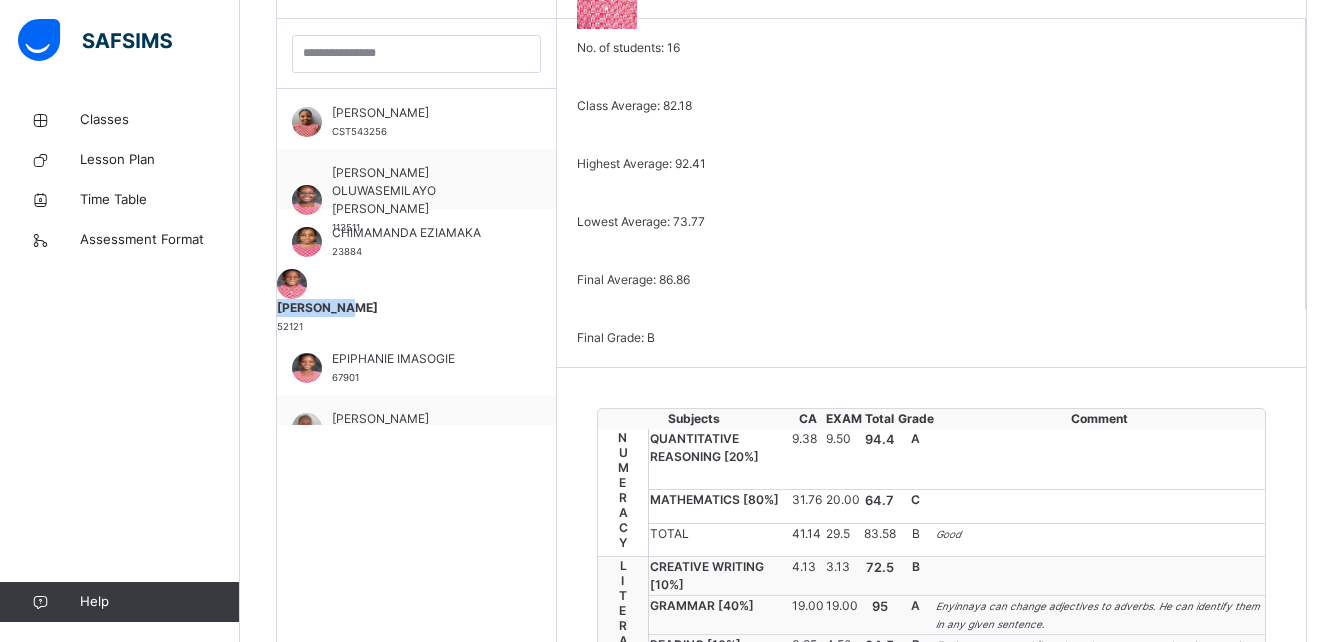 scroll, scrollTop: 612, scrollLeft: 0, axis: vertical 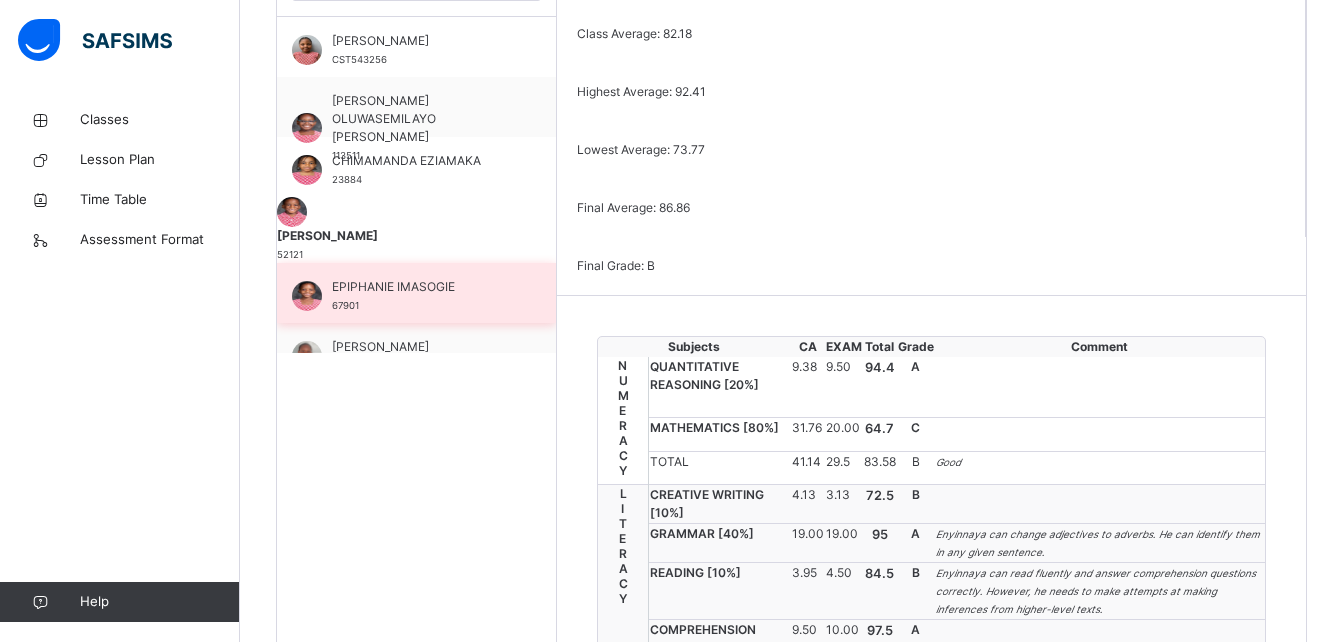 click on "EPIPHANIE  IMASOGIE" at bounding box center (421, 287) 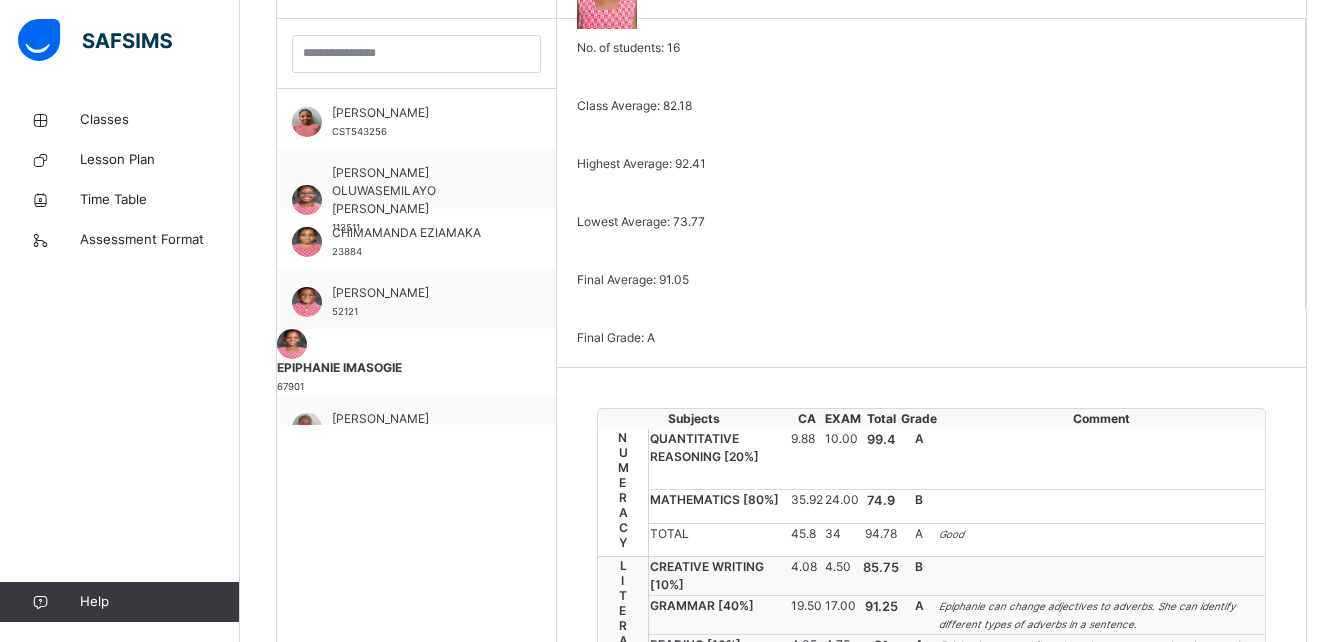 scroll, scrollTop: 653, scrollLeft: 0, axis: vertical 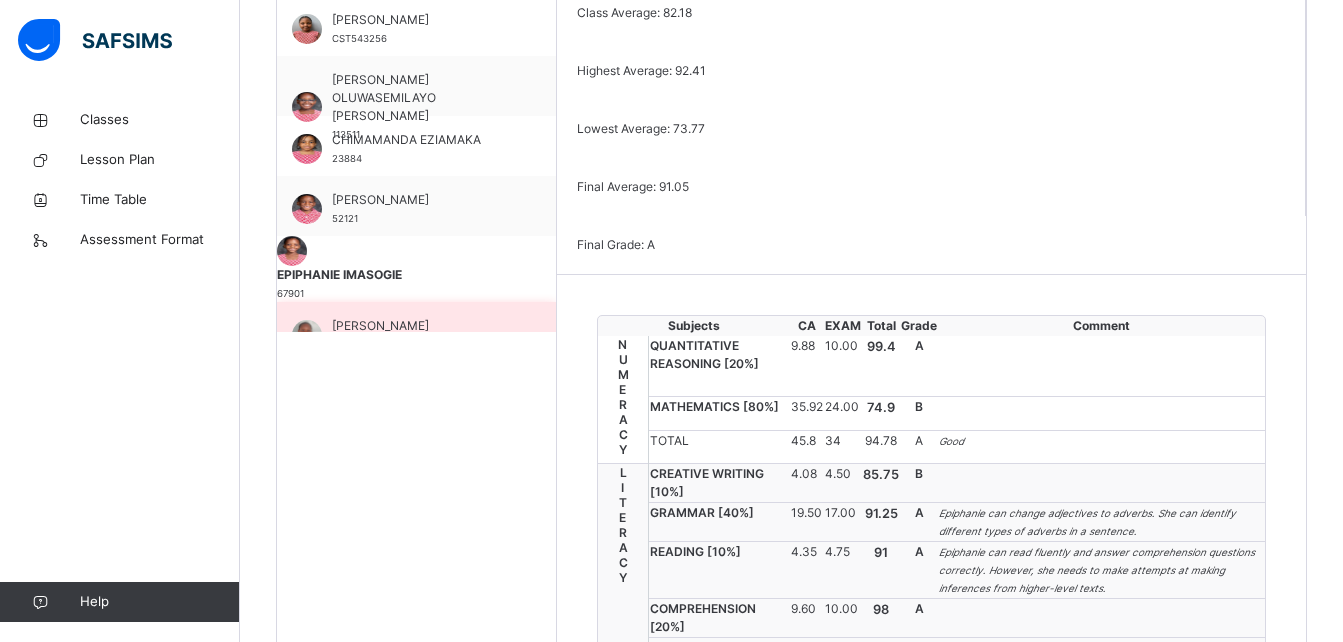 click on "HANIYA OLAYEMI KUKU CST1267I" at bounding box center [416, 332] 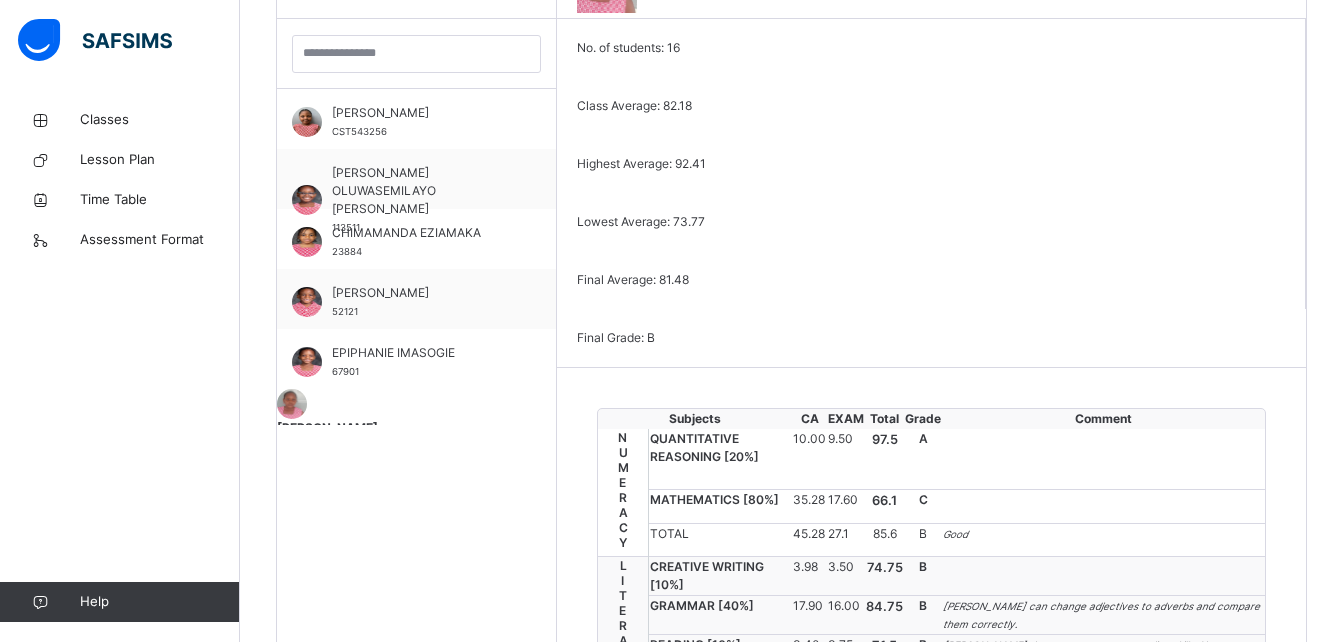 scroll, scrollTop: 674, scrollLeft: 0, axis: vertical 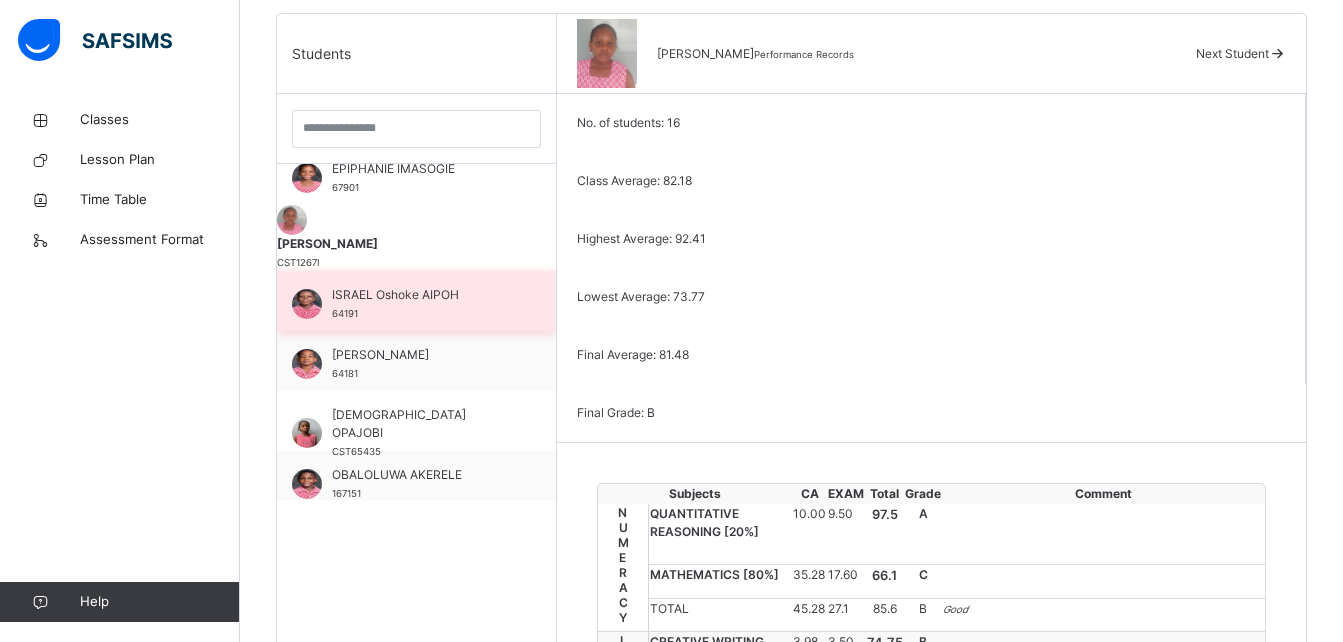 click on "ISRAEL Oshoke AIPOH" at bounding box center (421, 295) 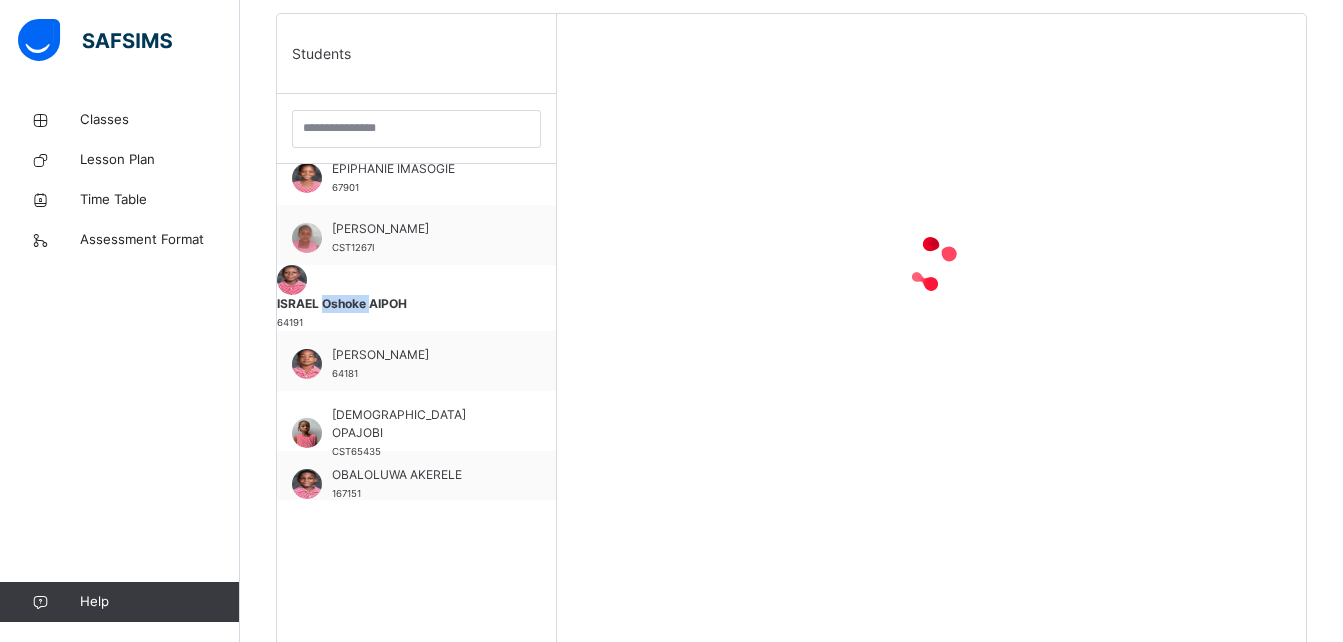 click on "ISRAEL Oshoke AIPOH" at bounding box center (416, 304) 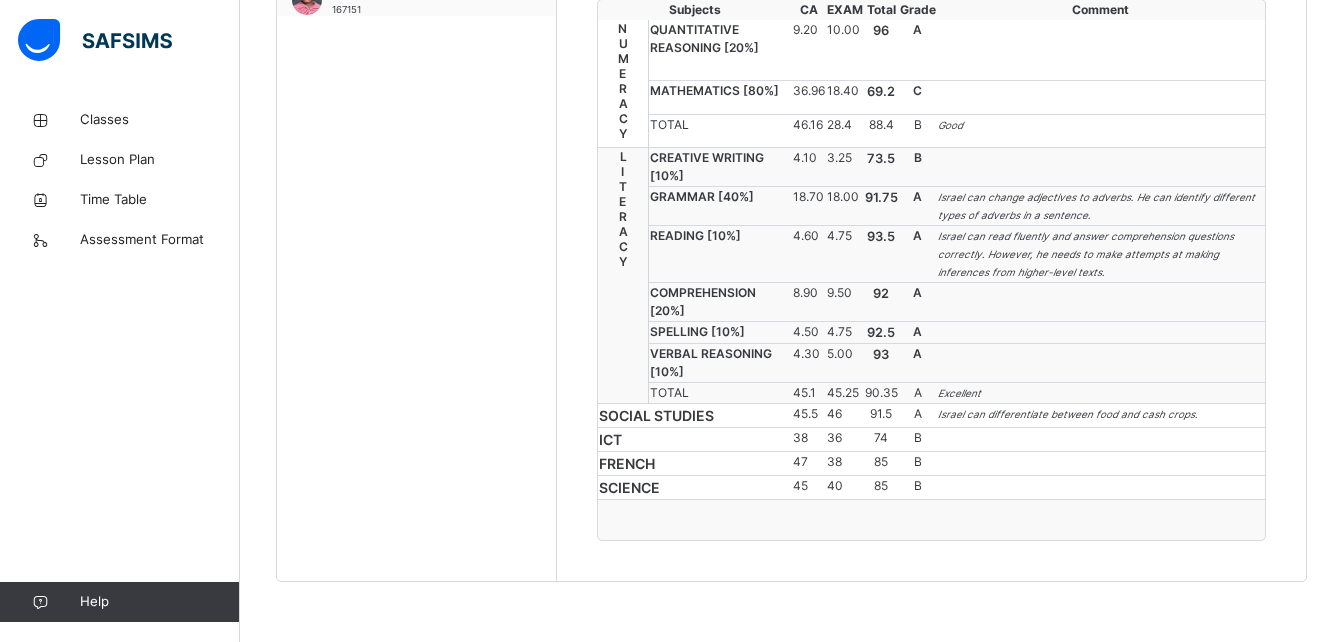 scroll, scrollTop: 1060, scrollLeft: 0, axis: vertical 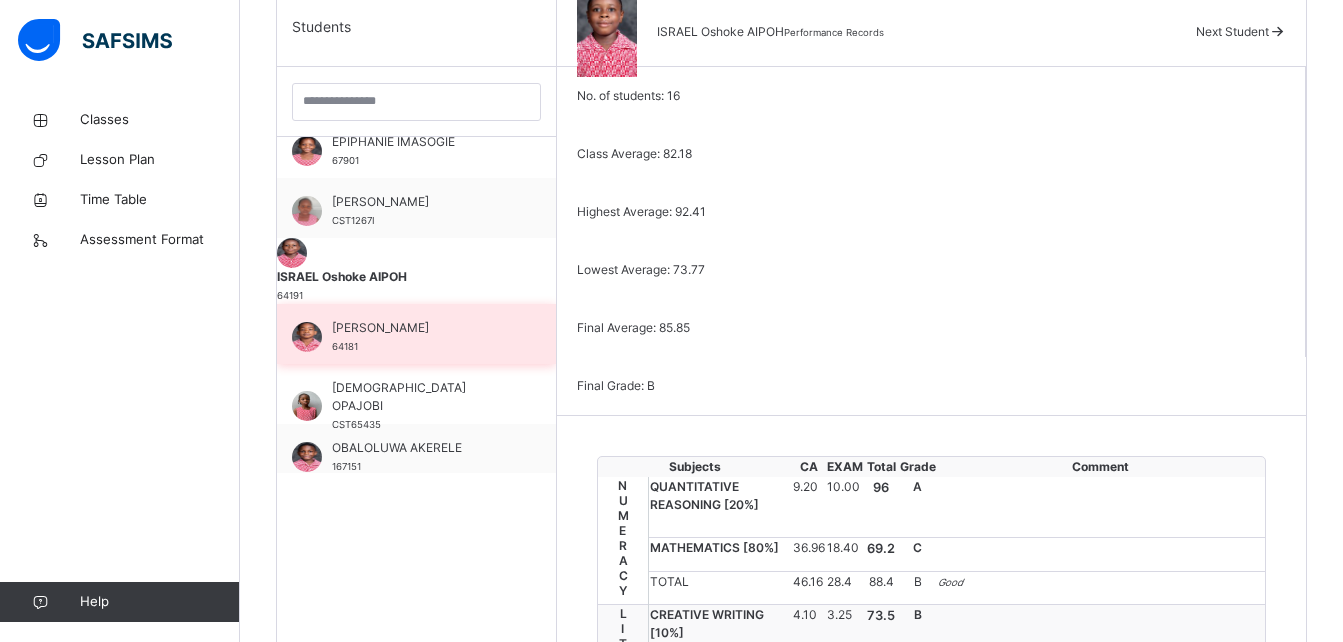 click on "[PERSON_NAME]" at bounding box center [421, 328] 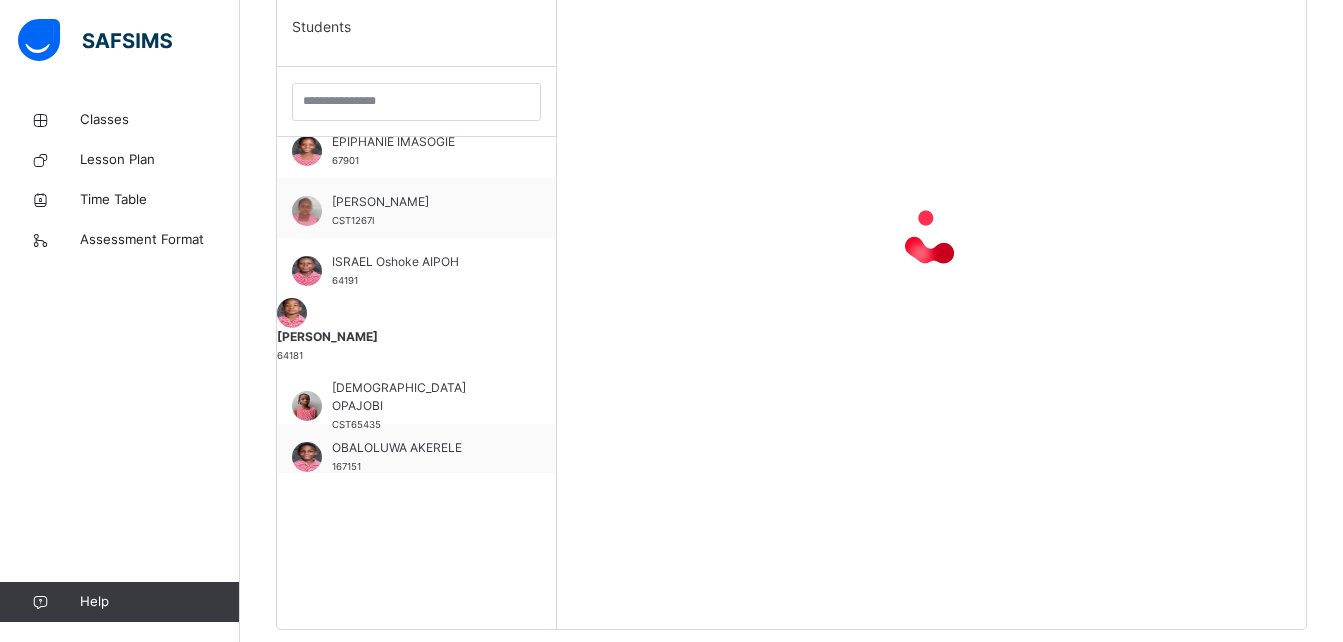 click on "[PERSON_NAME]" at bounding box center (416, 337) 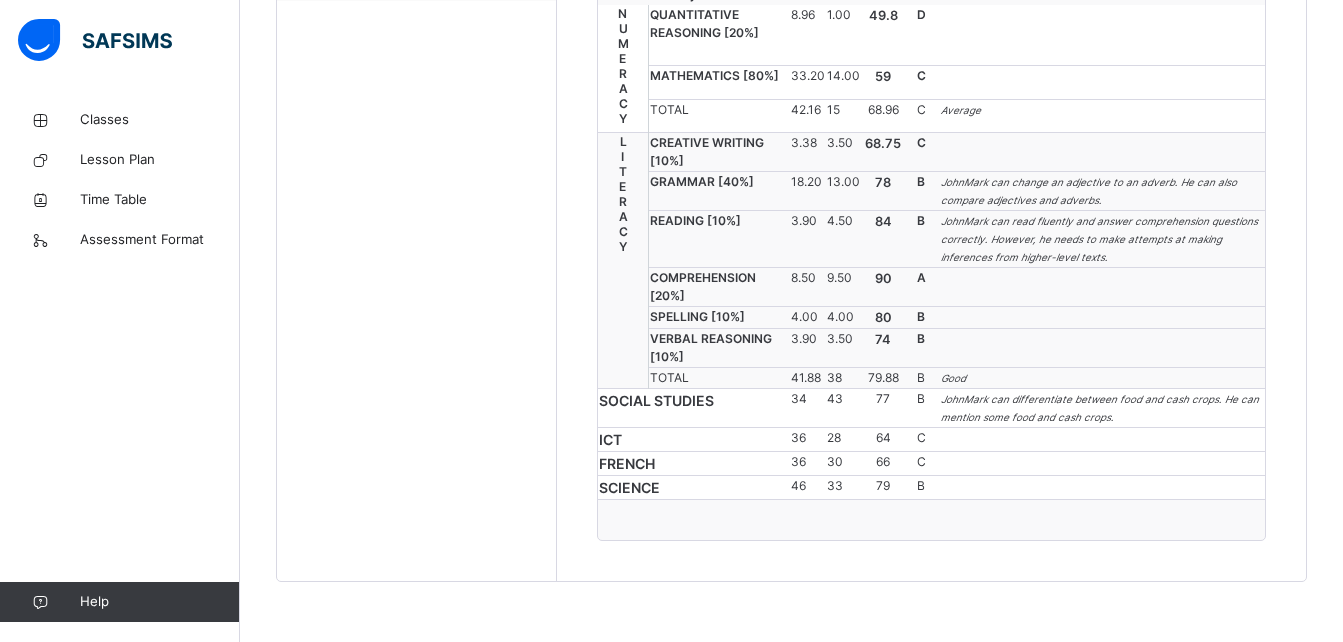 scroll, scrollTop: 1410, scrollLeft: 0, axis: vertical 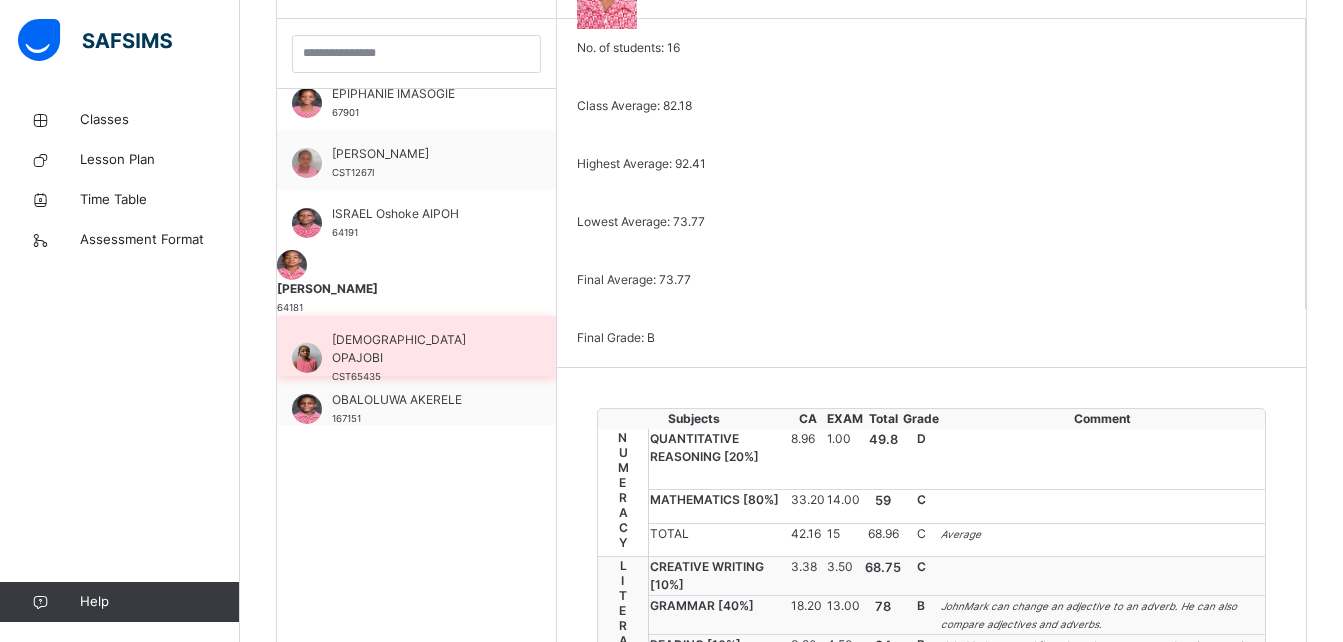 click on "MONJOOLAOLUWA  OPAJOBI CST65435" at bounding box center (416, 346) 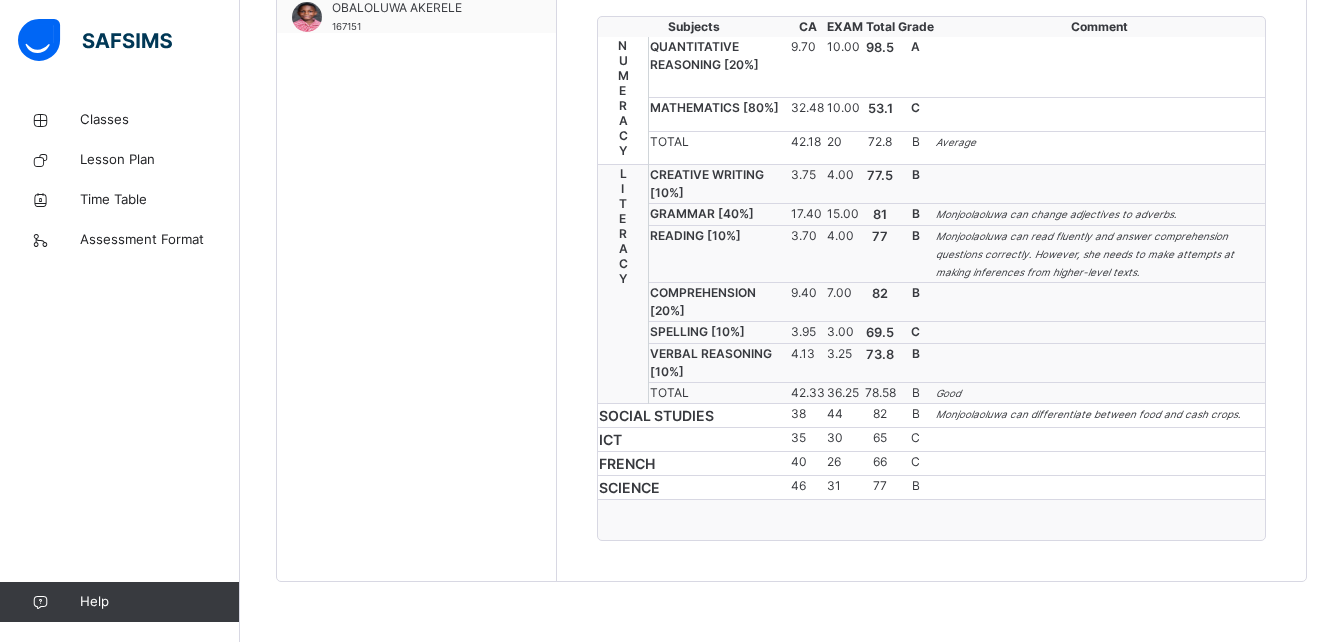 scroll, scrollTop: 1193, scrollLeft: 0, axis: vertical 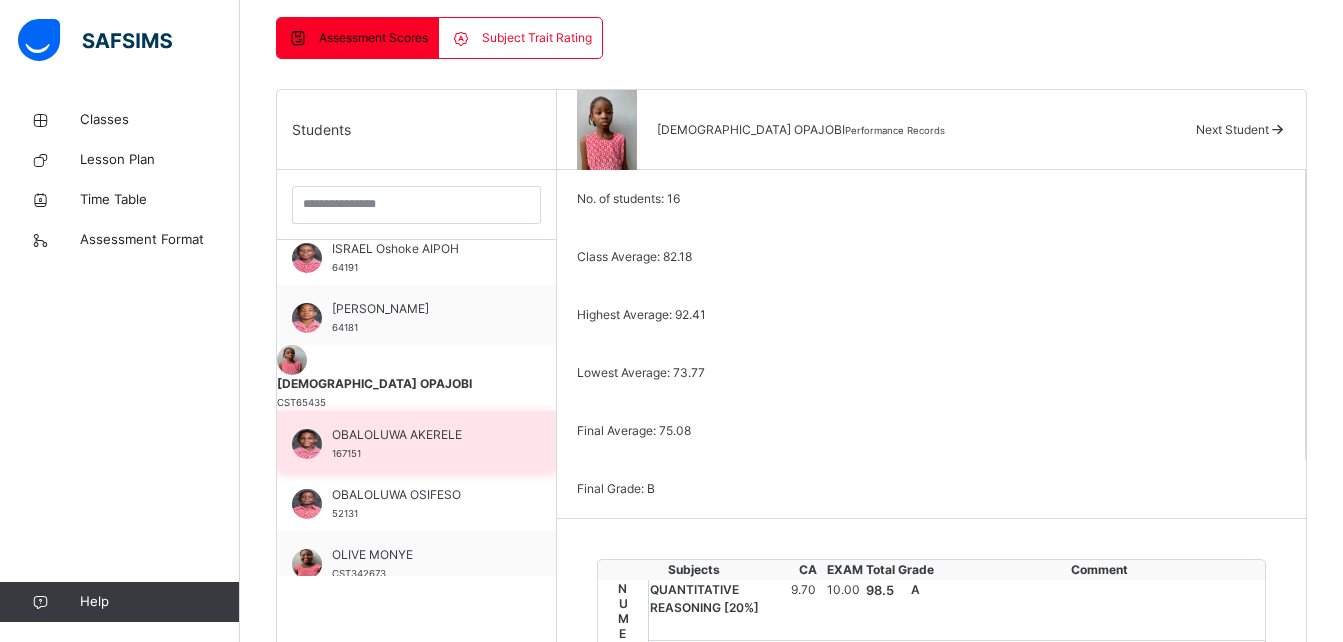 click on "OBALOLUWA  AKERELE" at bounding box center [421, 435] 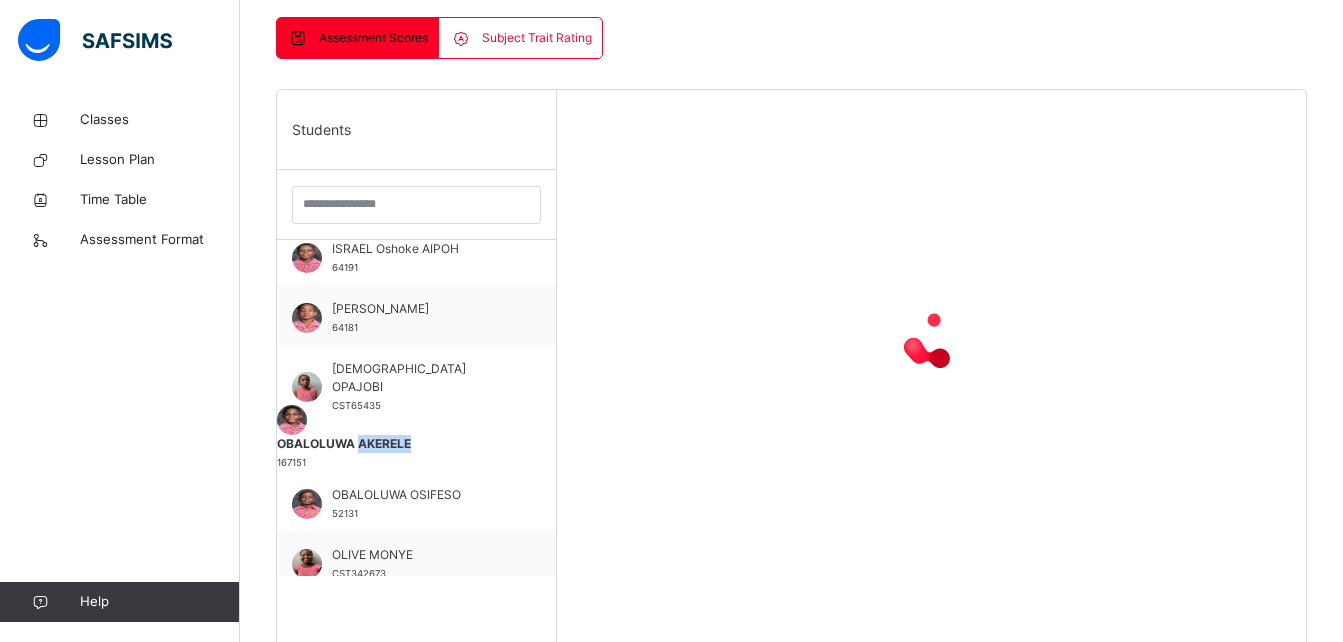 click on "OBALOLUWA  AKERELE" at bounding box center (416, 444) 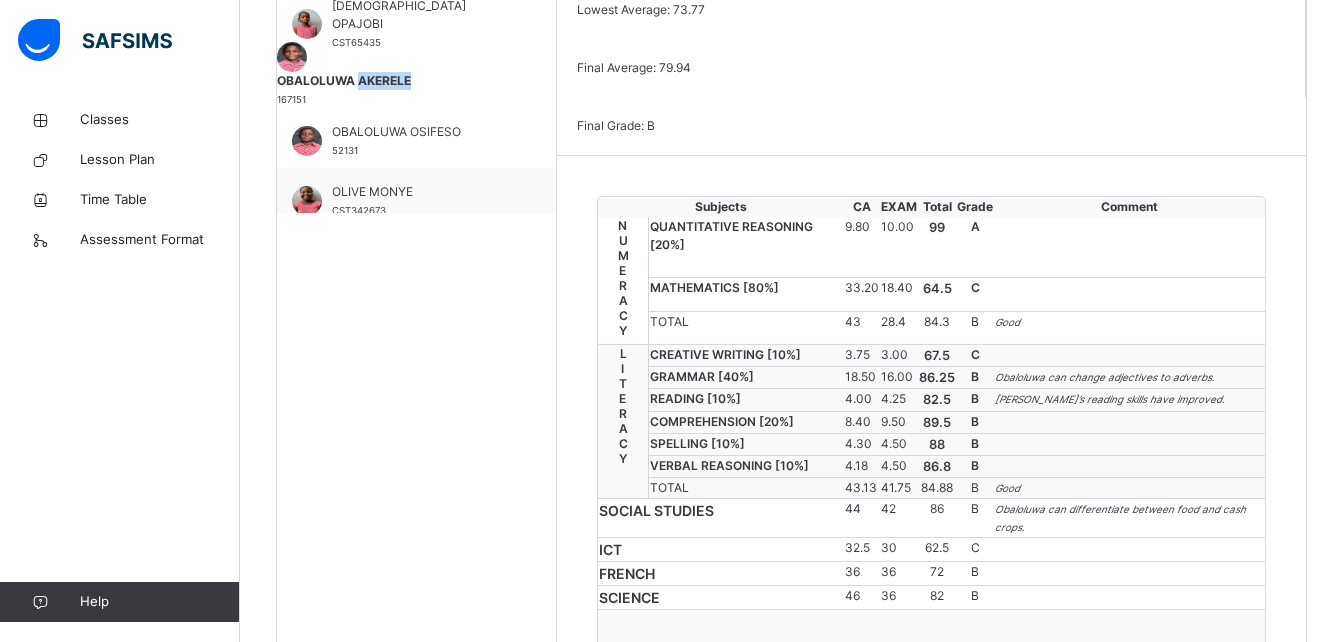 scroll, scrollTop: 878, scrollLeft: 0, axis: vertical 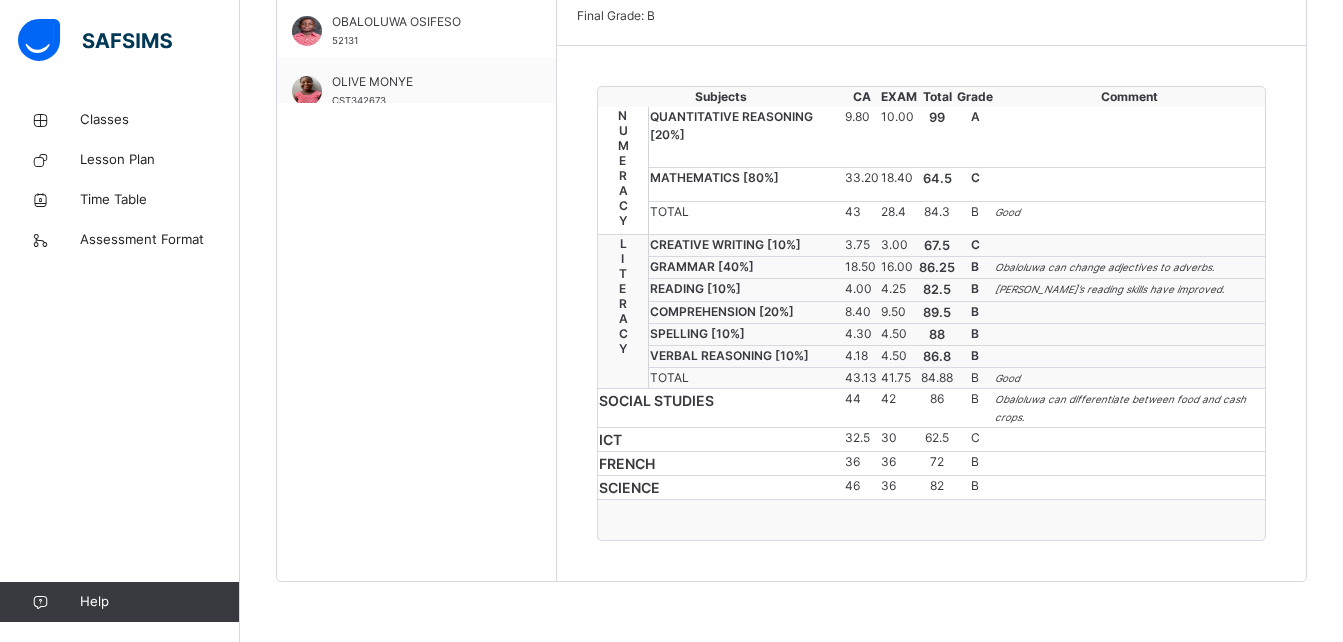 click on "Class Arm Details     3RD TERM  /  2024-2025   Olajumoke   Oni jumoke.oni@coronaschools.org Classes Lesson Plan Time Table Assessment Format   Help Onboarding Great job! You have finished setting up all essential configurations. Our wizard which has lots of in-built templates will continue to guide you through with the academic configurations. Academic Configuration Steps Continue × Idle Mode Due to inactivity you would be logged out to the system in the next   15mins , click the "Resume" button to keep working or the "Log me out" button to log out of the system. Log me out Resume Back  / CLASS 3 BLUE CLASS 3 BLUE CLASS 3 3RD TERM 2024-2025 Class Members Subjects Results Timetable Form Teacher Results More Options   16  Students in class Download Pdf Report Excel Report Corona School Gbagada Date: 10th Jul 2025, 9:33:08 am Class Members Class:  CLASS 3 BLUE Total no. of Students:  16 Term:  3RD TERM Session:  2024-2025 S/NO Admission No. Last Name First Name Other Name 1 CST543256 ODUNUGA AMIRAH 2 113511 3" at bounding box center [671, -131] 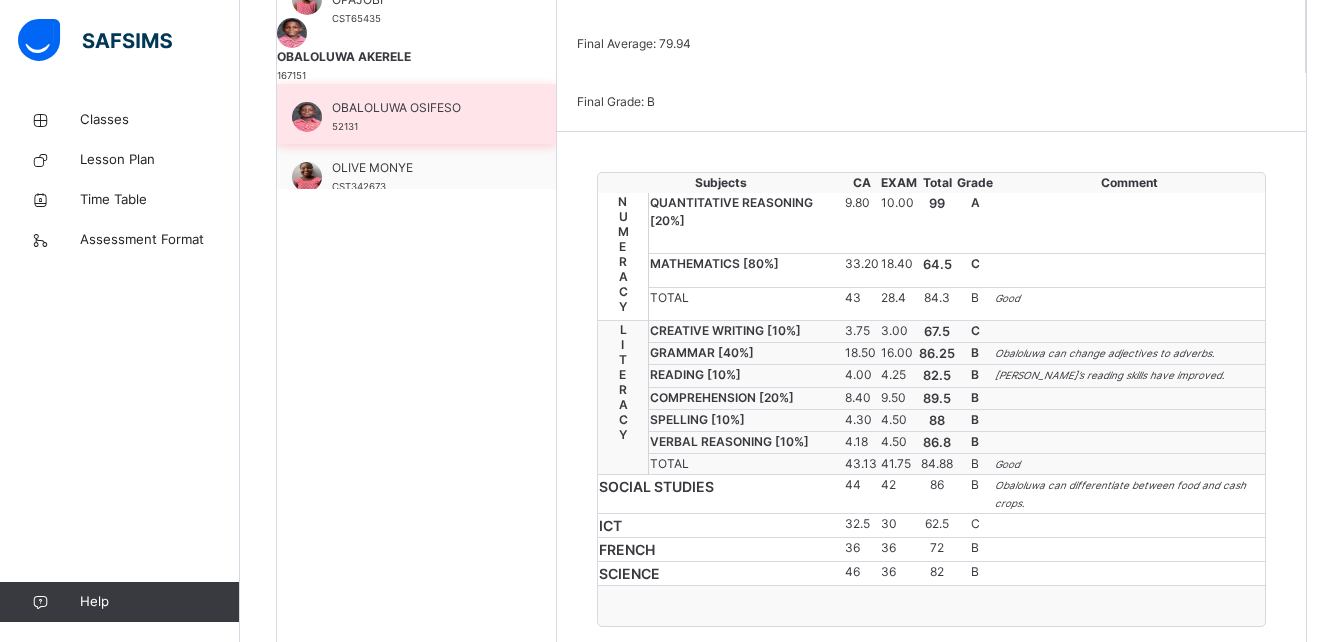 click on "OBALOLUWA  OSIFESO 52131" at bounding box center [421, 117] 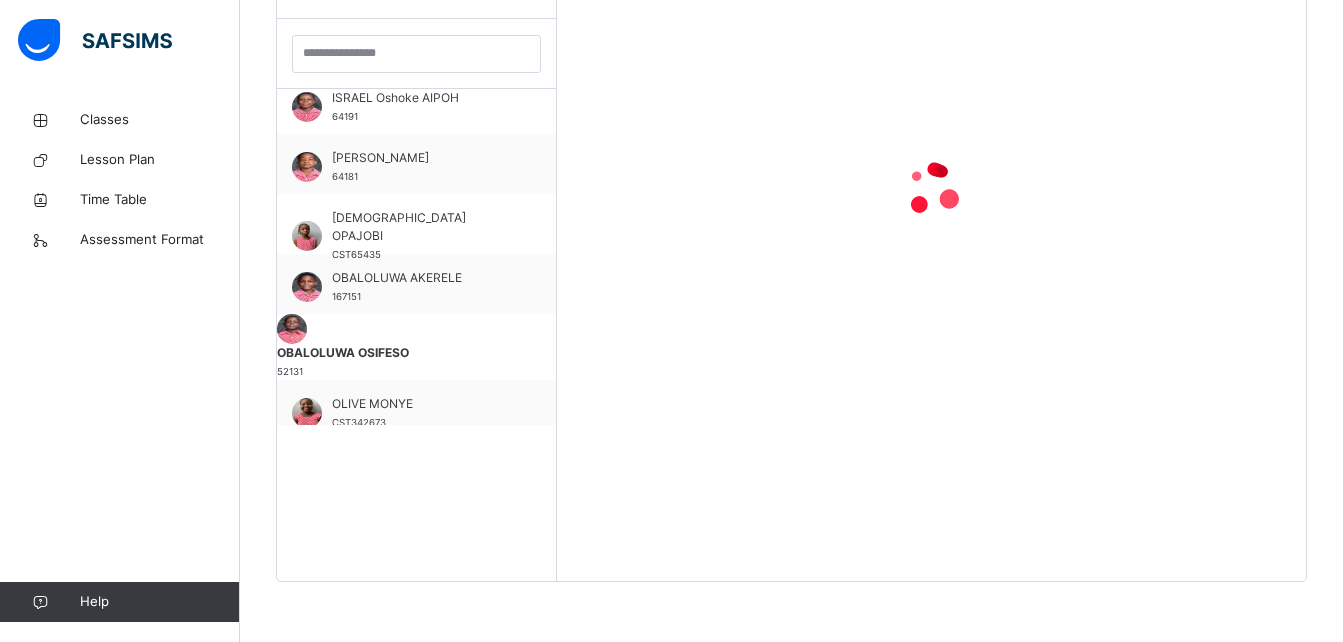 click on "64191" at bounding box center [345, 116] 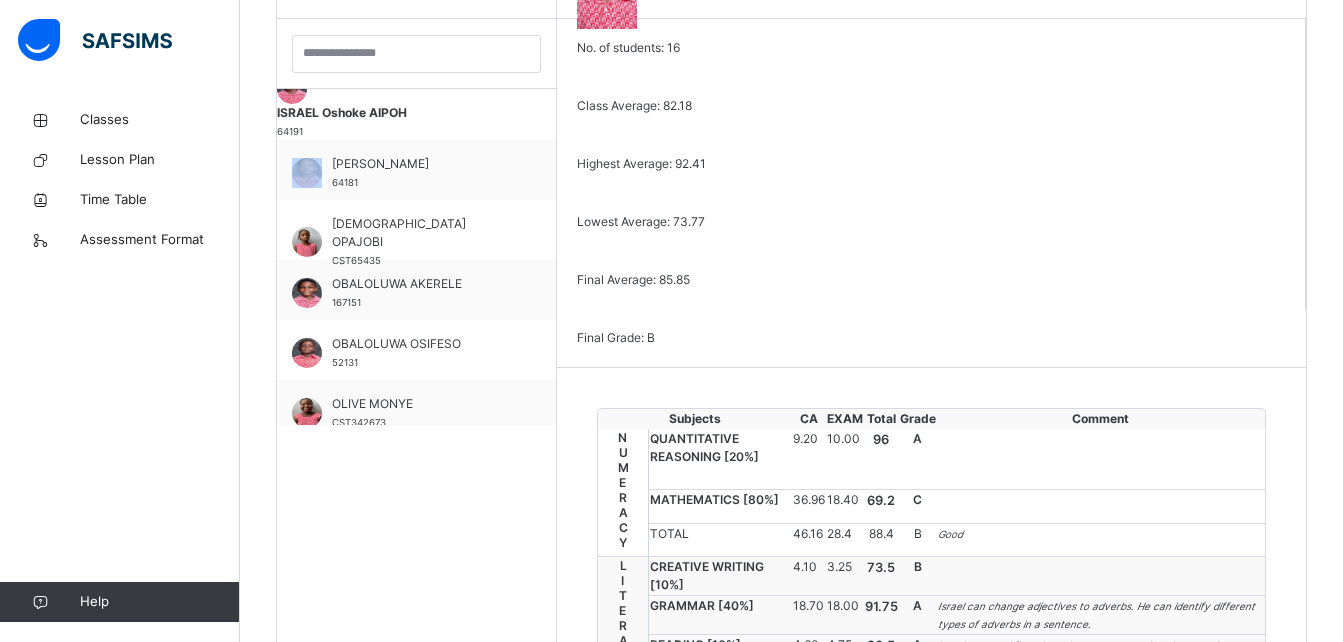 scroll, scrollTop: 817, scrollLeft: 0, axis: vertical 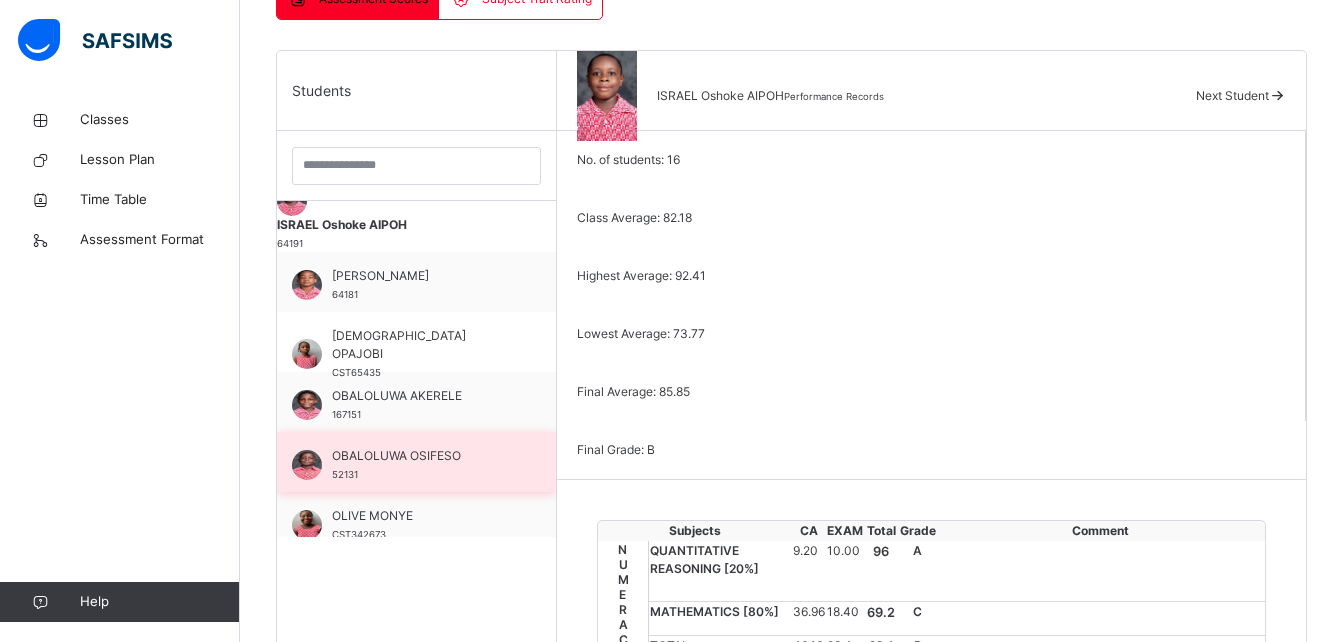 click on "OBALOLUWA  OSIFESO" at bounding box center (421, 456) 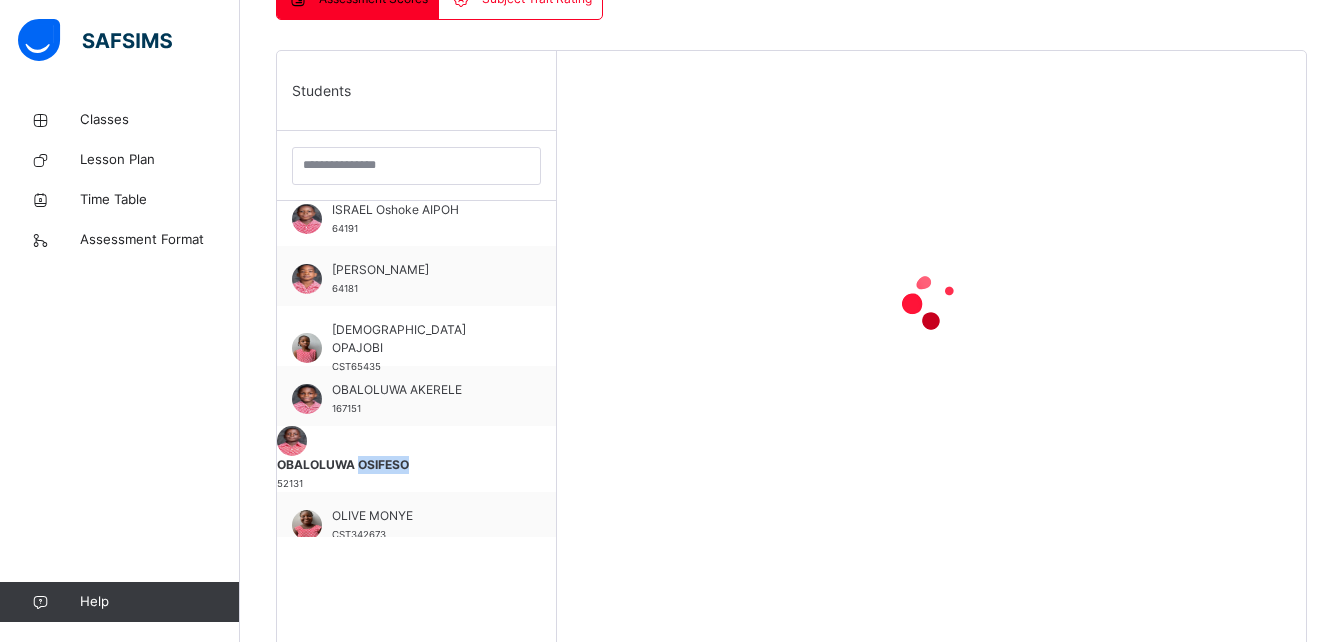 click on "OBALOLUWA  OSIFESO" at bounding box center (416, 465) 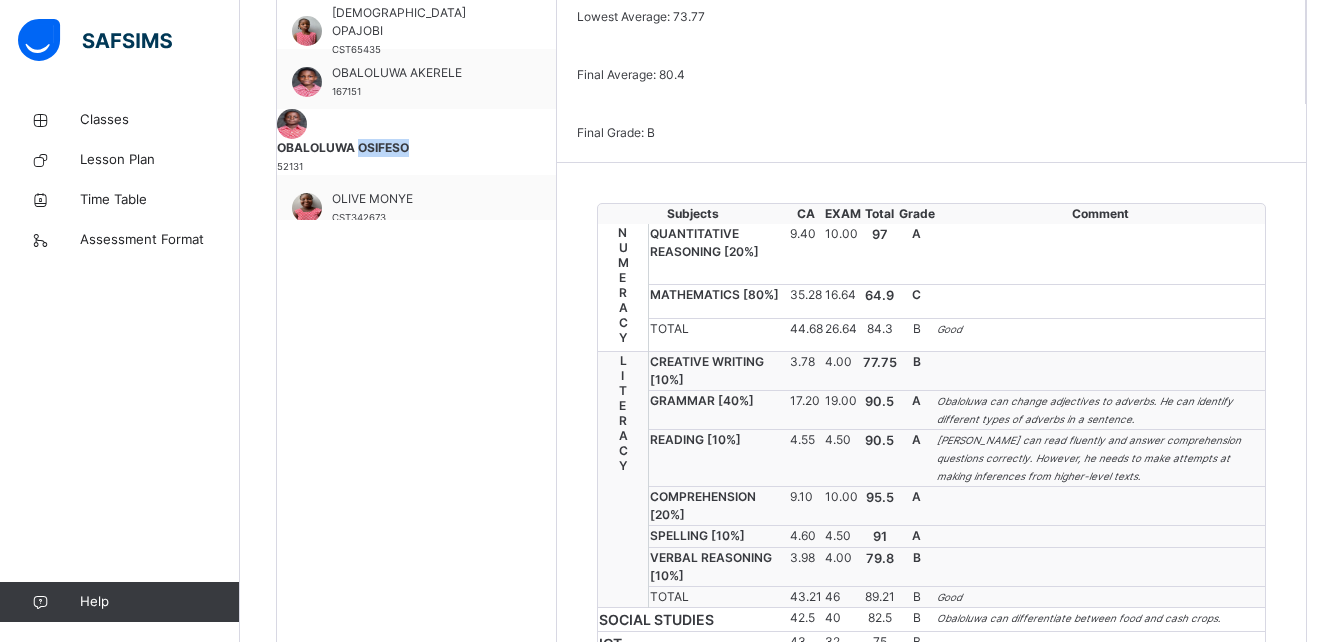 scroll, scrollTop: 731, scrollLeft: 0, axis: vertical 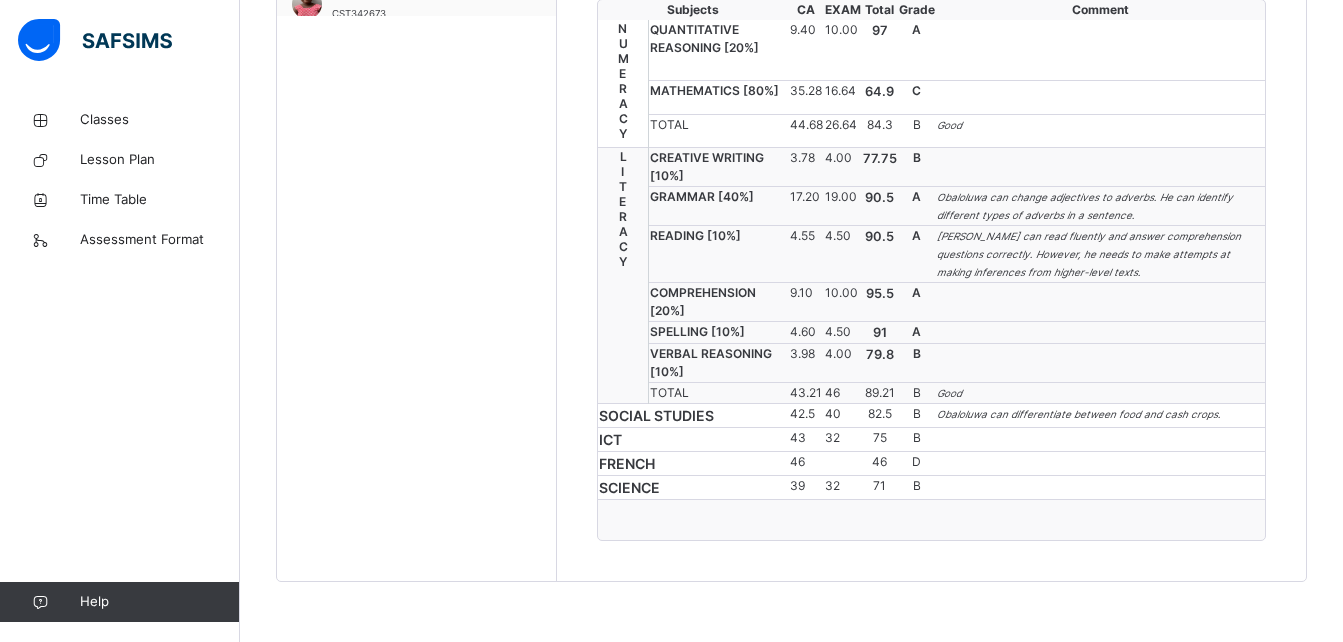 drag, startPoint x: 1340, startPoint y: 413, endPoint x: 1339, endPoint y: 483, distance: 70.00714 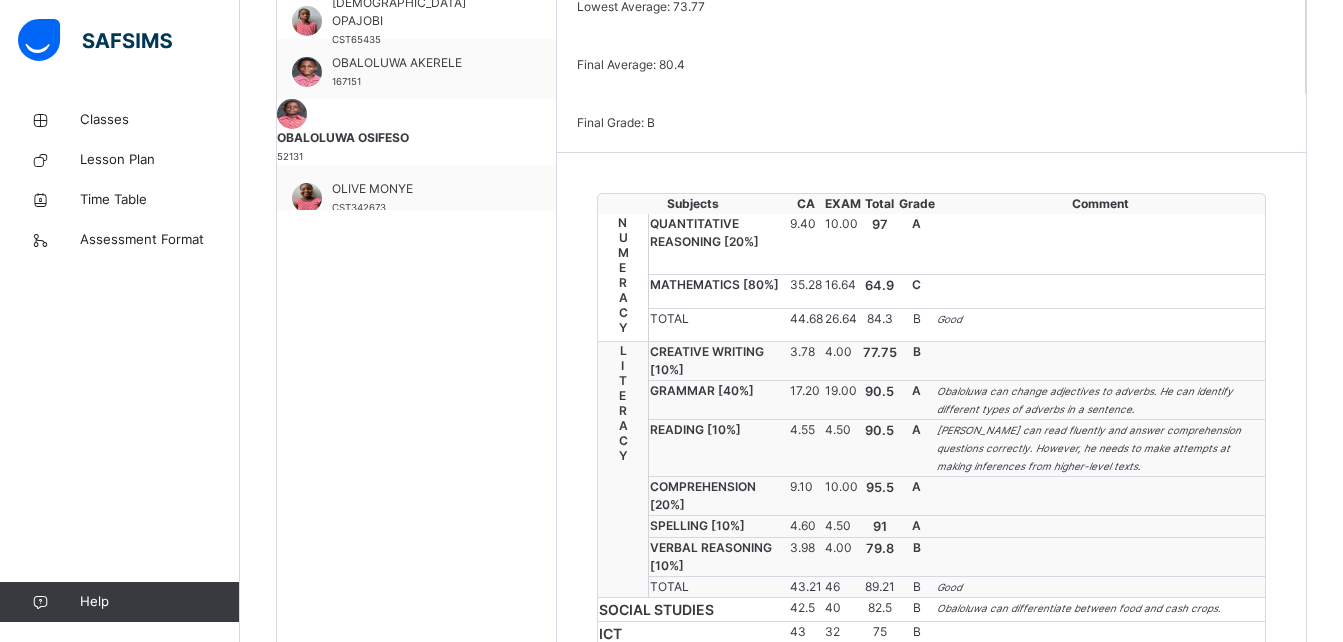 scroll, scrollTop: 803, scrollLeft: 0, axis: vertical 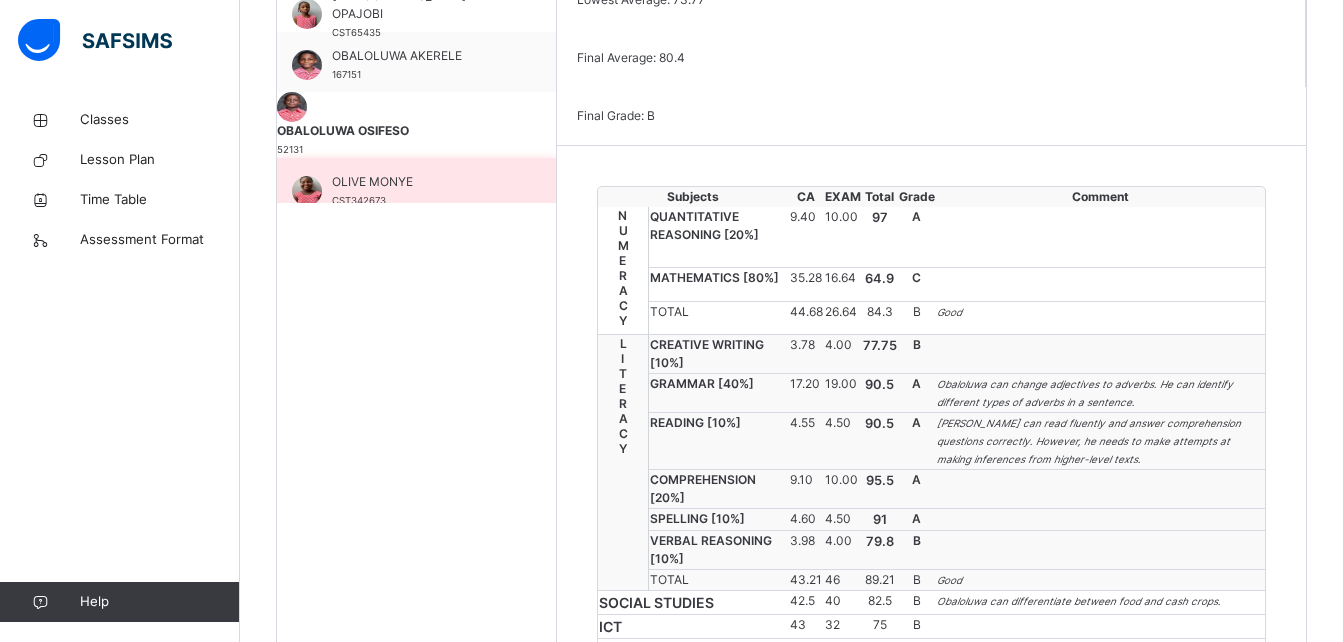 click on "OLIVE  MONYE" at bounding box center [421, 182] 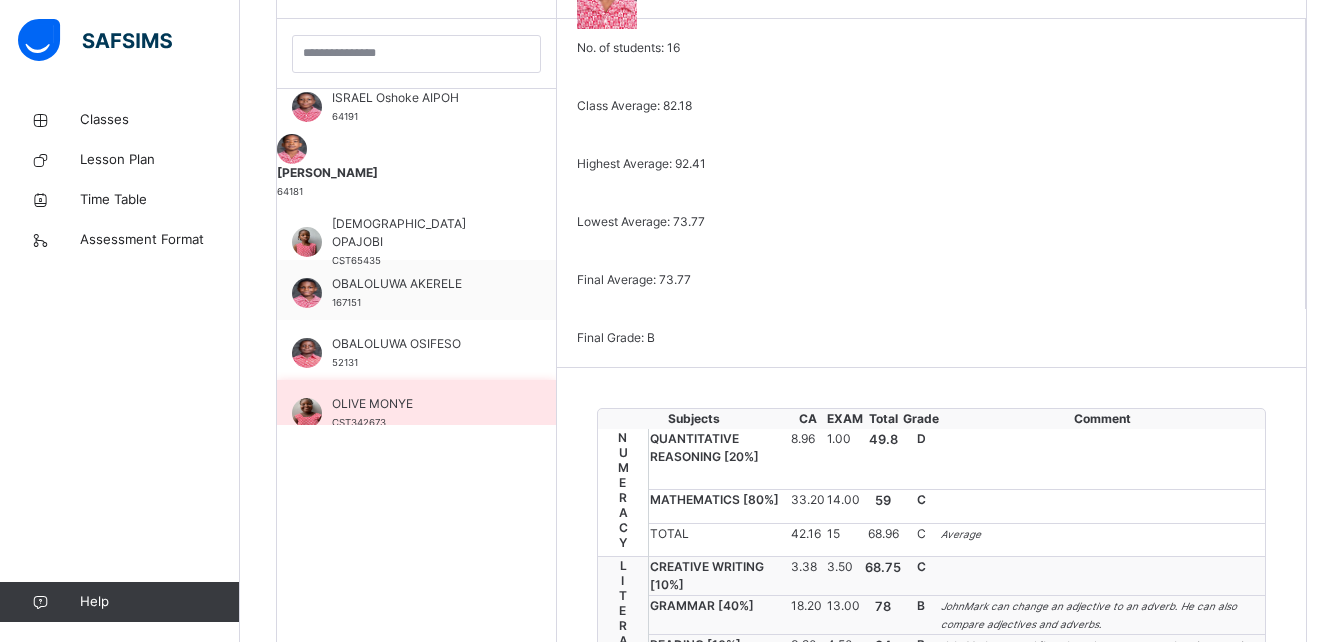 scroll, scrollTop: 803, scrollLeft: 0, axis: vertical 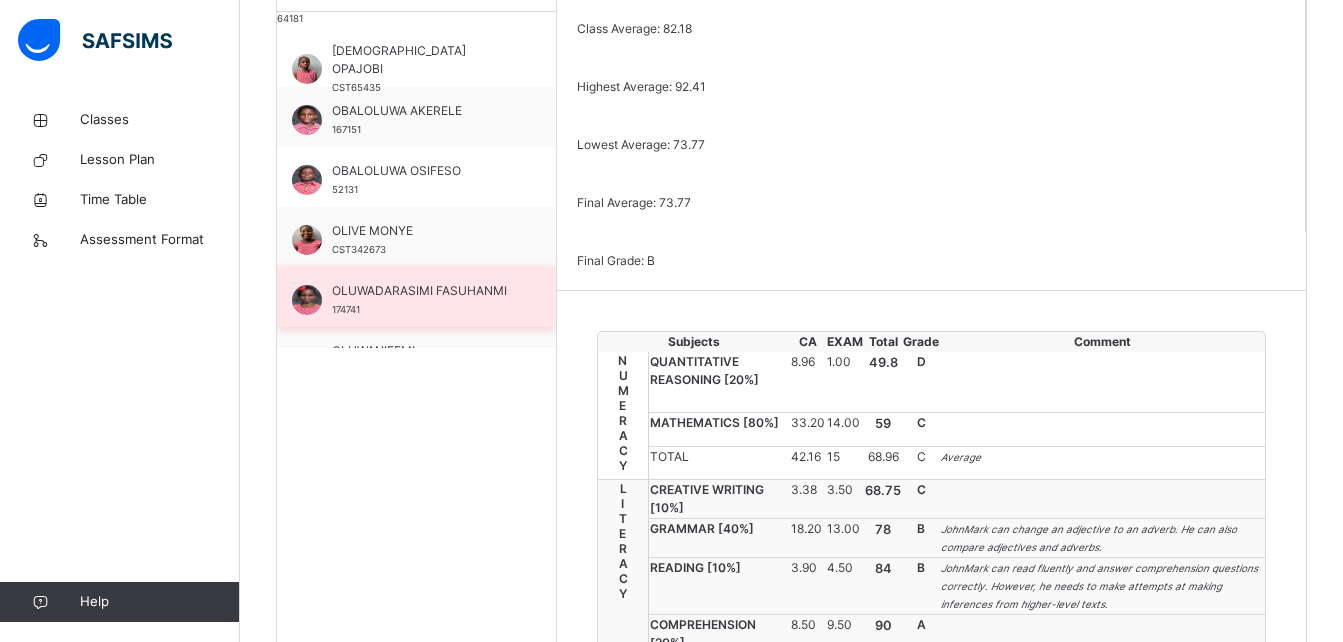 click on "OLUWADARASIMI  FASUHANMI" at bounding box center [421, 291] 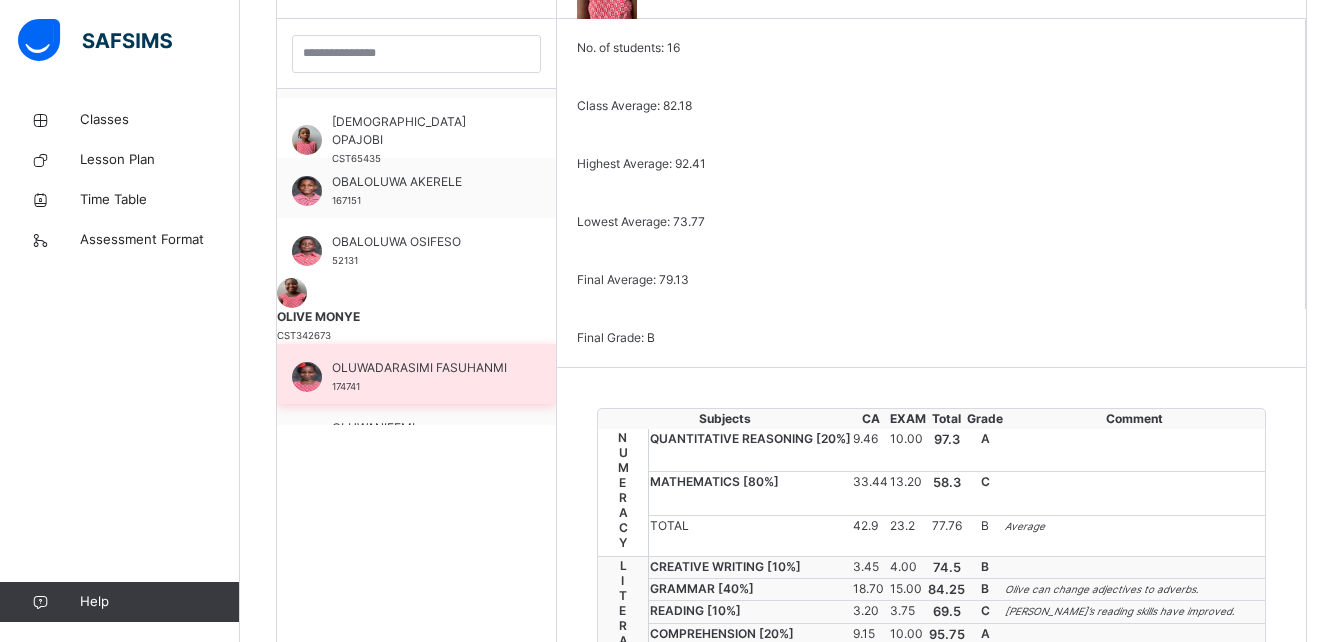 scroll, scrollTop: 658, scrollLeft: 0, axis: vertical 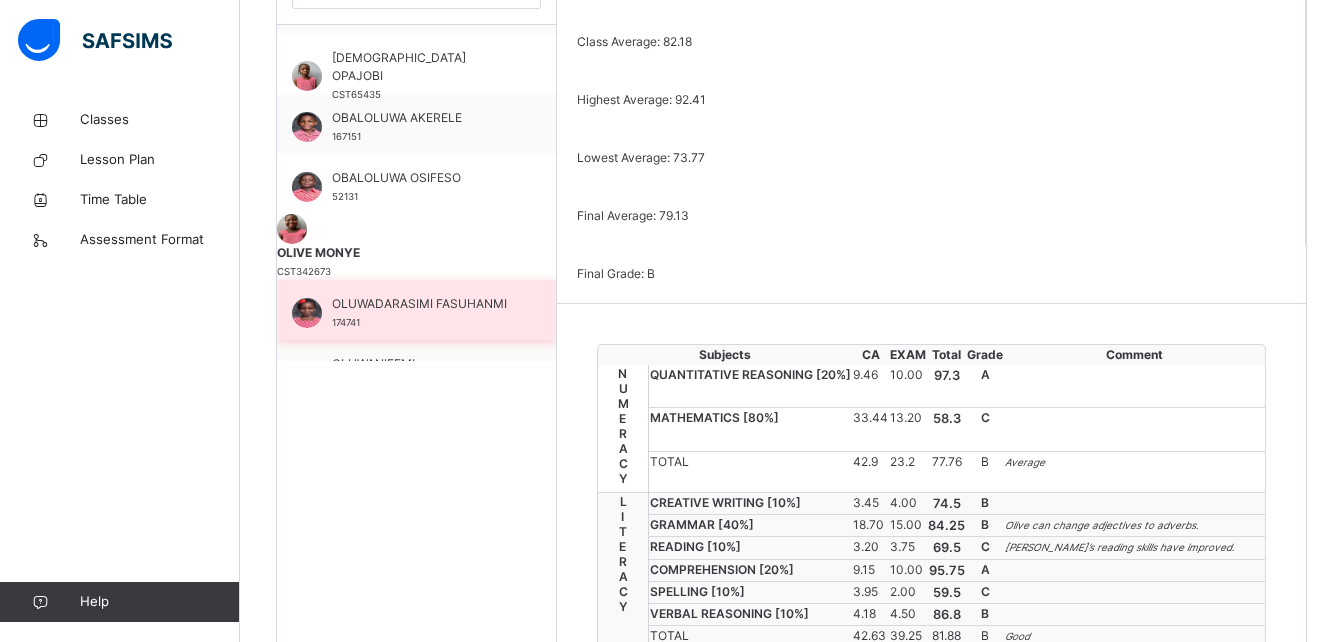 click on "OLUWADARASIMI  FASUHANMI" at bounding box center [421, 304] 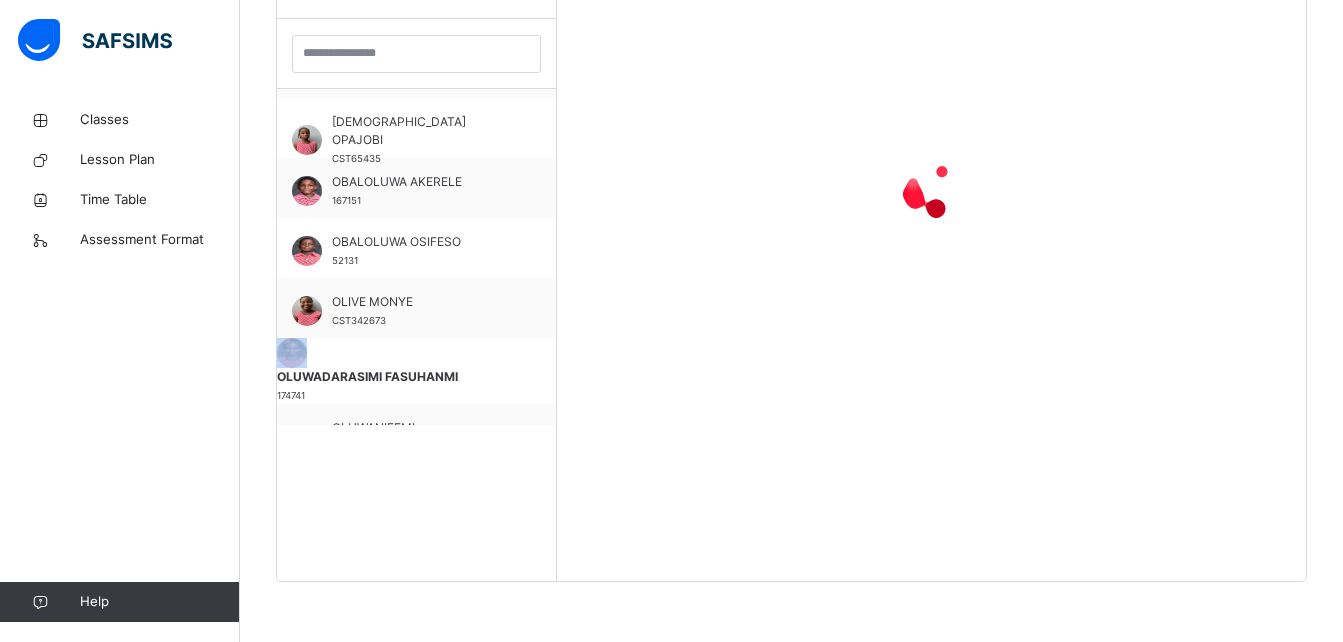 click on "OLIVE  MONYE CST342673" at bounding box center [421, 311] 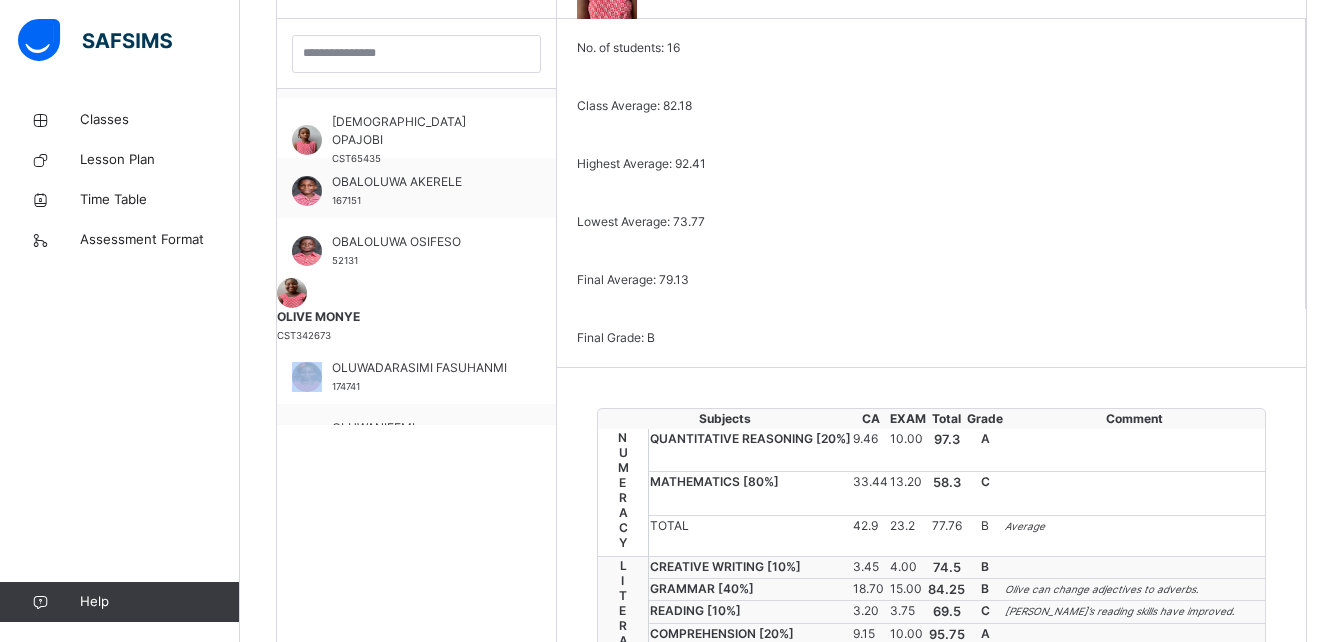scroll, scrollTop: 645, scrollLeft: 0, axis: vertical 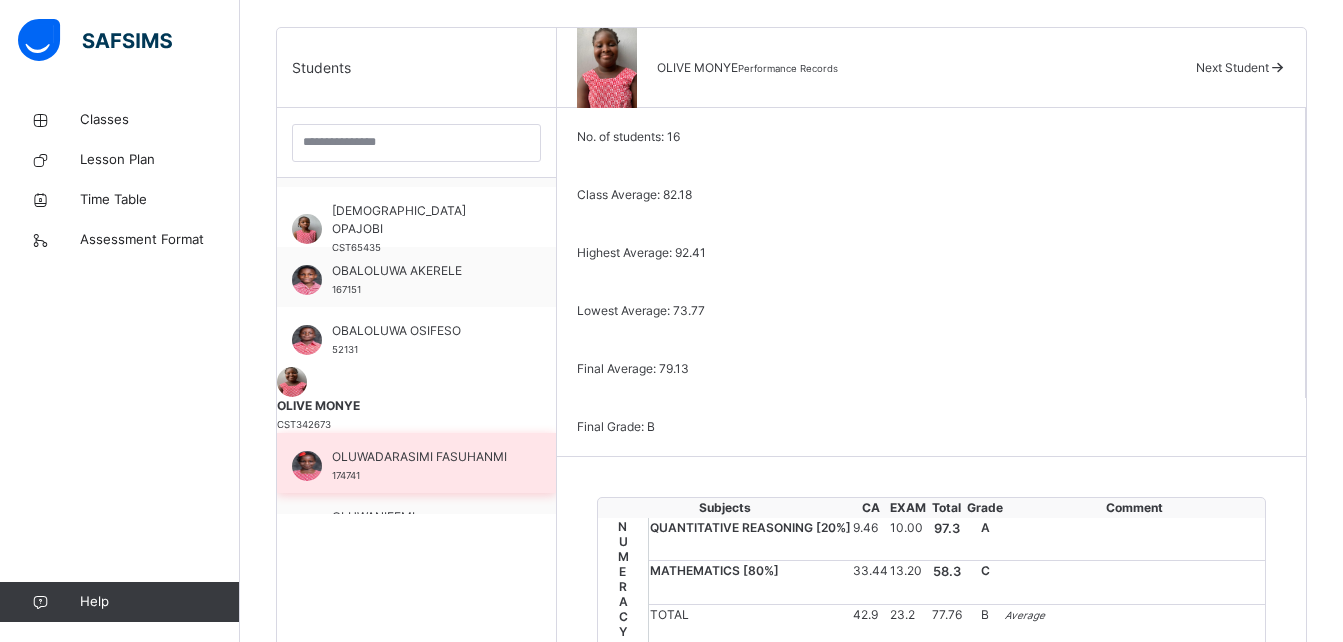 click on "OLUWADARASIMI  FASUHANMI" at bounding box center (421, 457) 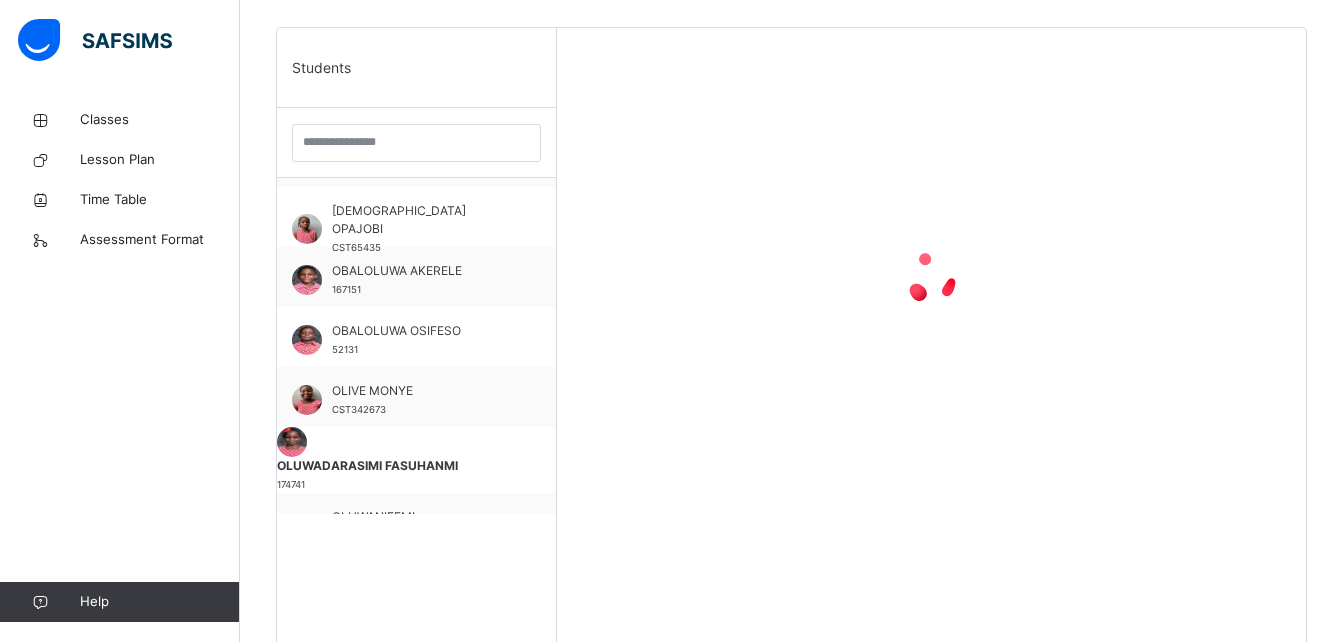 click on "OLUWADARASIMI  FASUHANMI" at bounding box center [416, 466] 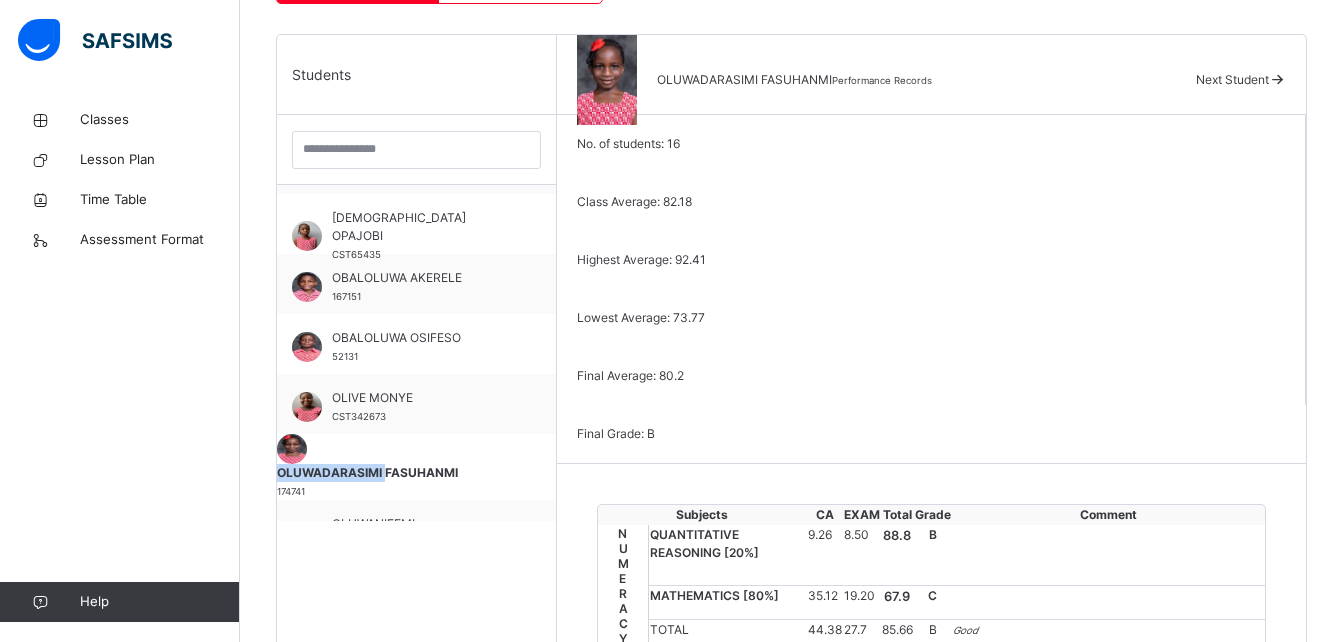 scroll, scrollTop: 567, scrollLeft: 0, axis: vertical 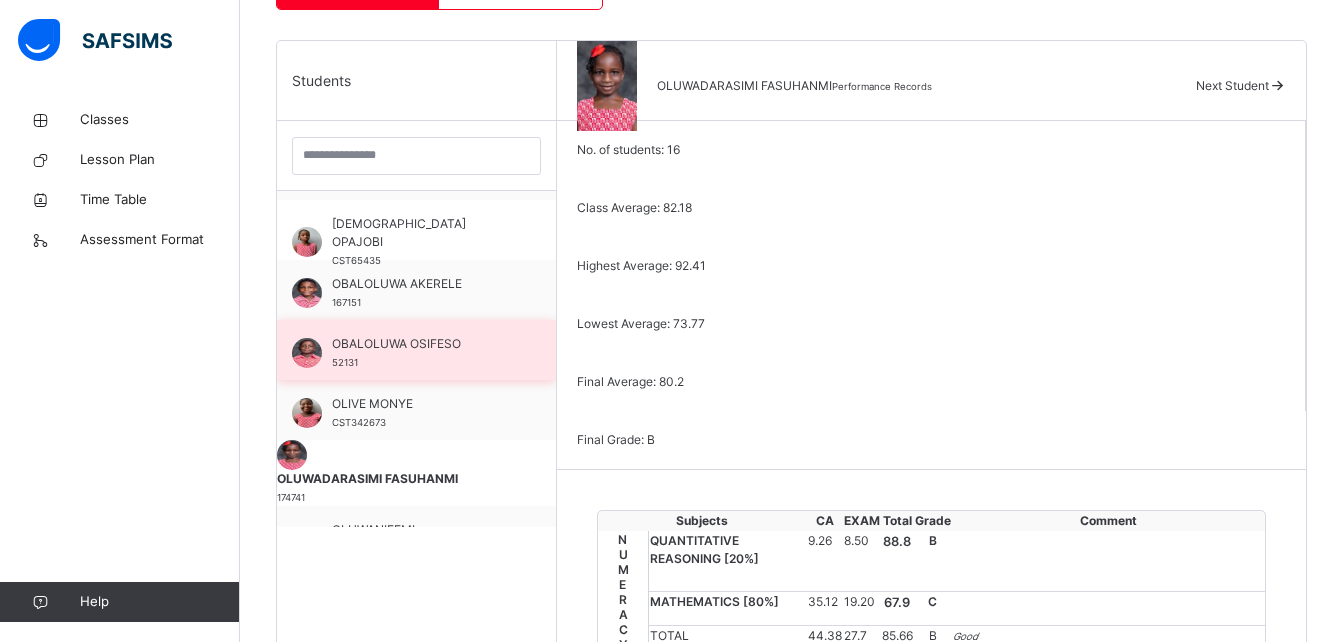 click on "OBALOLUWA  OSIFESO" at bounding box center (421, 344) 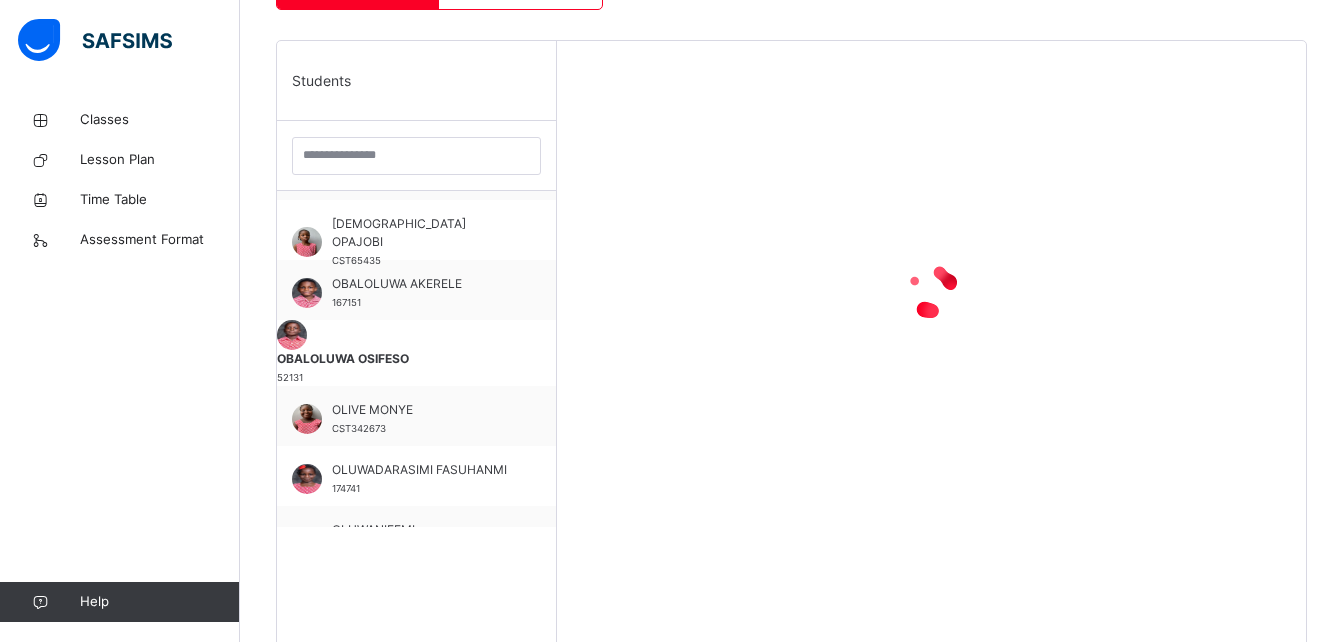 click on "OBALOLUWA  OSIFESO" at bounding box center [416, 359] 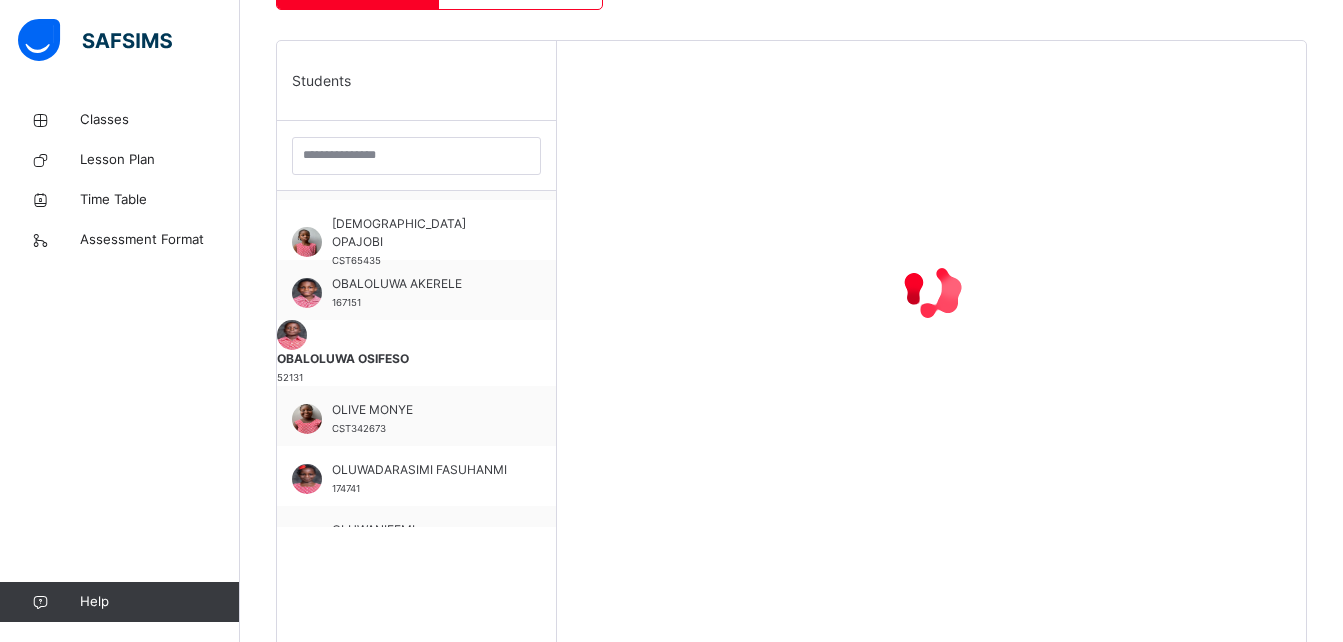 click on "OBALOLUWA  OSIFESO" at bounding box center [416, 359] 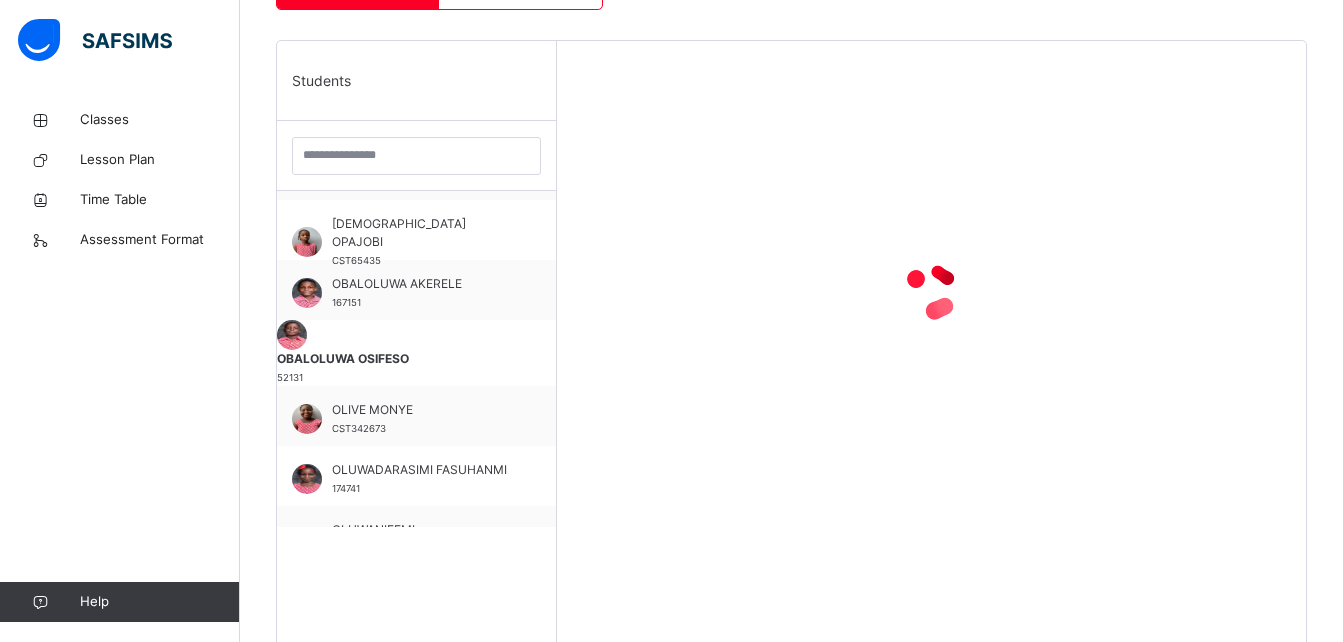 click on "OBALOLUWA  OSIFESO" at bounding box center (416, 359) 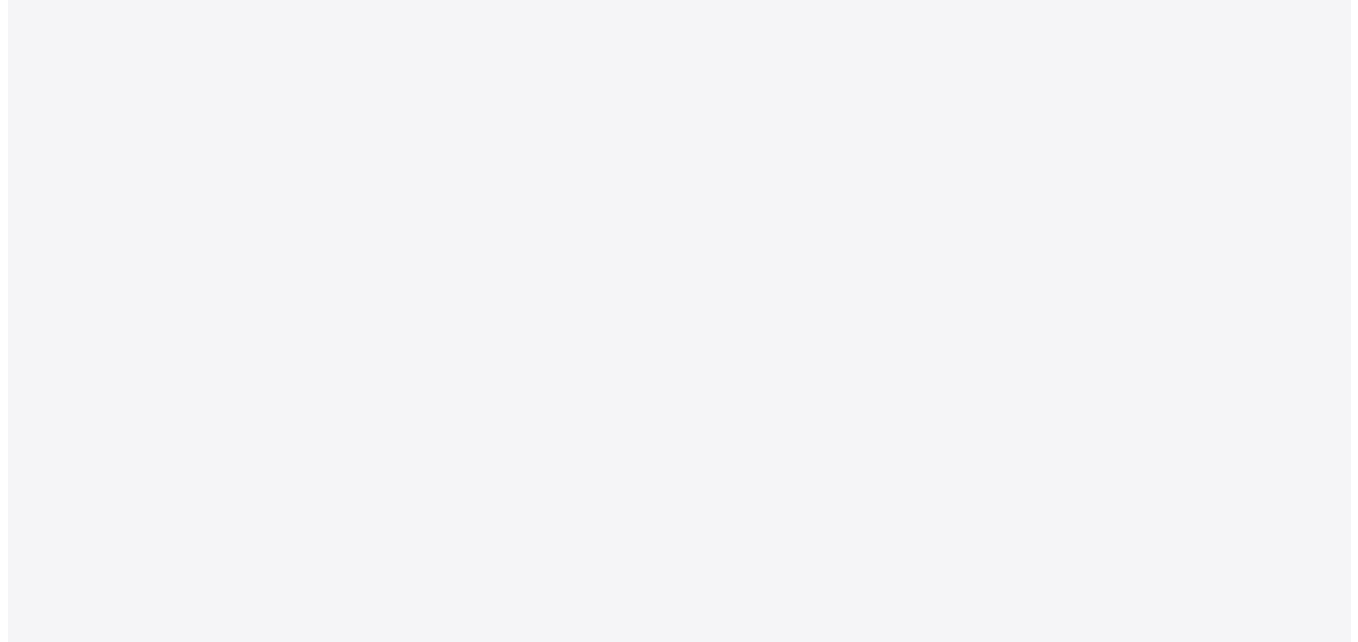scroll, scrollTop: 0, scrollLeft: 0, axis: both 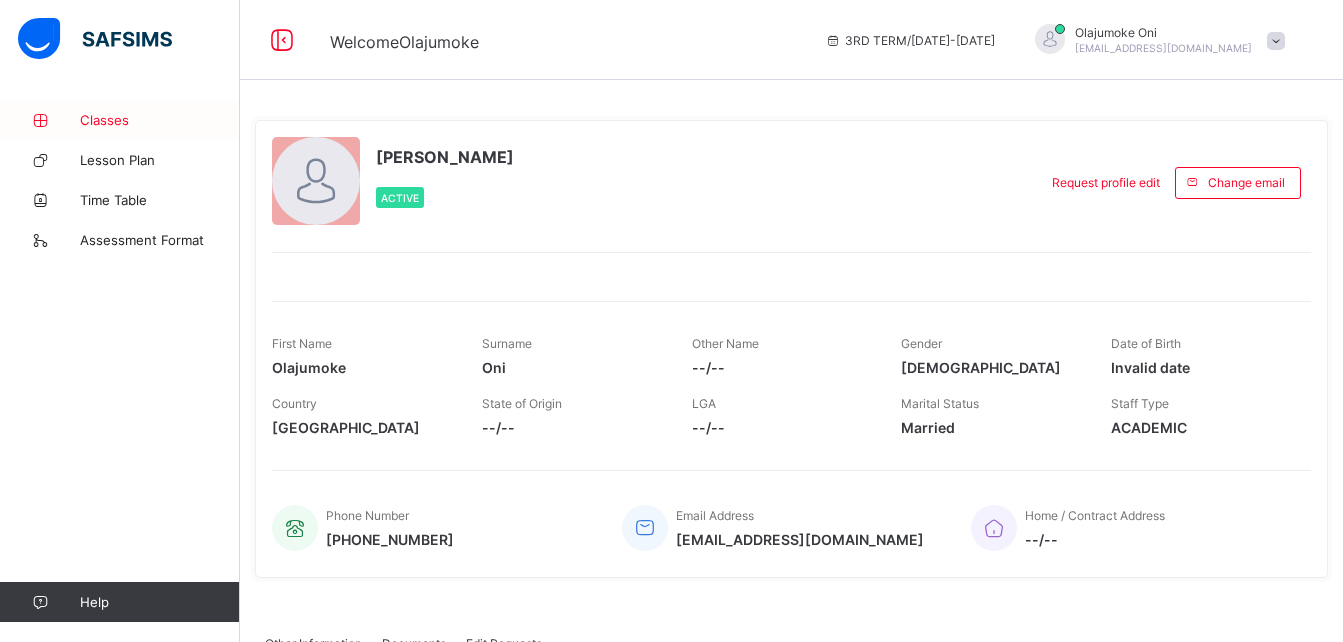 click on "Classes" at bounding box center (120, 120) 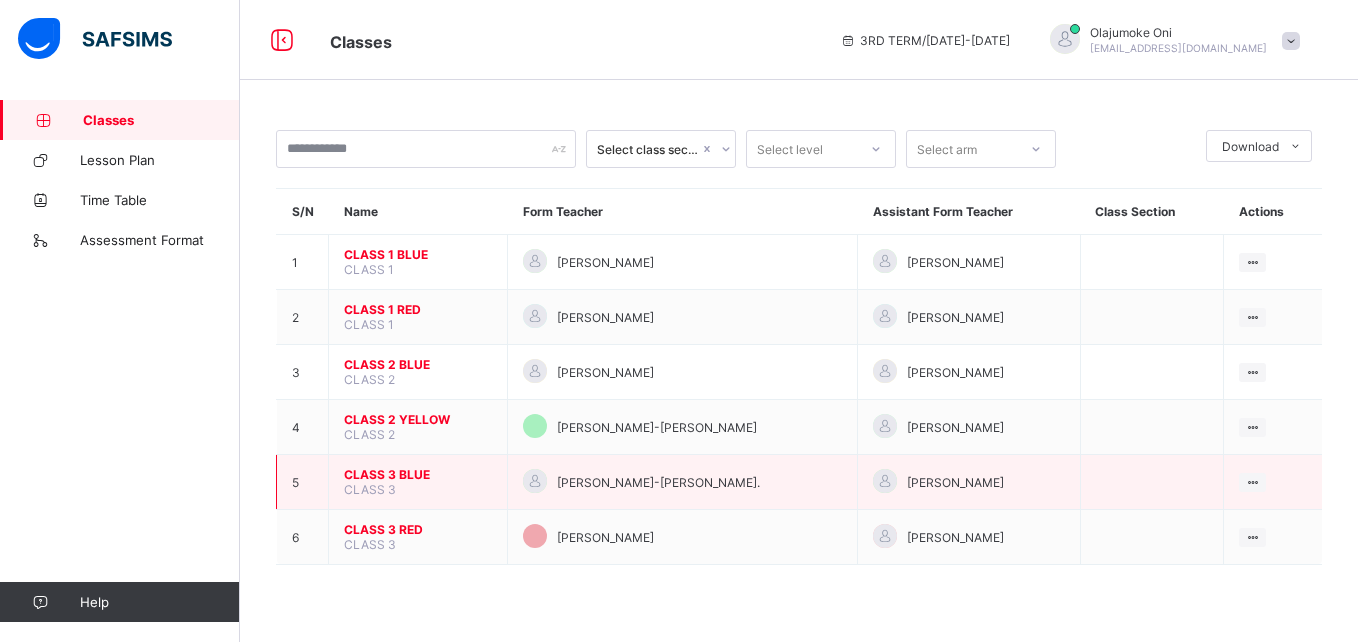 click on "CLASS 3   BLUE" at bounding box center (418, 474) 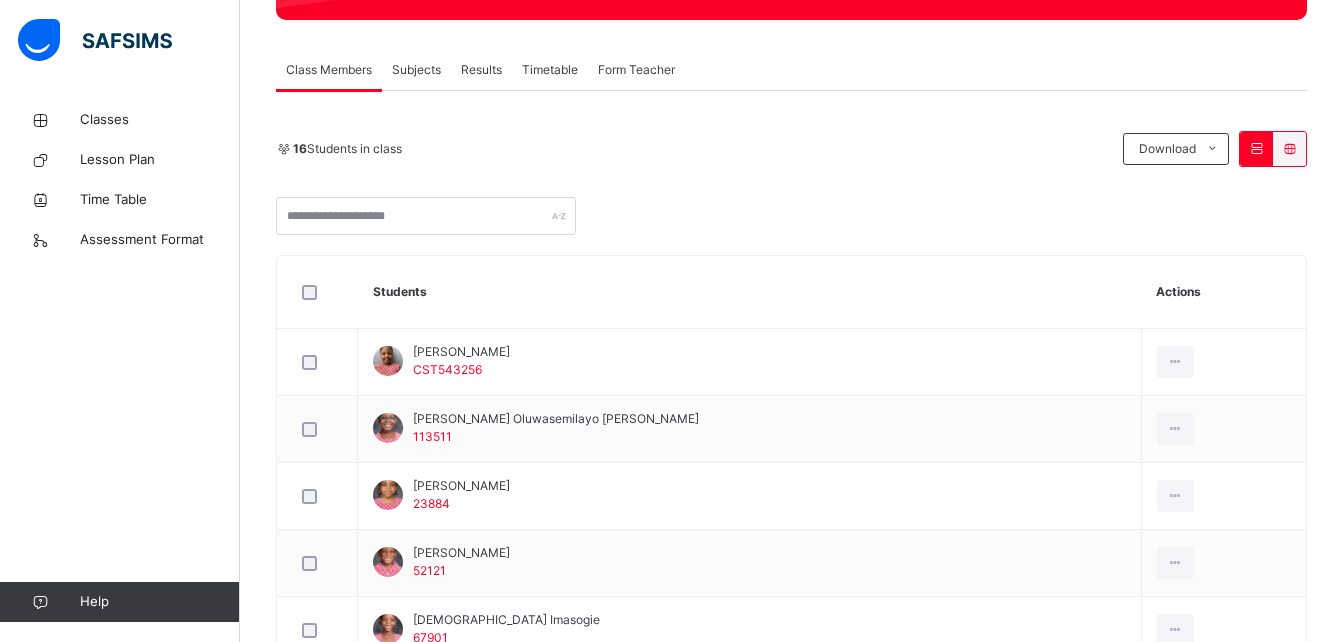 scroll, scrollTop: 46, scrollLeft: 0, axis: vertical 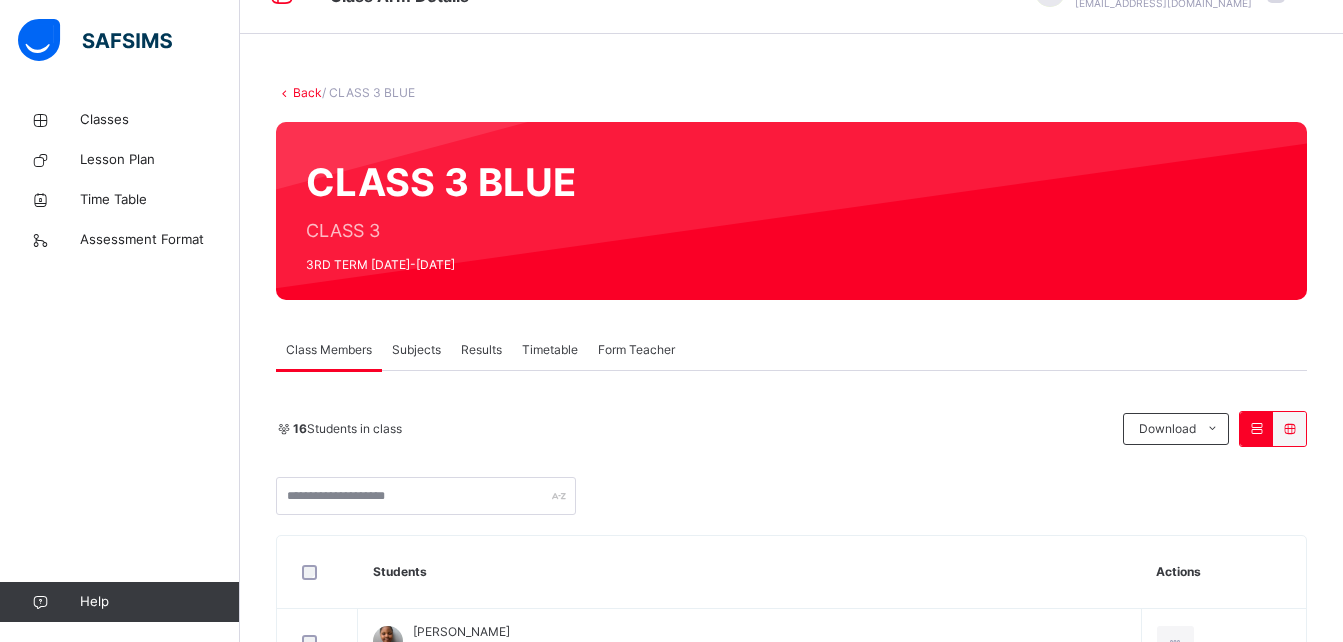 click on "Subjects" at bounding box center [416, 350] 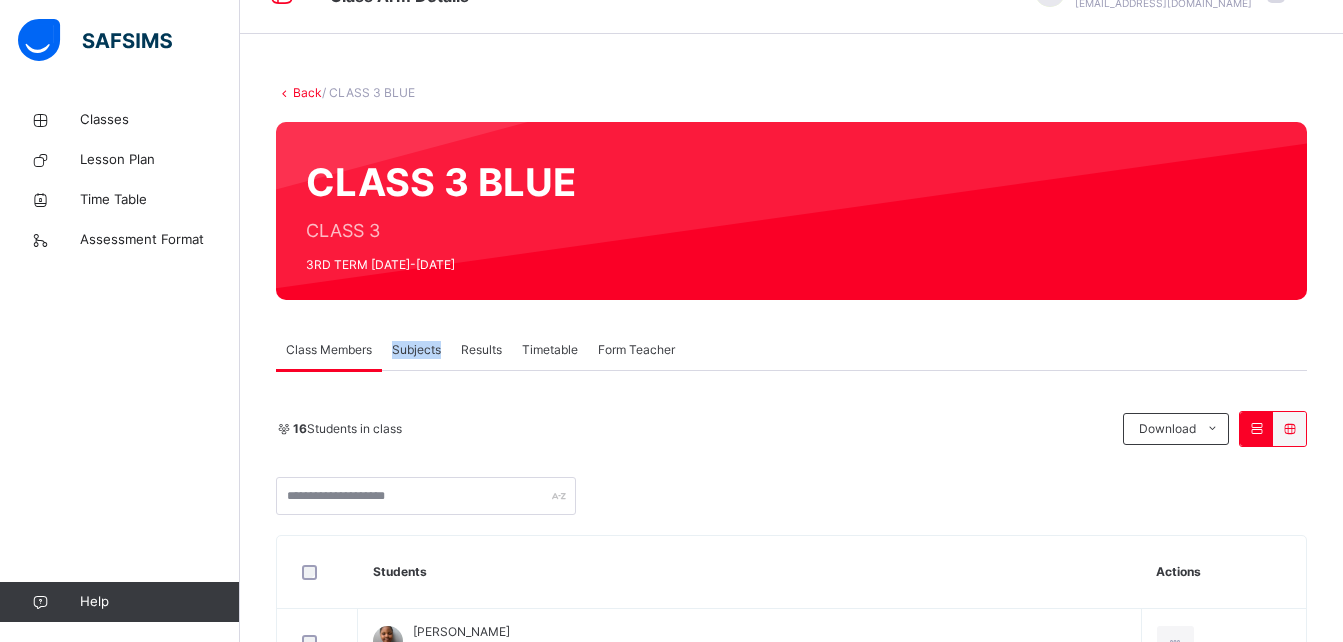 click on "Subjects" at bounding box center (416, 350) 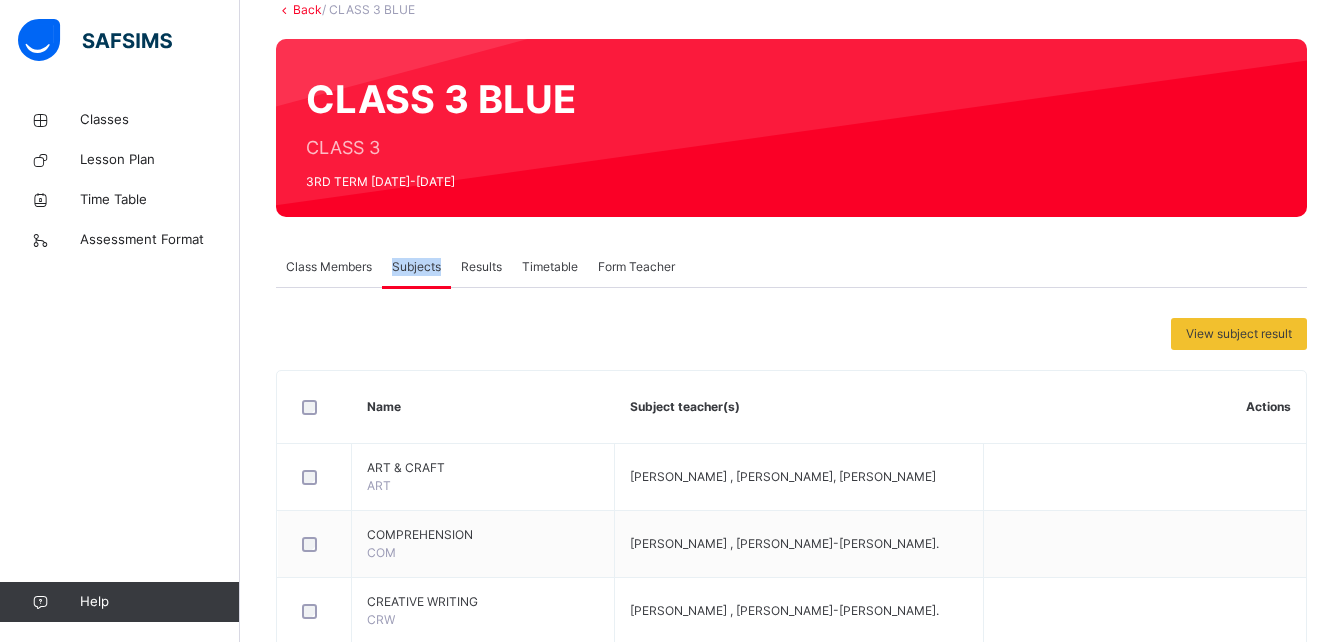 scroll, scrollTop: 132, scrollLeft: 0, axis: vertical 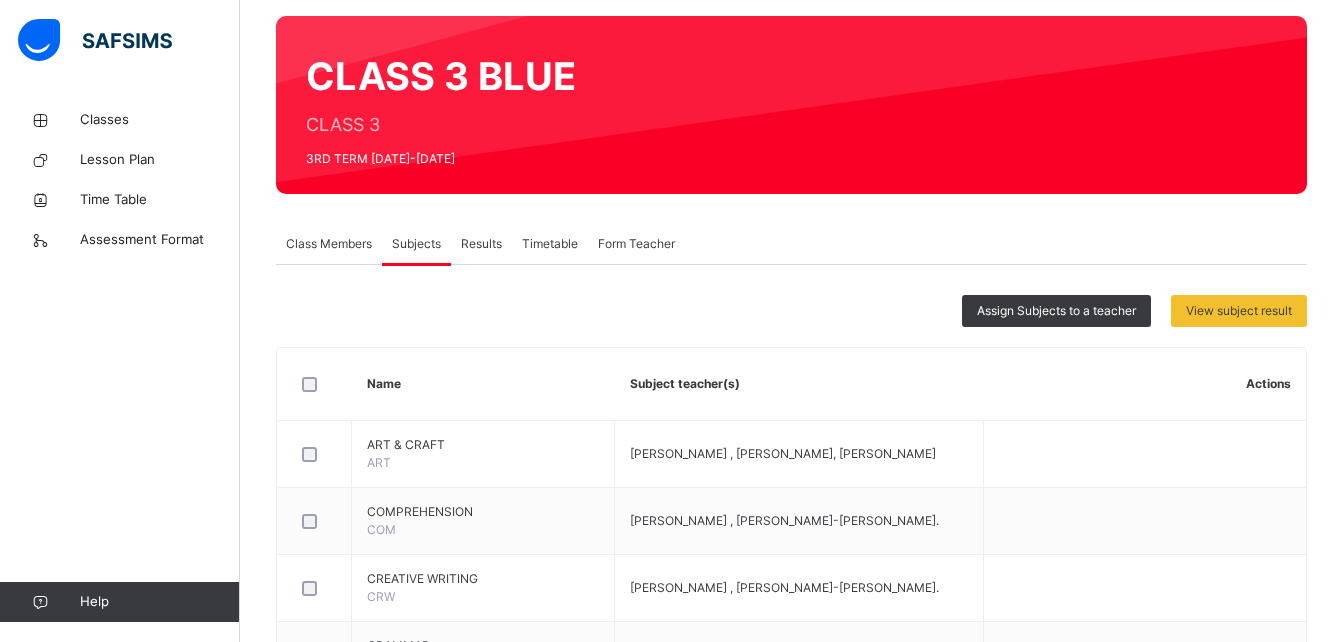 click on "Results" at bounding box center (481, 244) 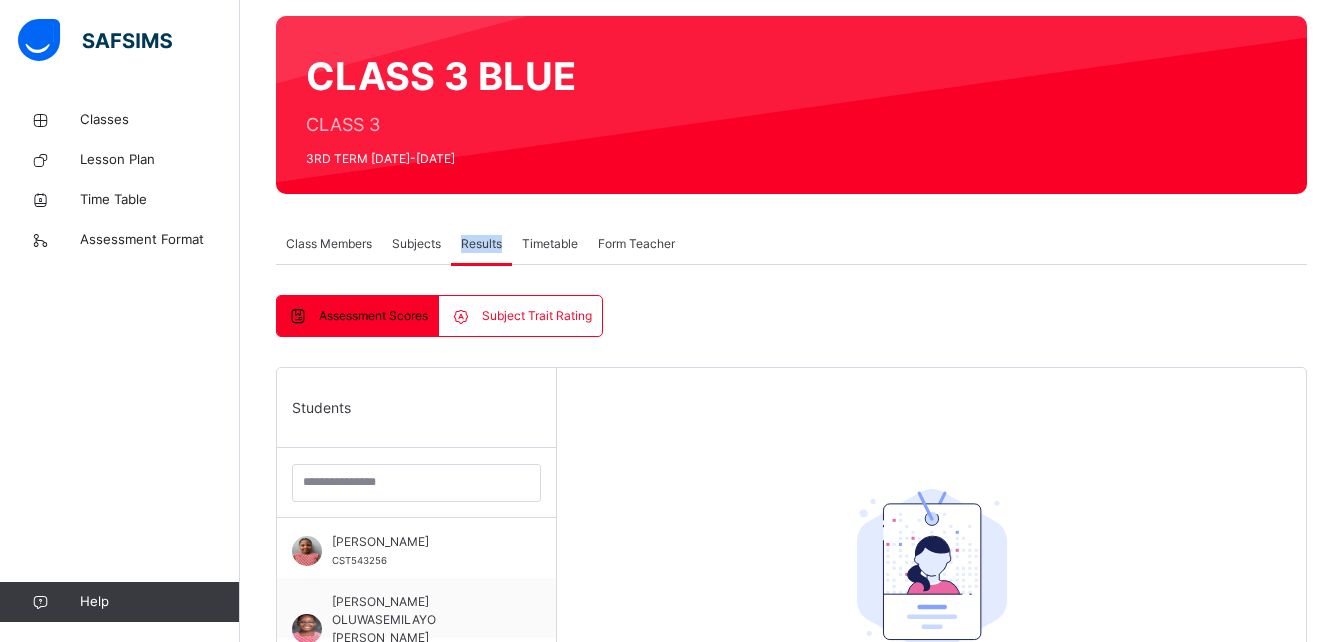 click on "Results" at bounding box center (481, 244) 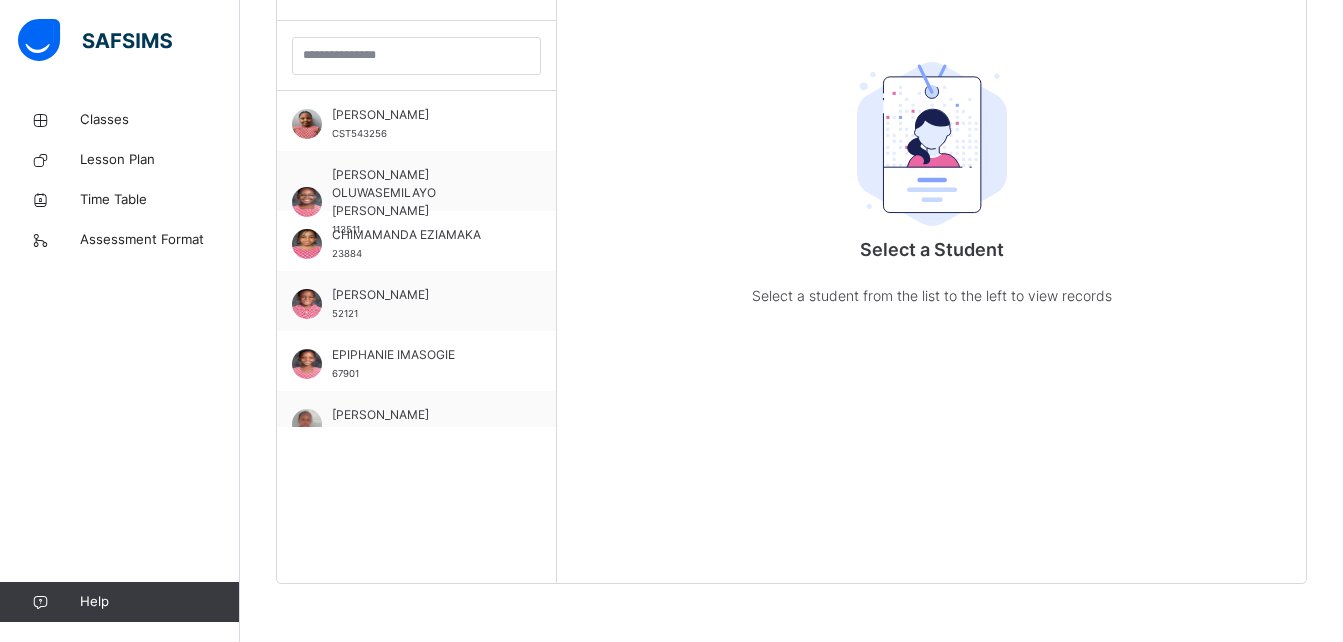 scroll, scrollTop: 581, scrollLeft: 0, axis: vertical 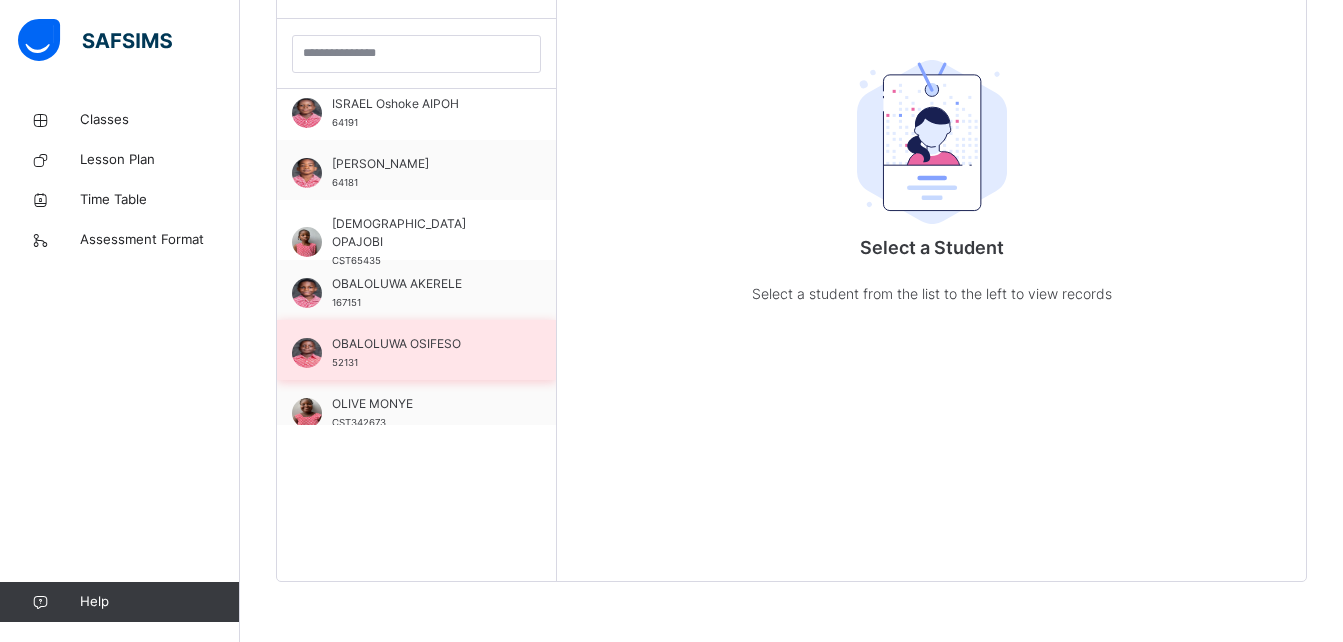 click on "OBALOLUWA  OSIFESO 52131" at bounding box center (416, 350) 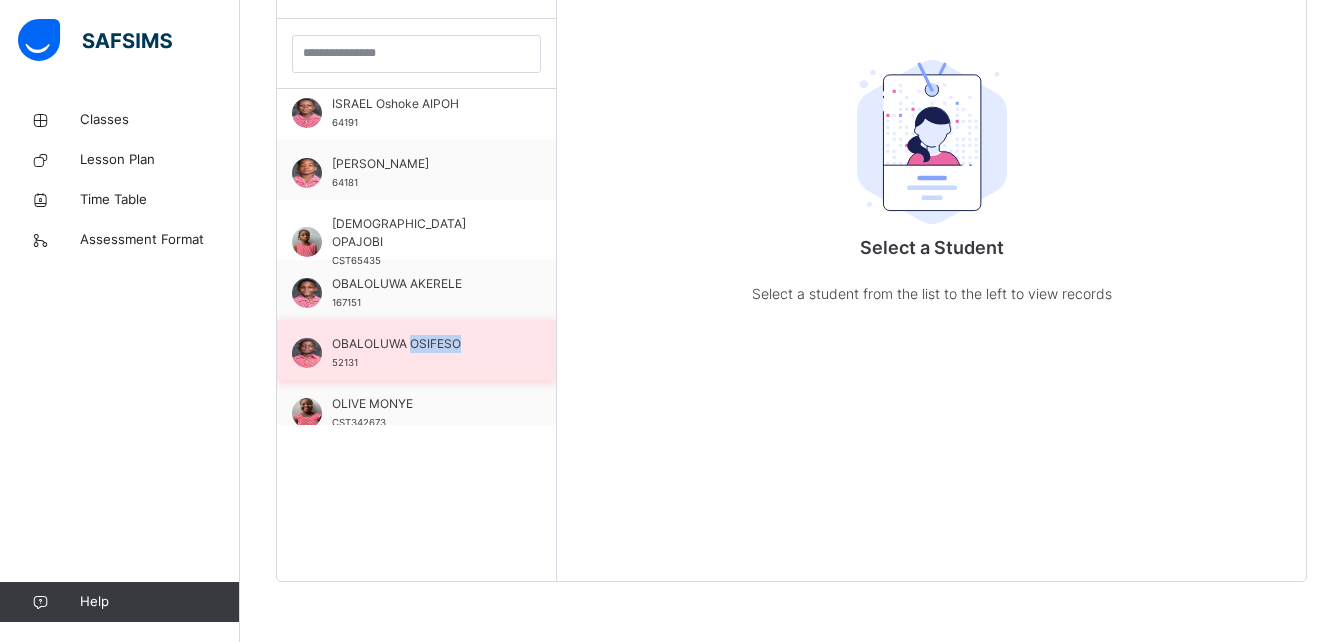 click on "OBALOLUWA  OSIFESO 52131" at bounding box center (416, 350) 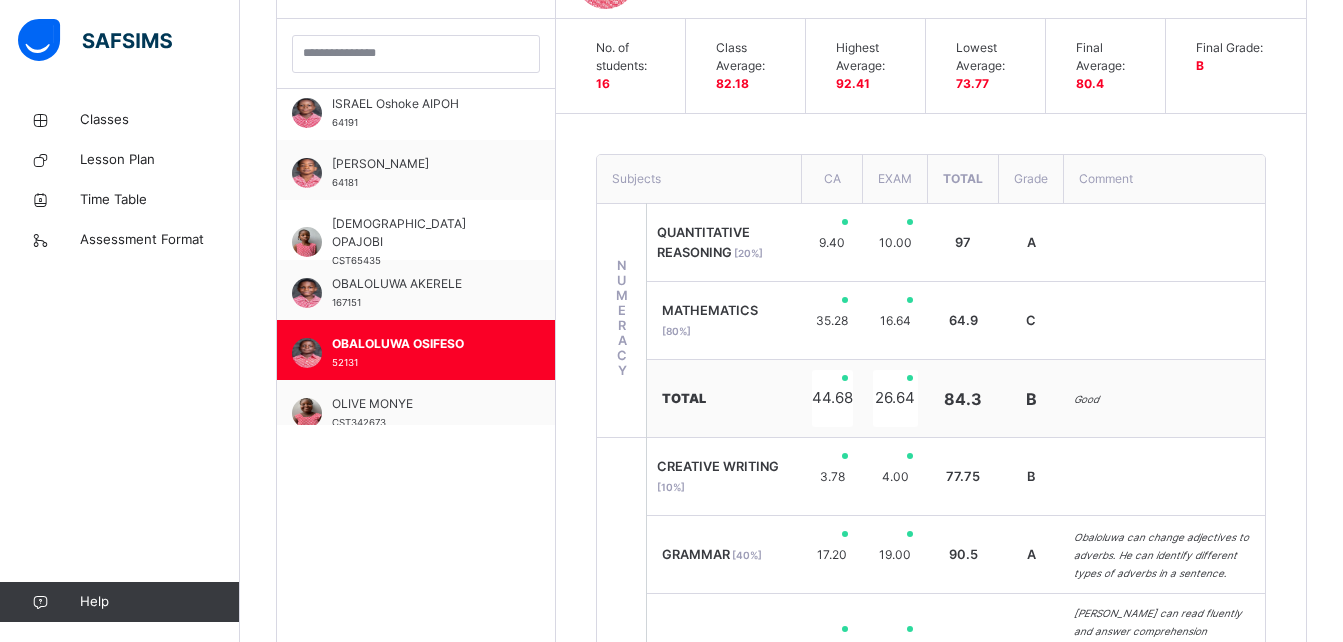 drag, startPoint x: 1338, startPoint y: 243, endPoint x: 1352, endPoint y: 310, distance: 68.44706 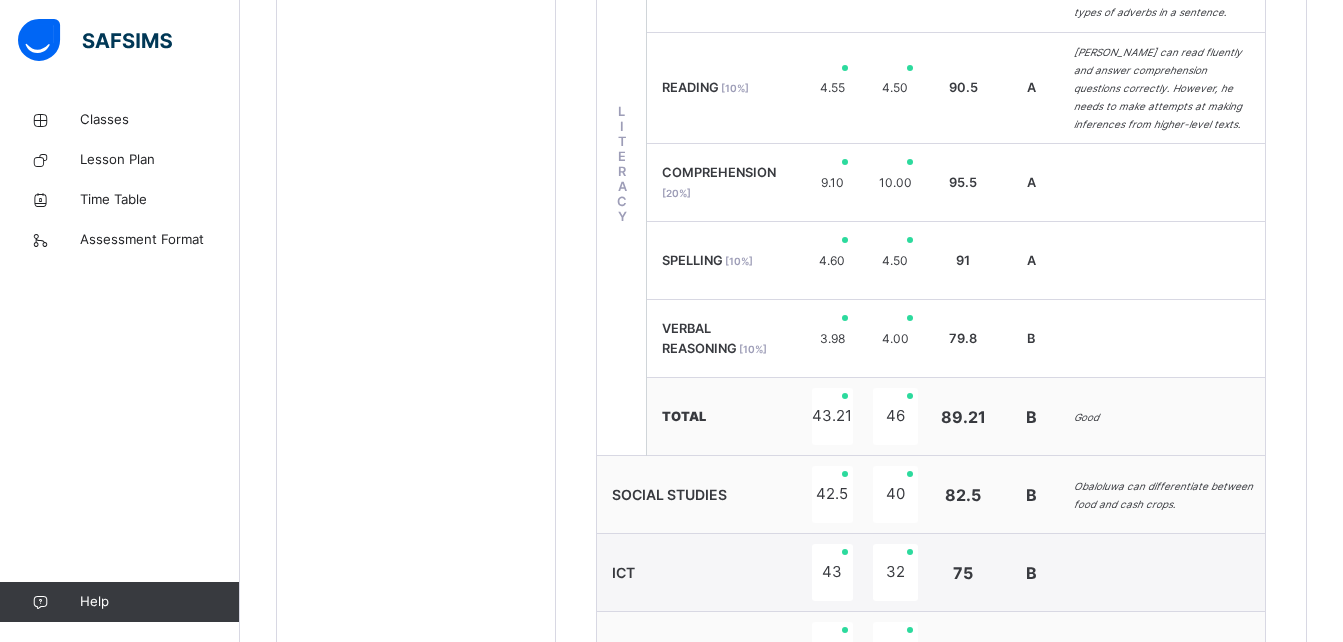 scroll, scrollTop: 0, scrollLeft: 0, axis: both 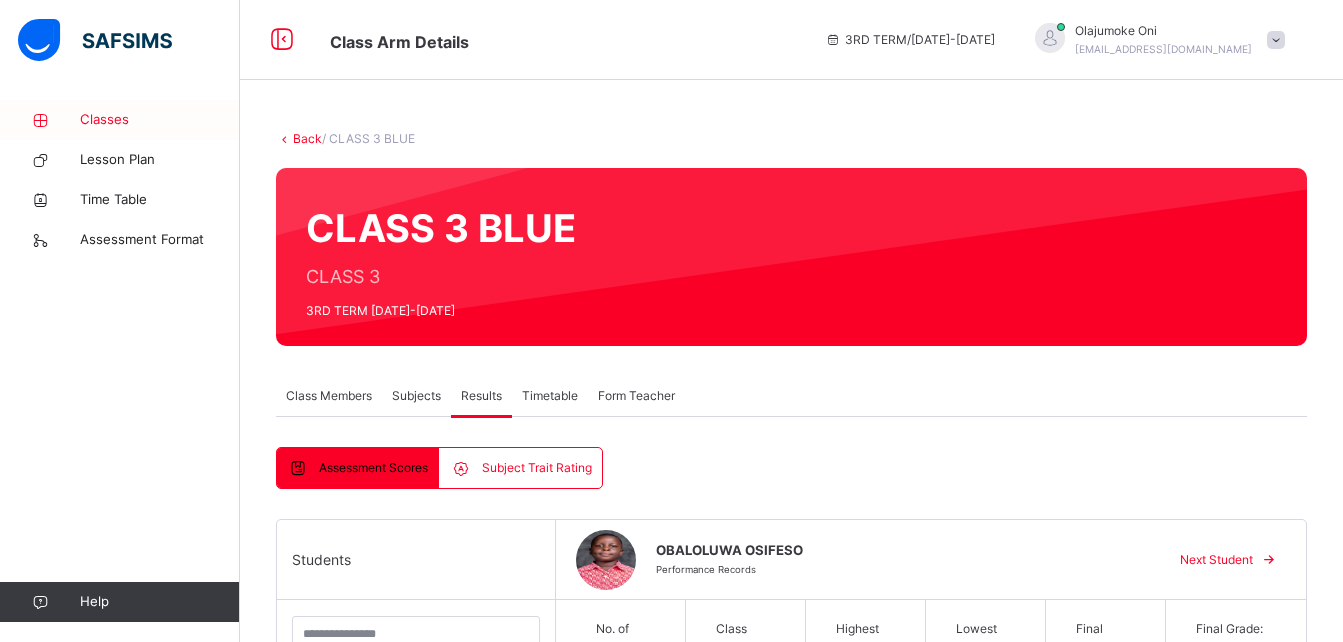 click on "Classes" at bounding box center (160, 120) 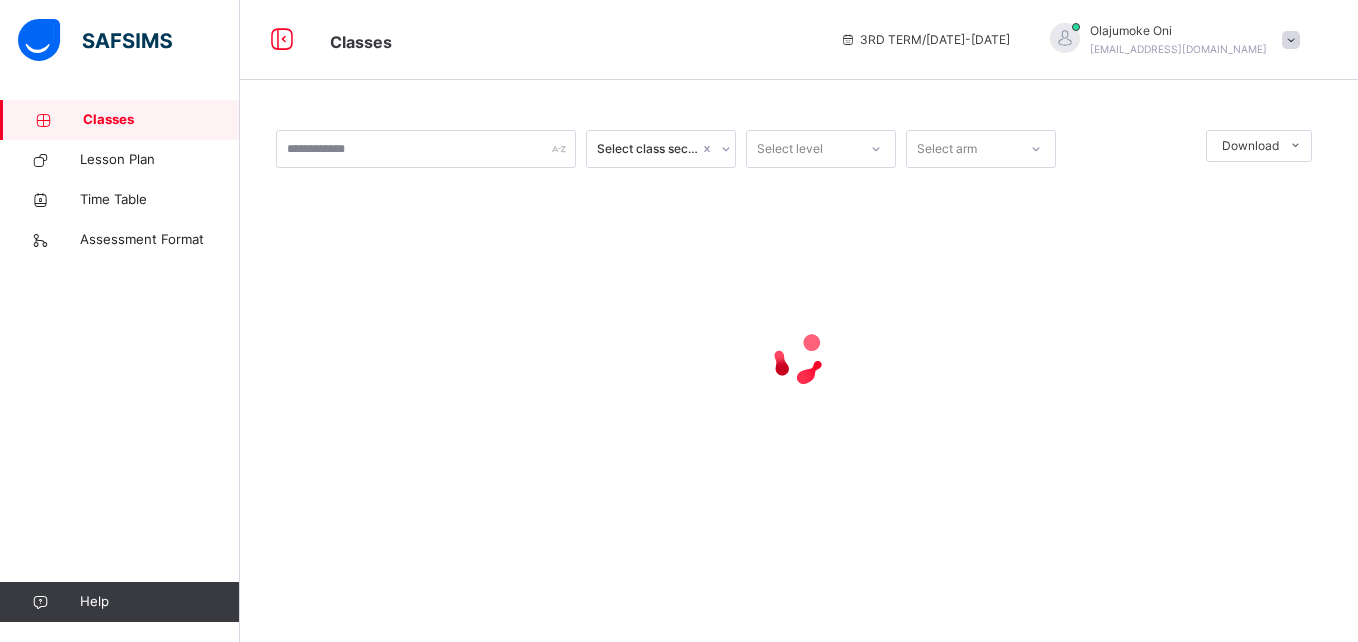 click on "Classes" at bounding box center (161, 120) 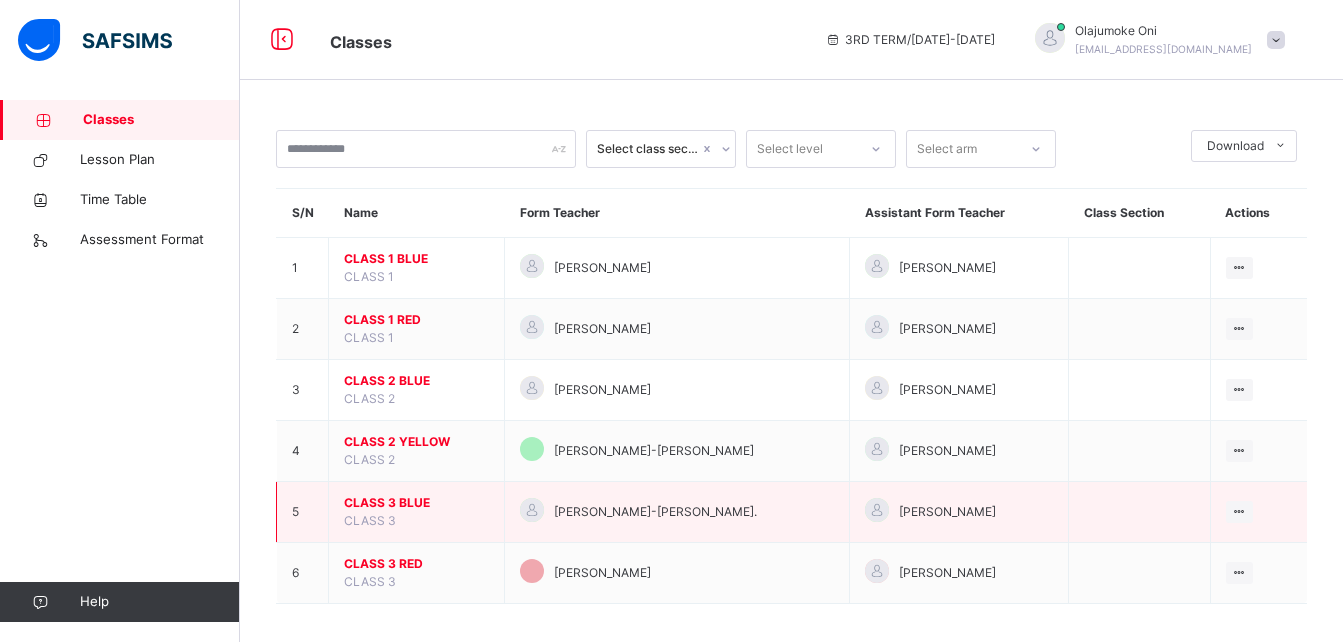 click on "CLASS 3   BLUE" at bounding box center (416, 503) 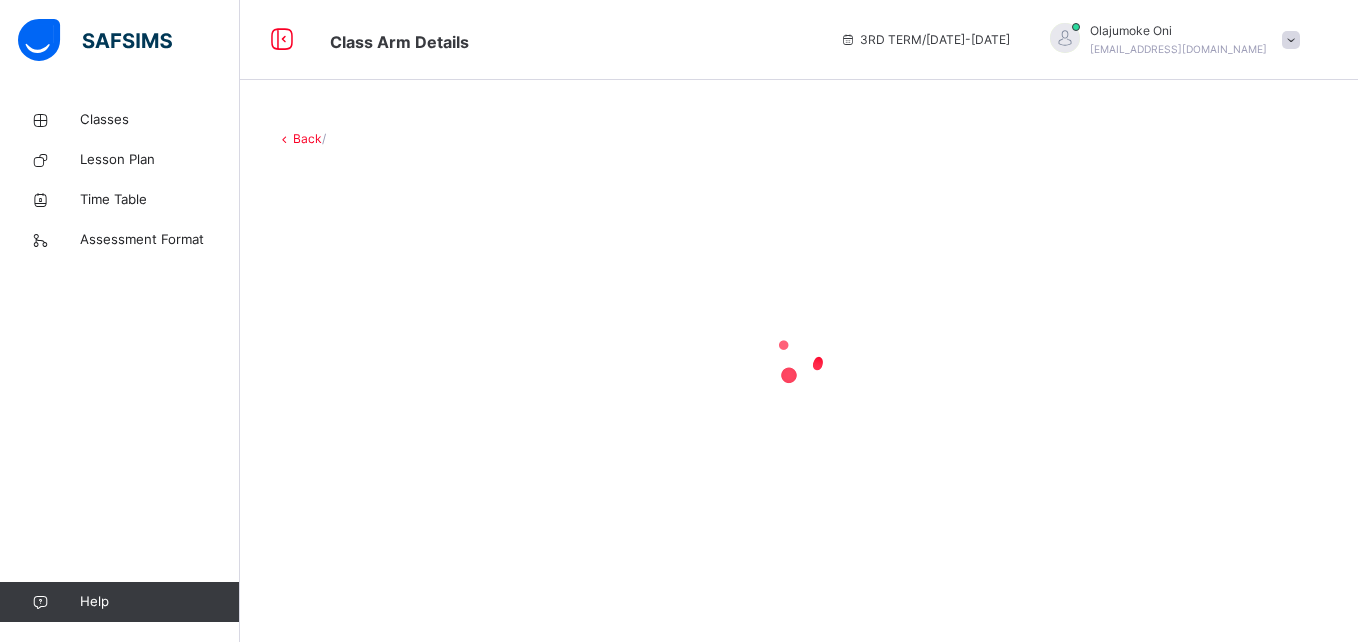 click at bounding box center [799, 358] 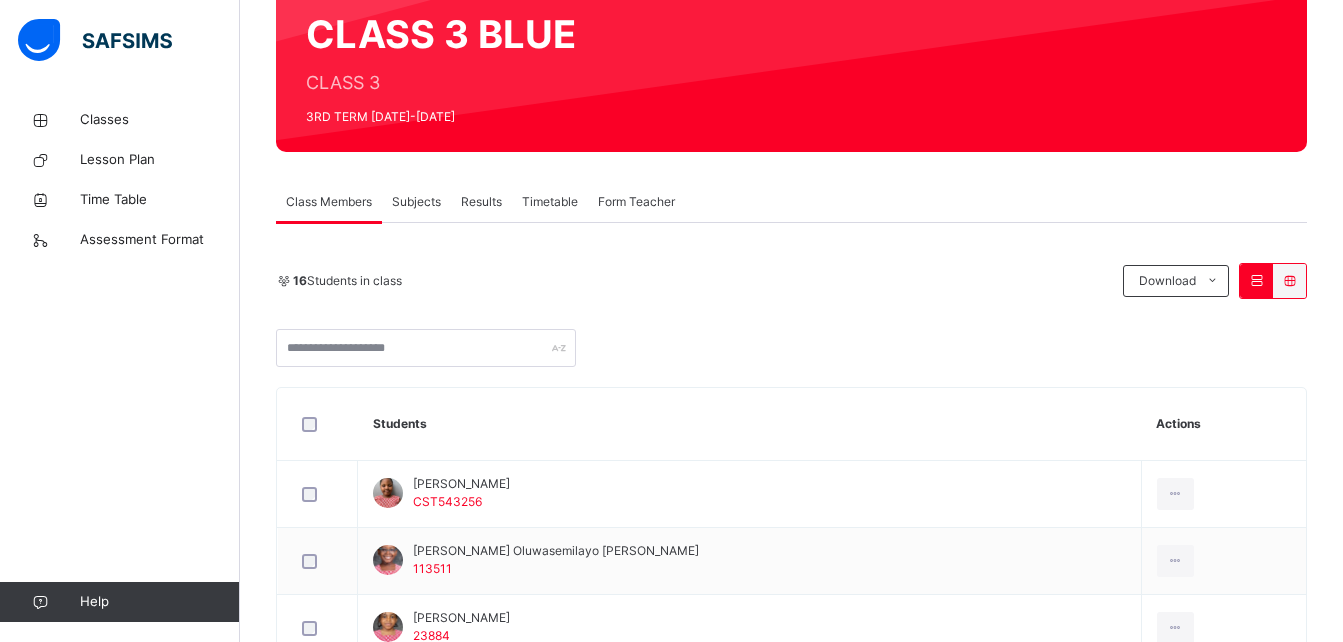 scroll, scrollTop: 262, scrollLeft: 0, axis: vertical 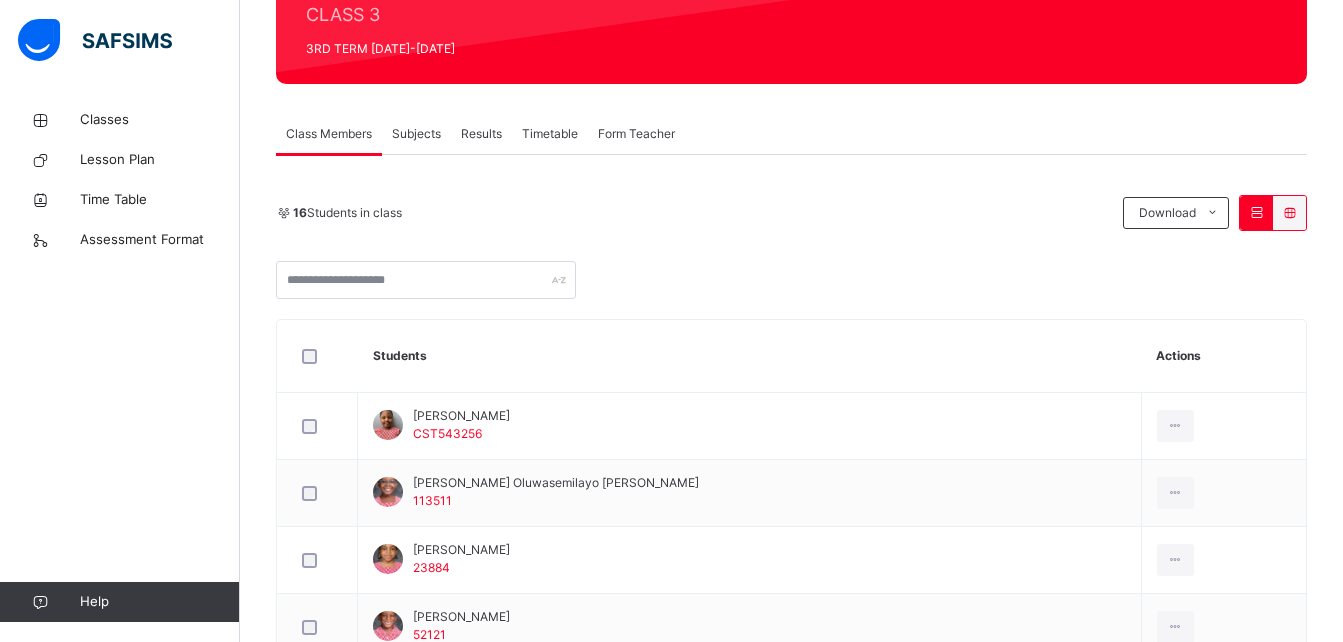 click on "Subjects" at bounding box center (416, 134) 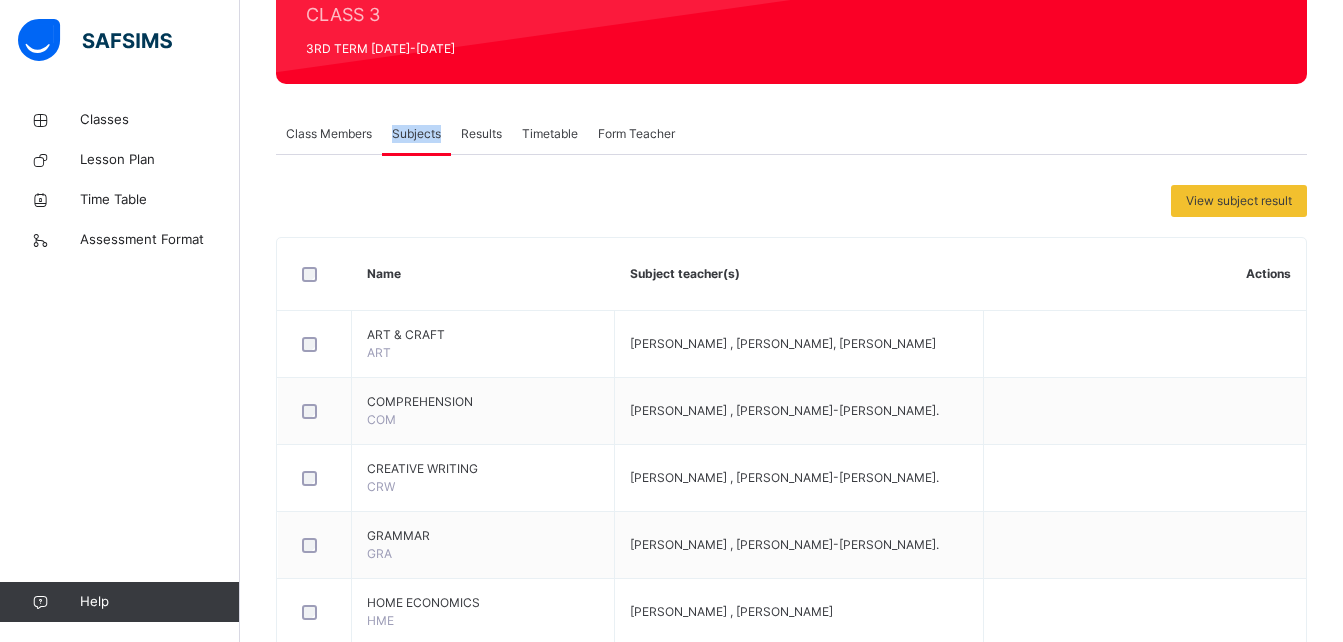 click on "Subjects" at bounding box center (416, 134) 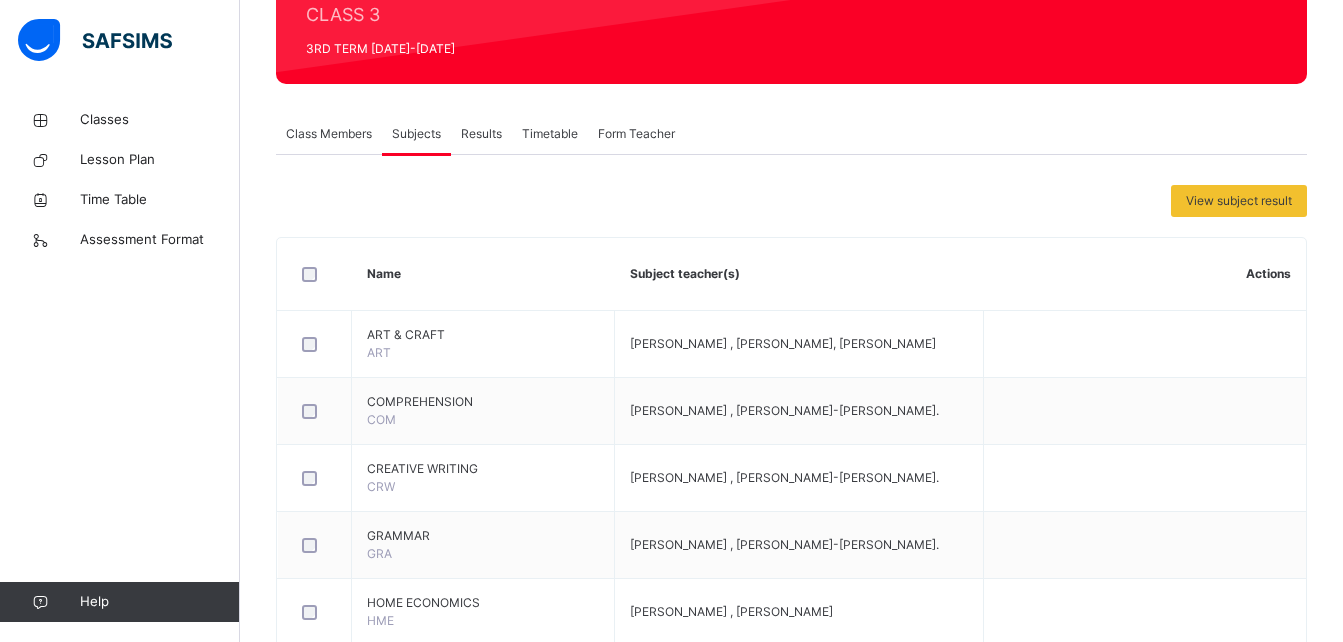 click on "Results" at bounding box center [481, 134] 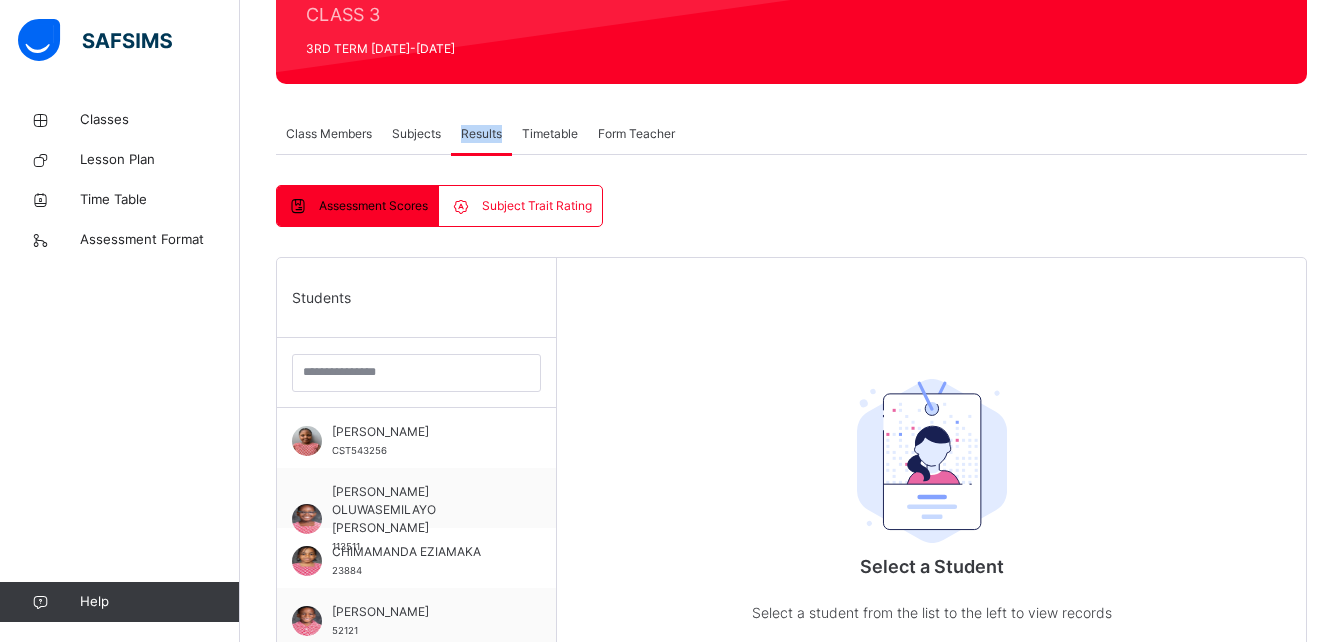click on "Results" at bounding box center [481, 134] 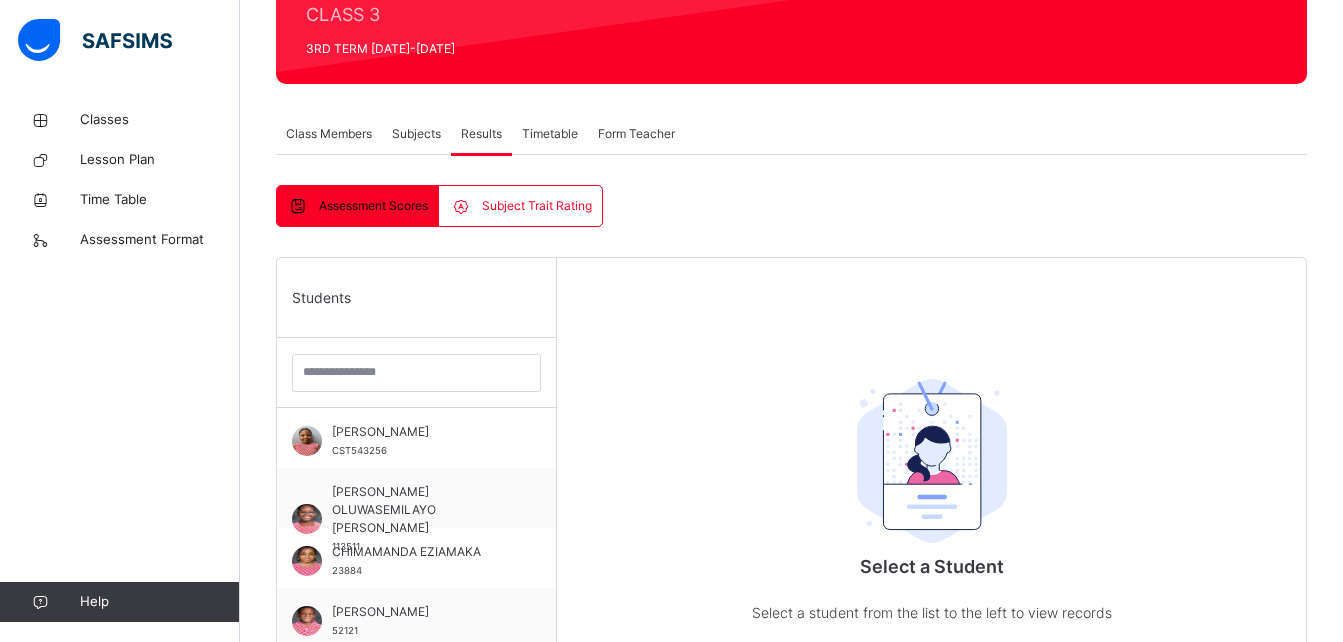 click on "Subjects" at bounding box center (416, 134) 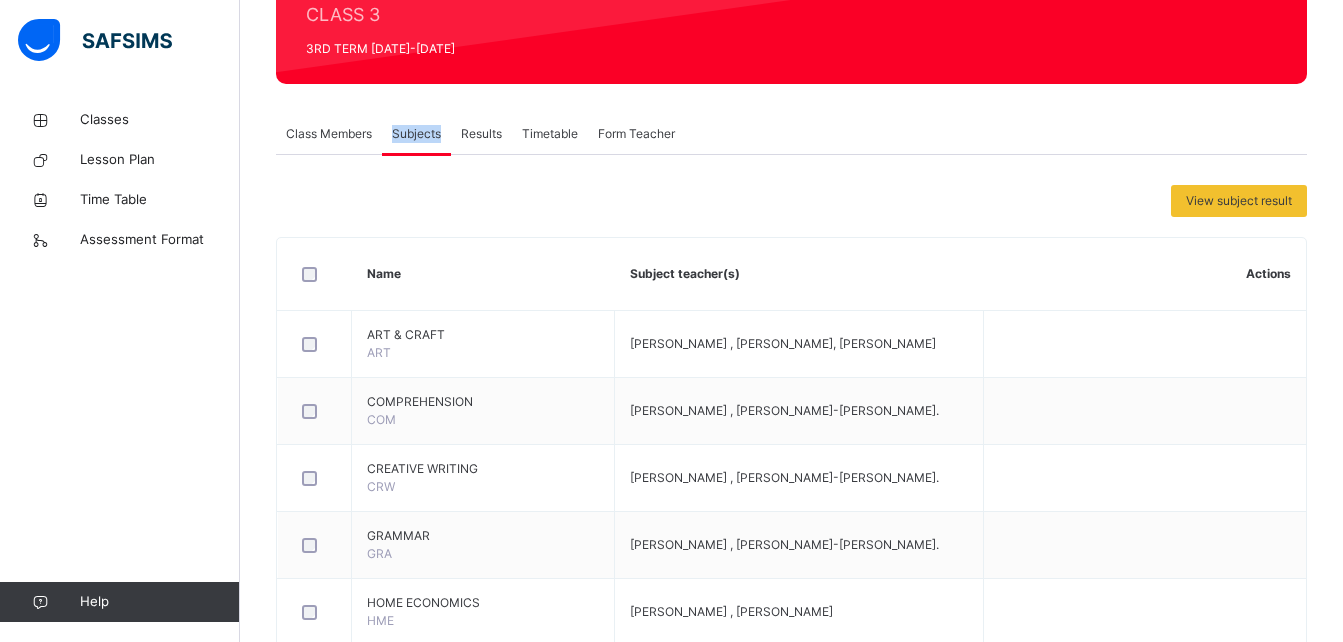 click on "Subjects" at bounding box center (416, 134) 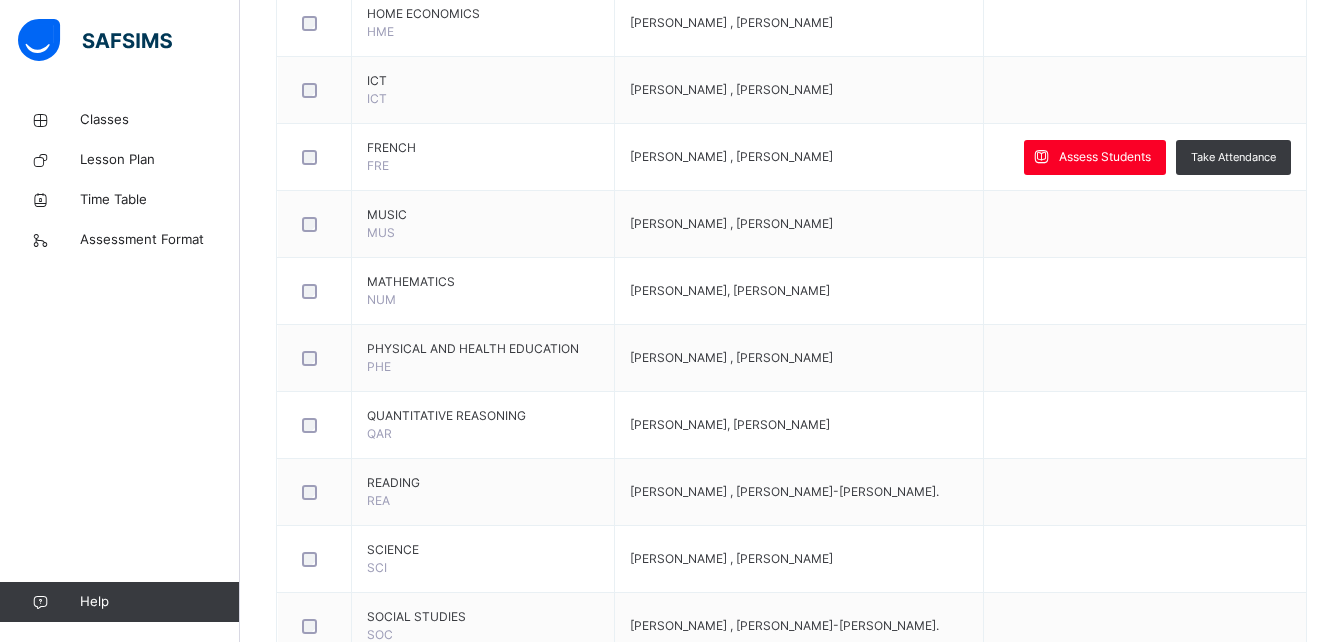 scroll, scrollTop: 845, scrollLeft: 0, axis: vertical 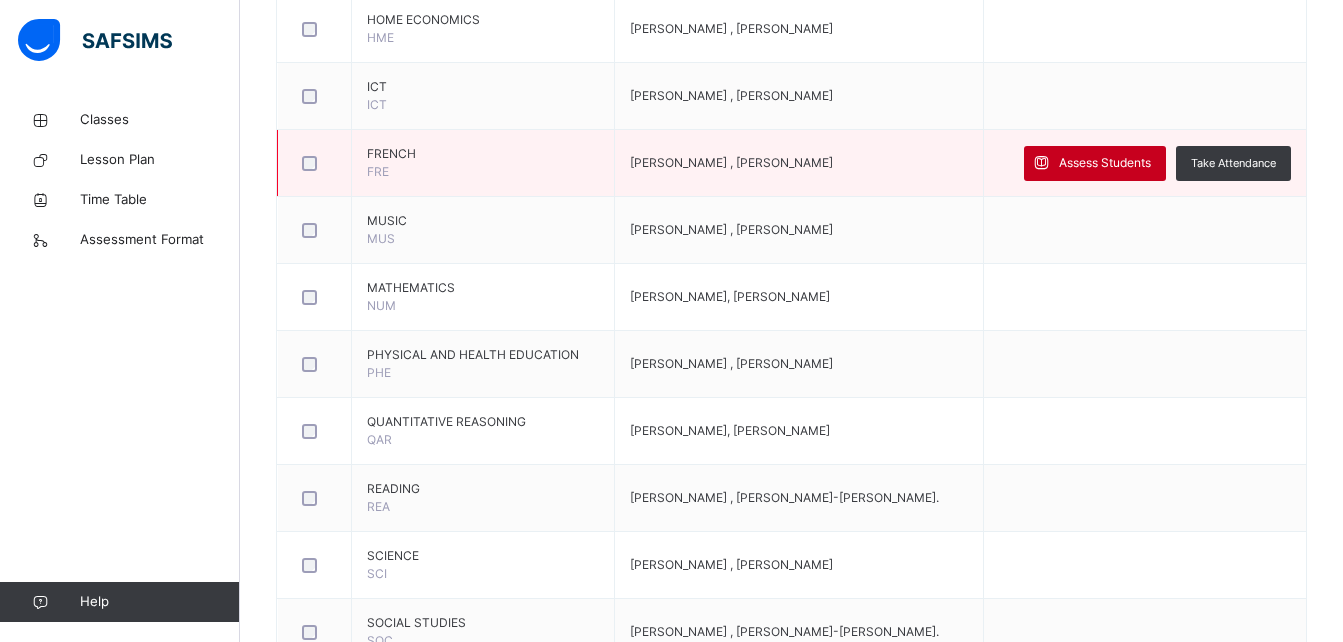 click on "Assess Students" at bounding box center [1105, 163] 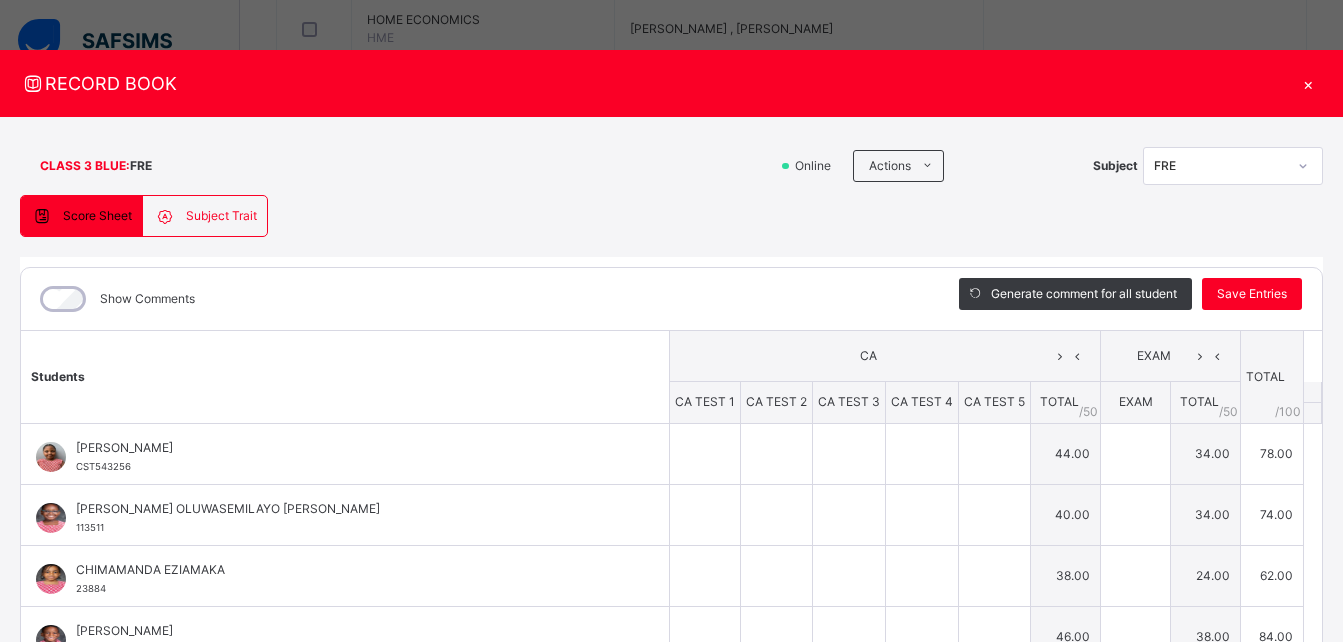 type on "*" 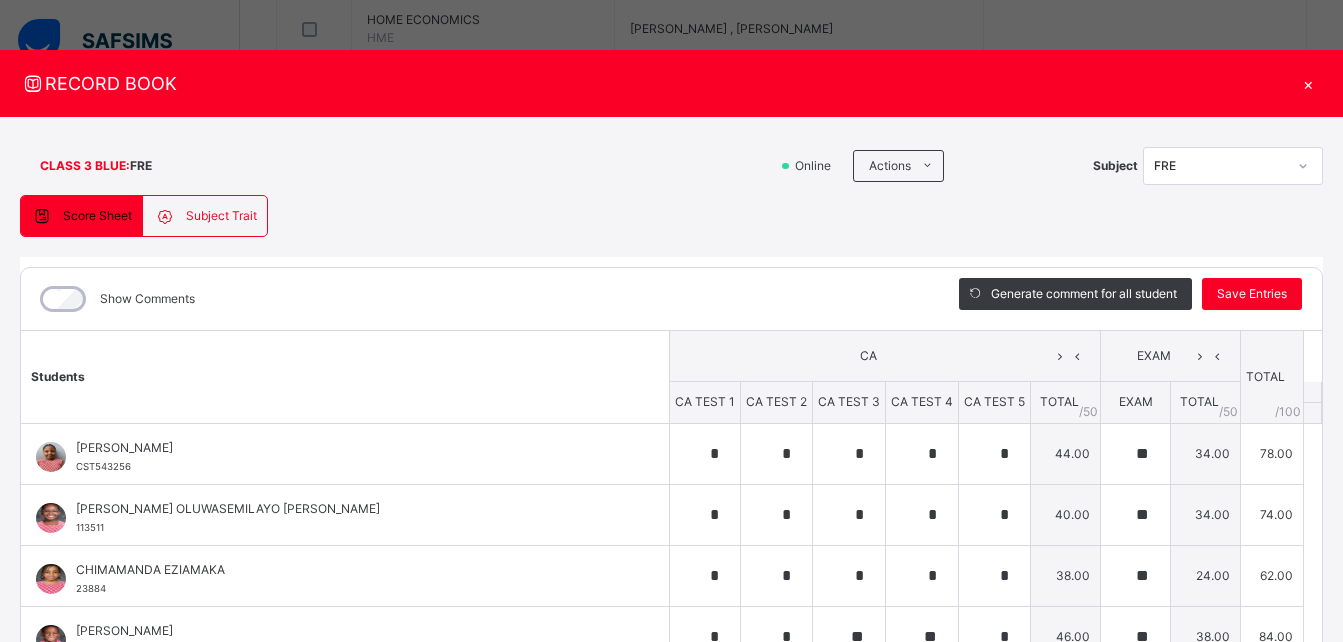 type on "**" 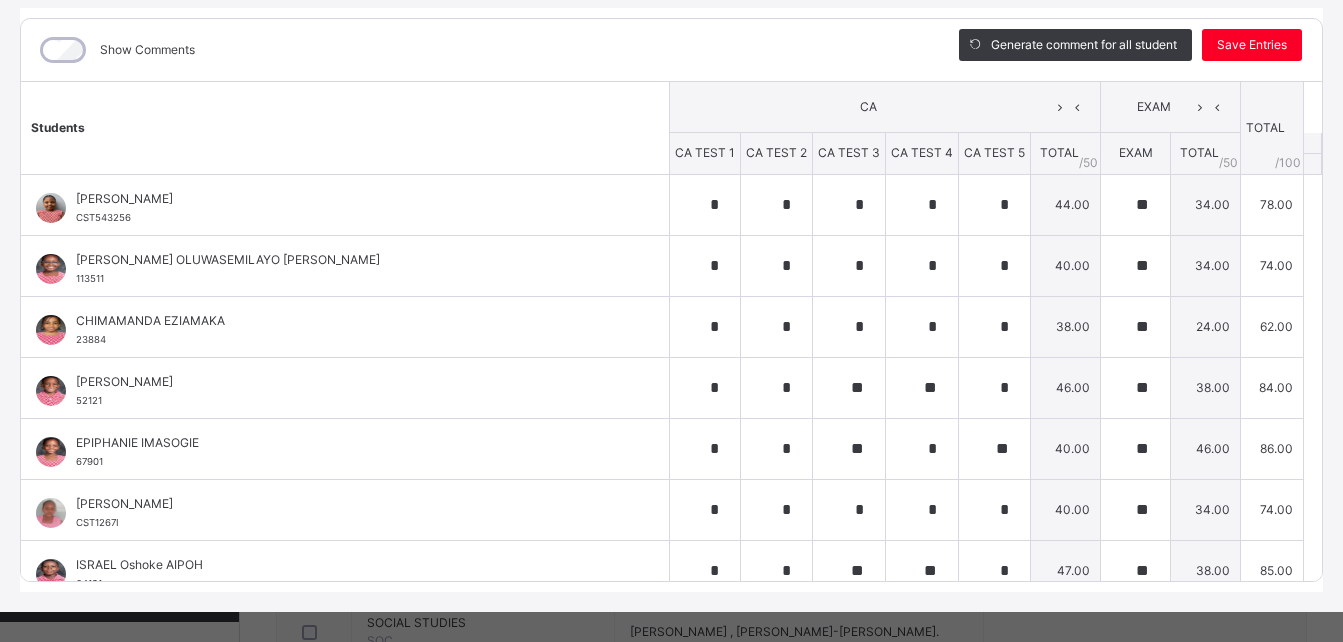 scroll, scrollTop: 269, scrollLeft: 0, axis: vertical 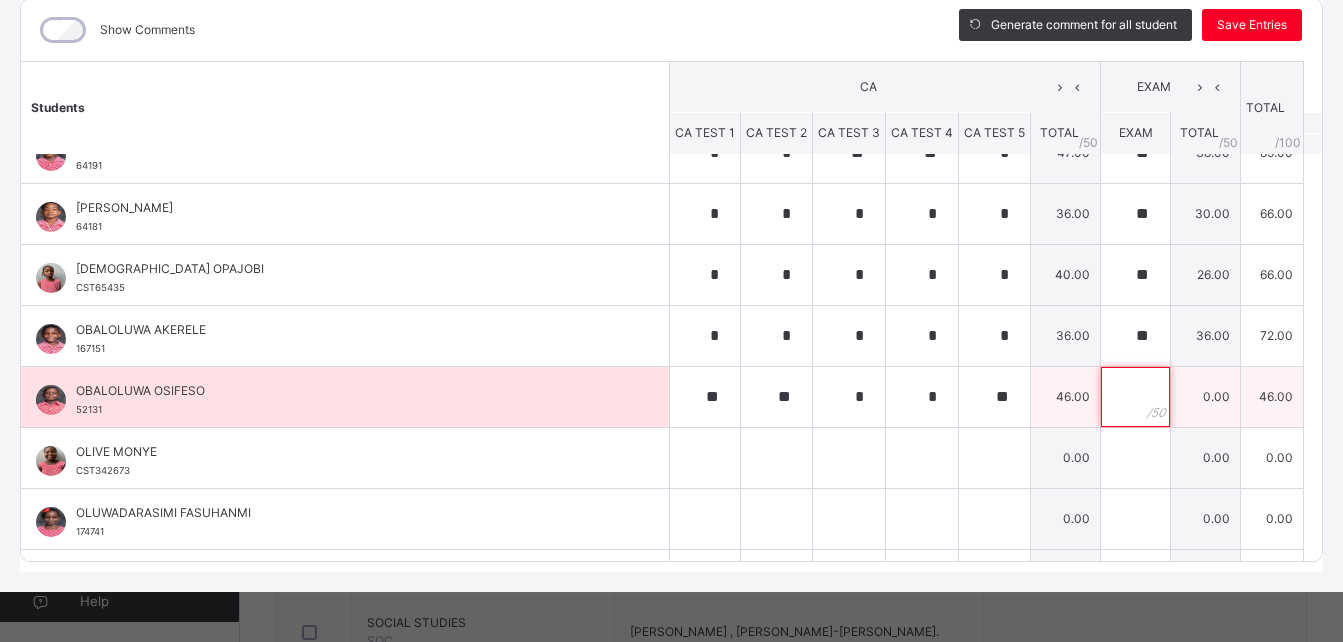 click at bounding box center [1135, 397] 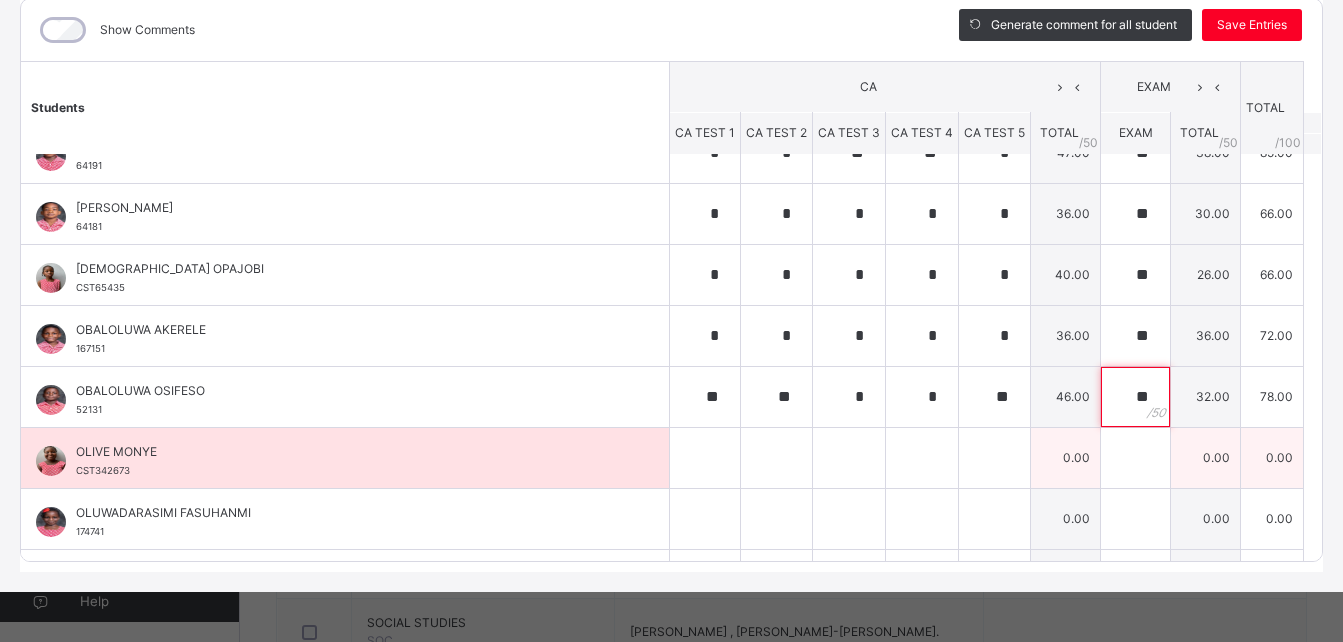 type on "**" 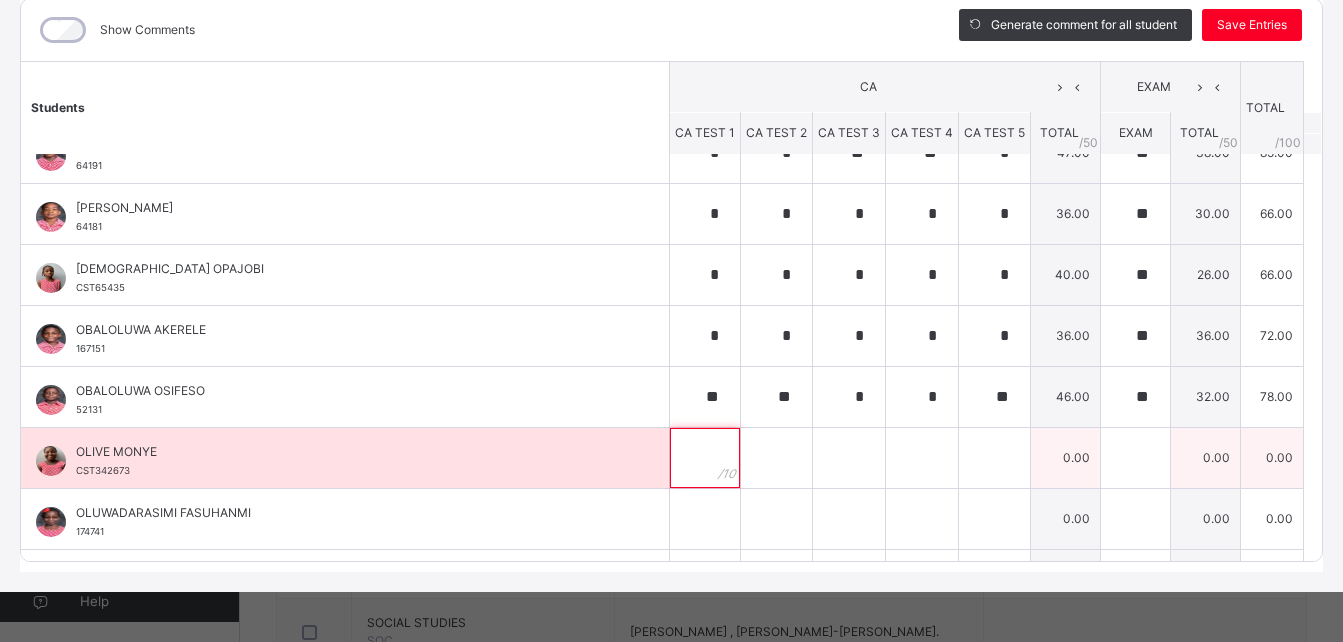 click at bounding box center (705, 458) 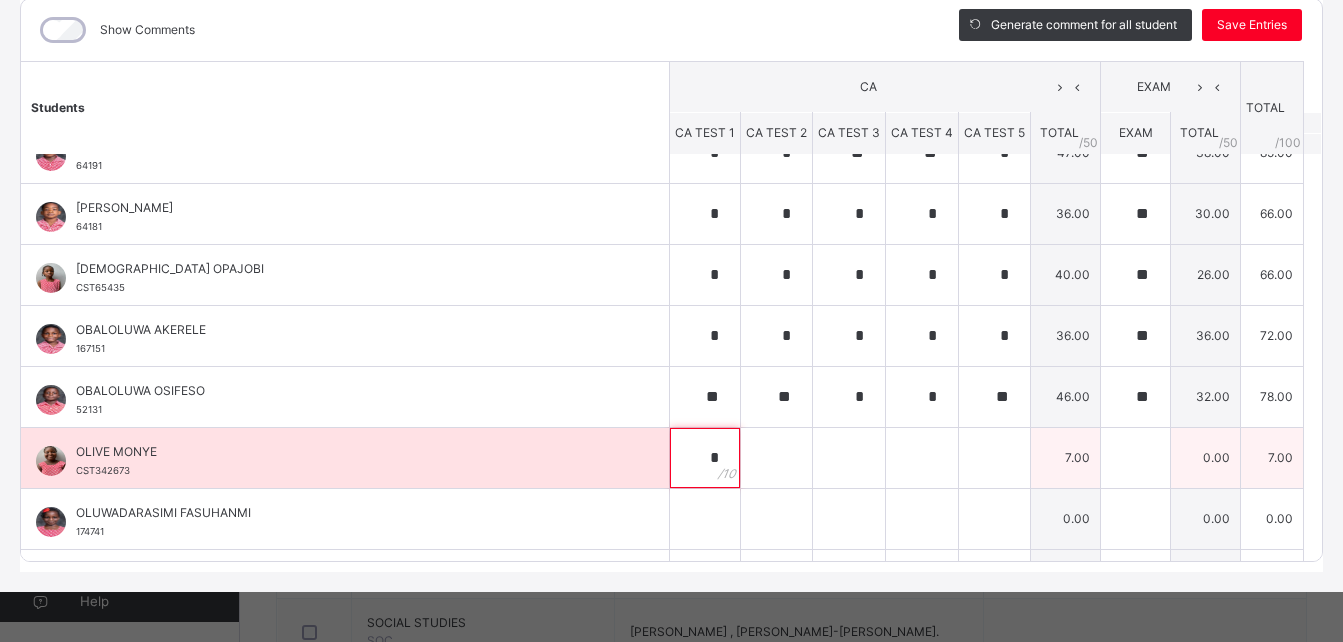 type on "*" 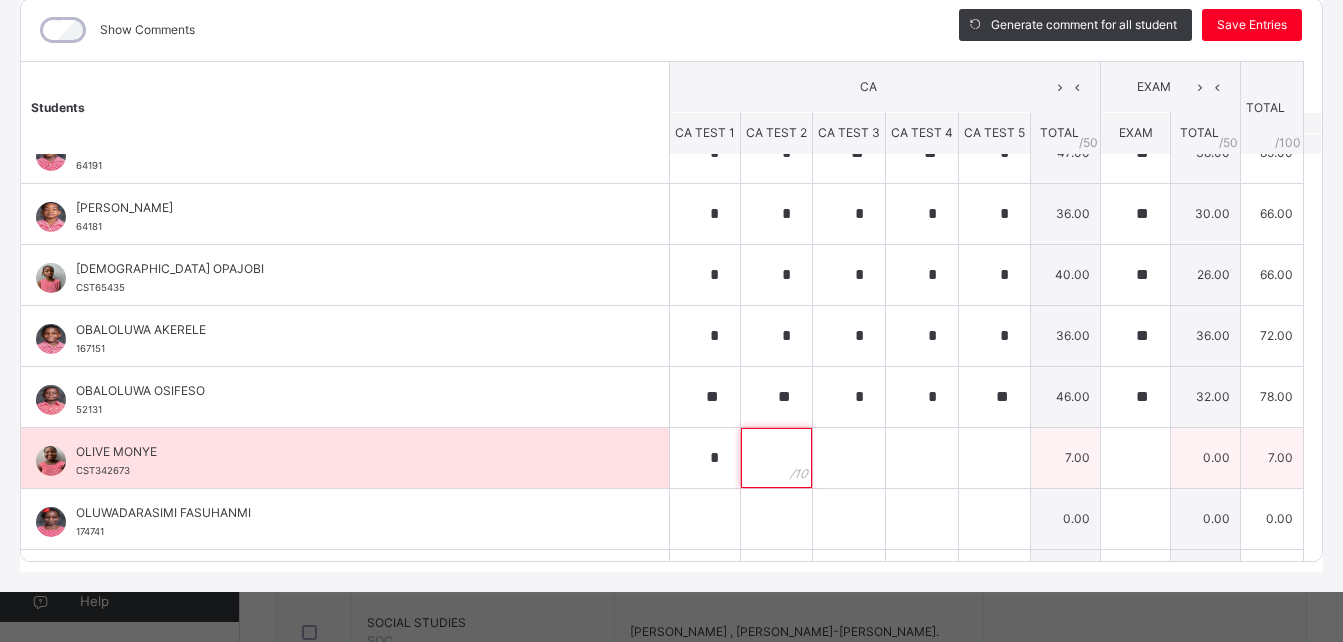 click at bounding box center (776, 458) 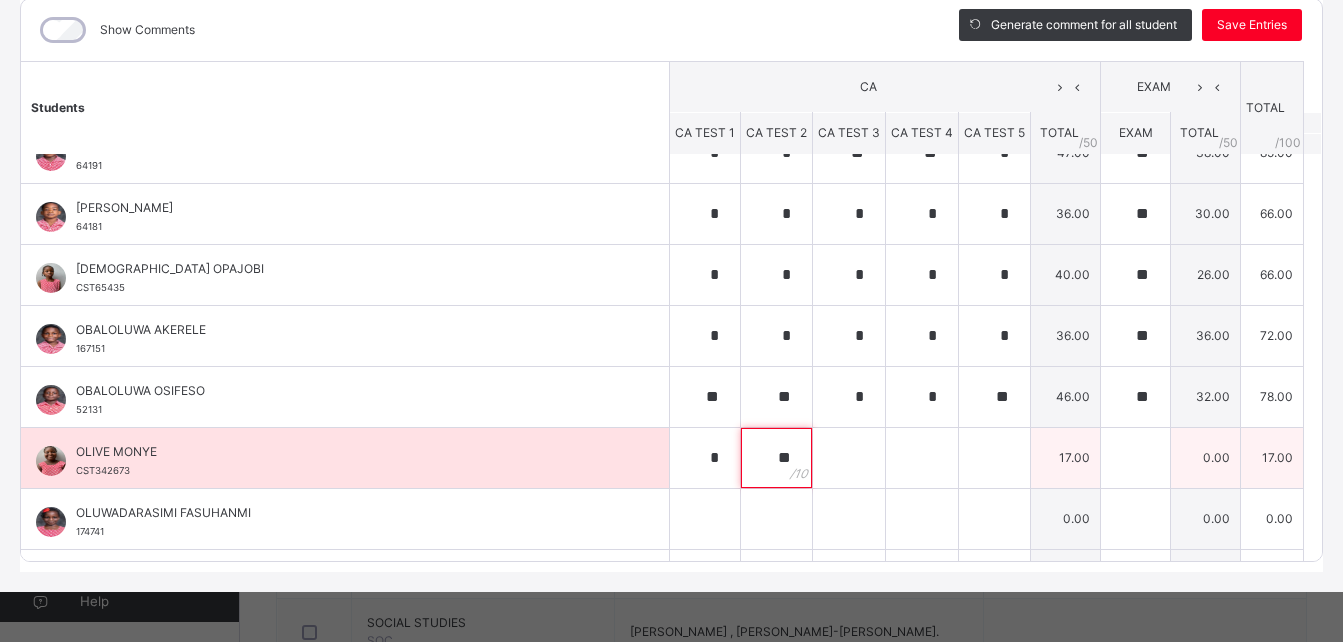 type on "**" 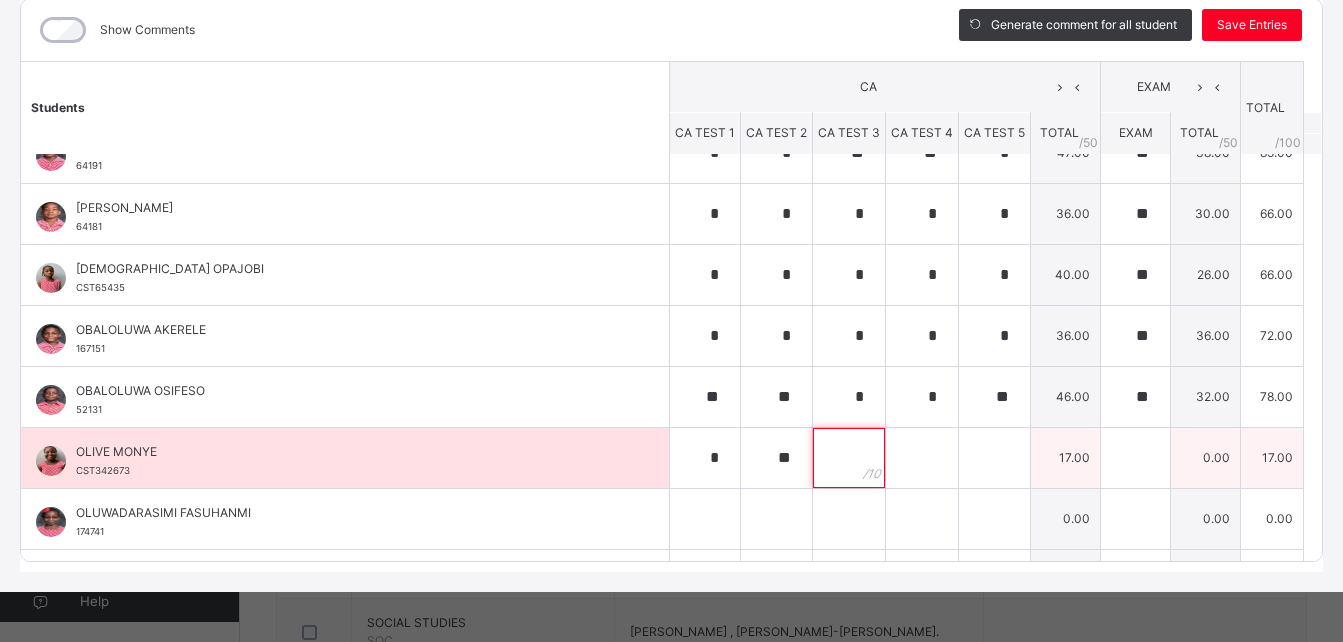 click at bounding box center (849, 458) 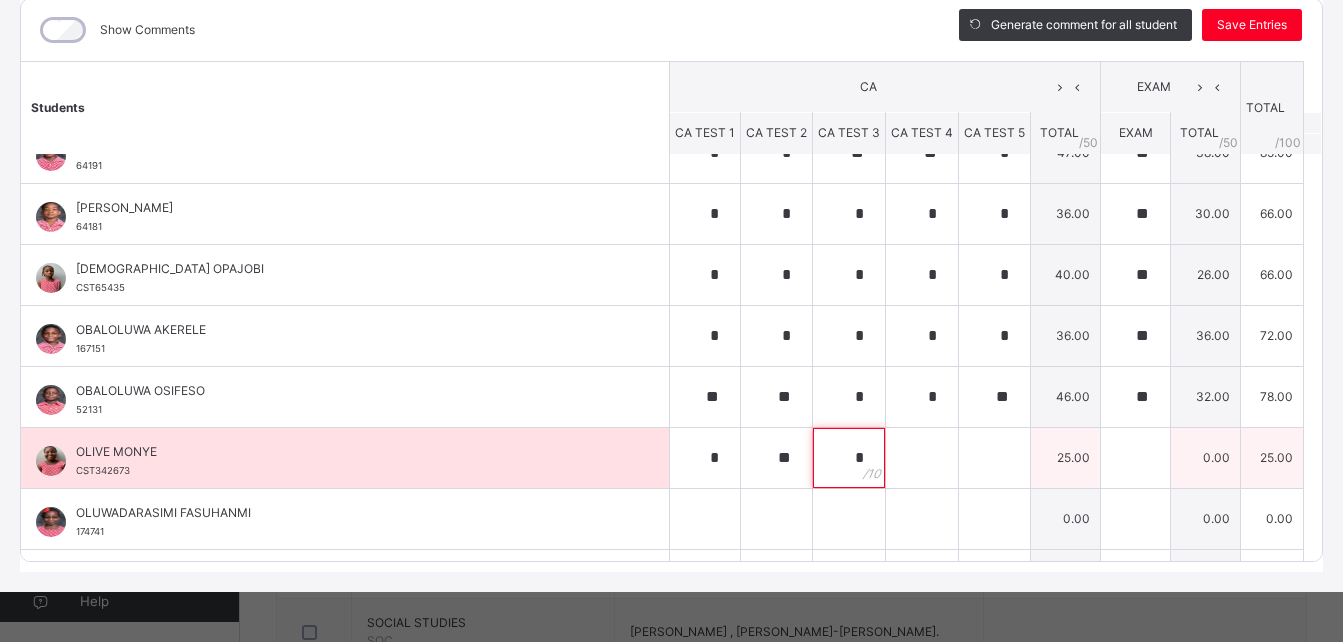 type on "*" 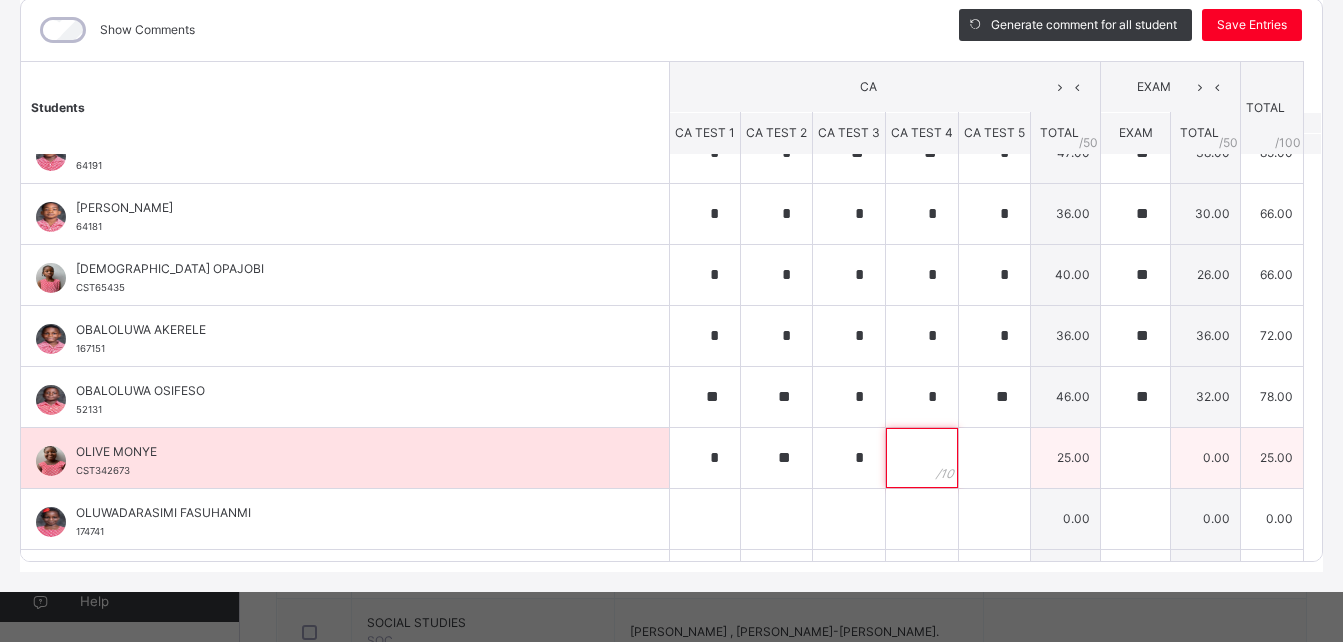 click at bounding box center (922, 458) 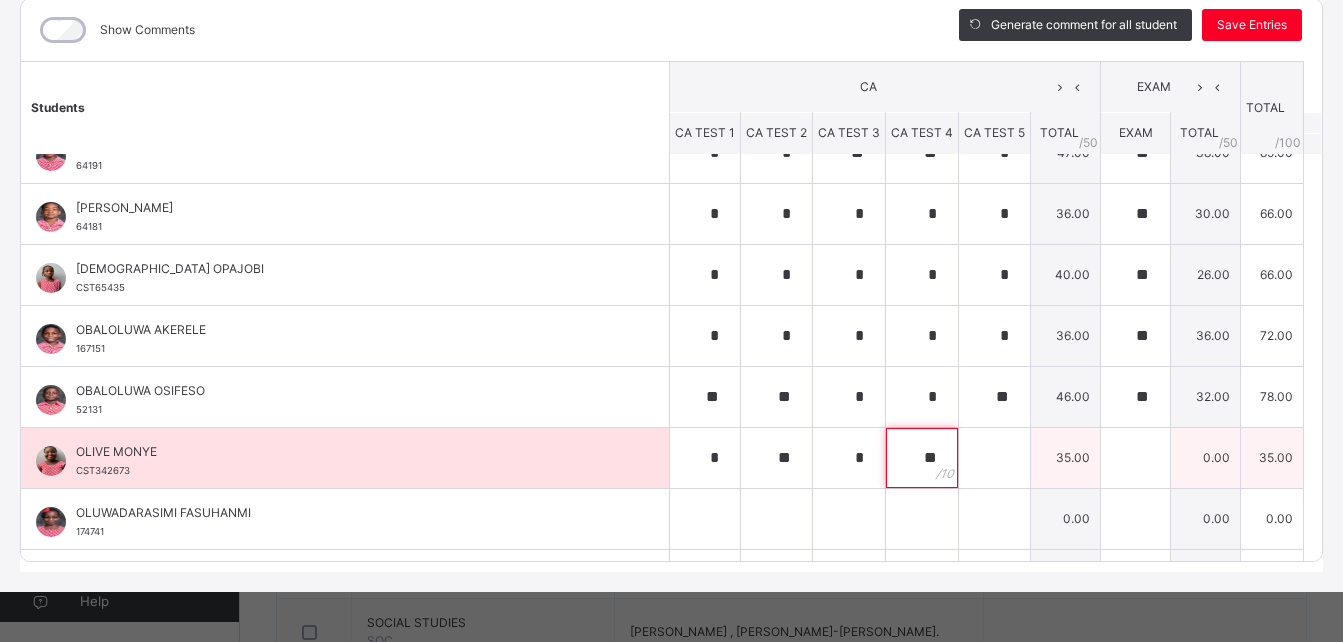 type on "**" 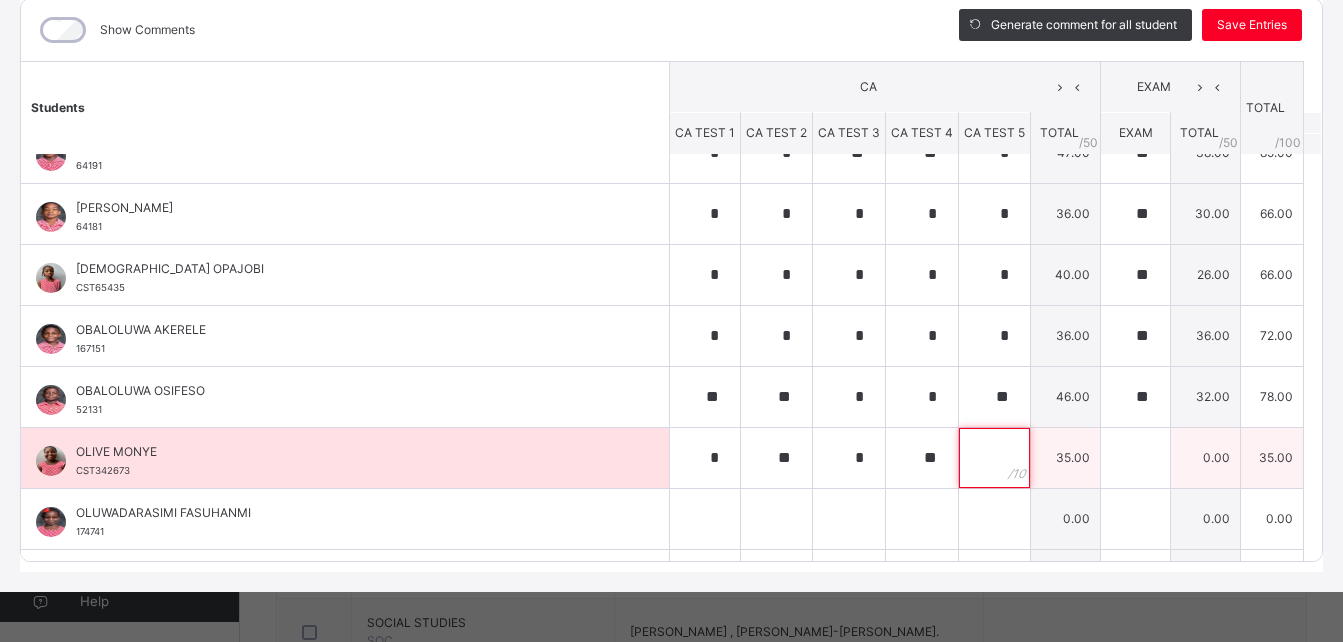 click at bounding box center [994, 458] 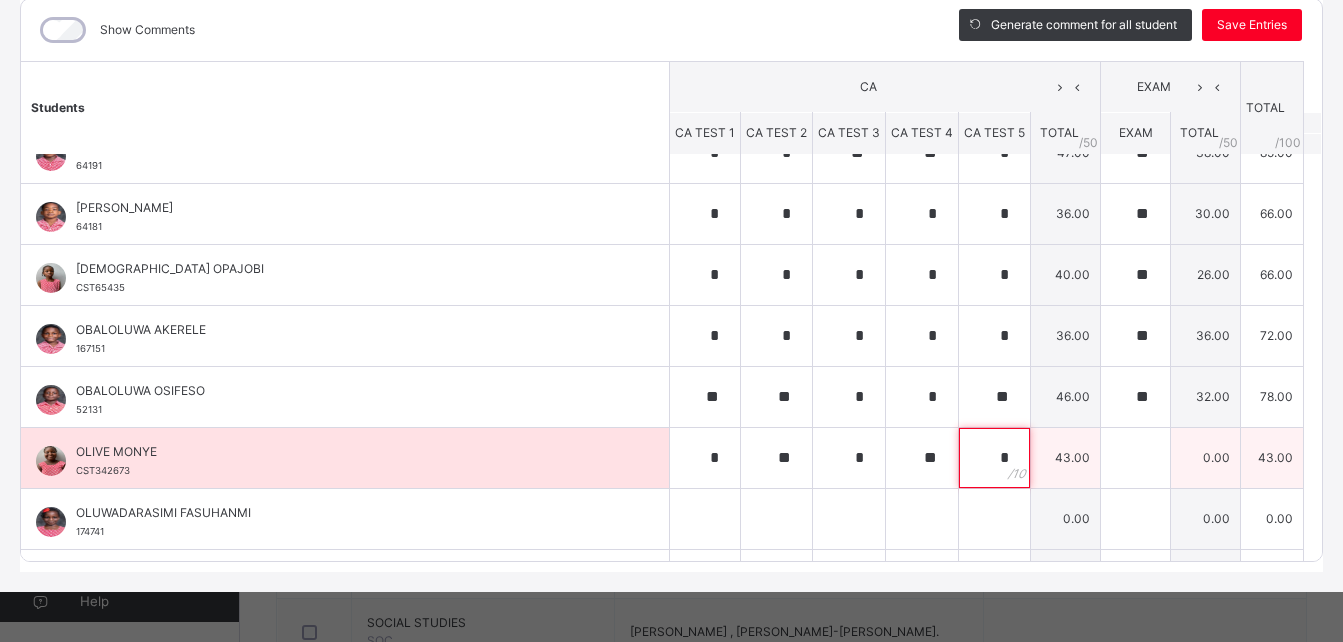 type on "*" 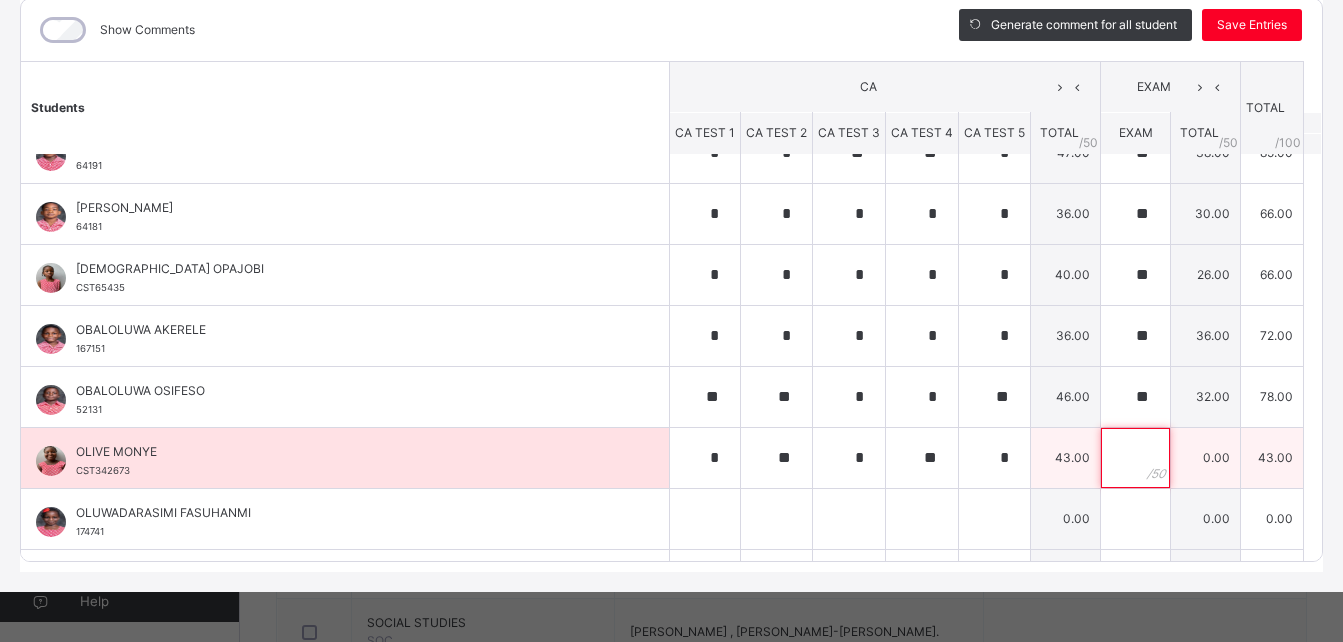 click at bounding box center (1135, 458) 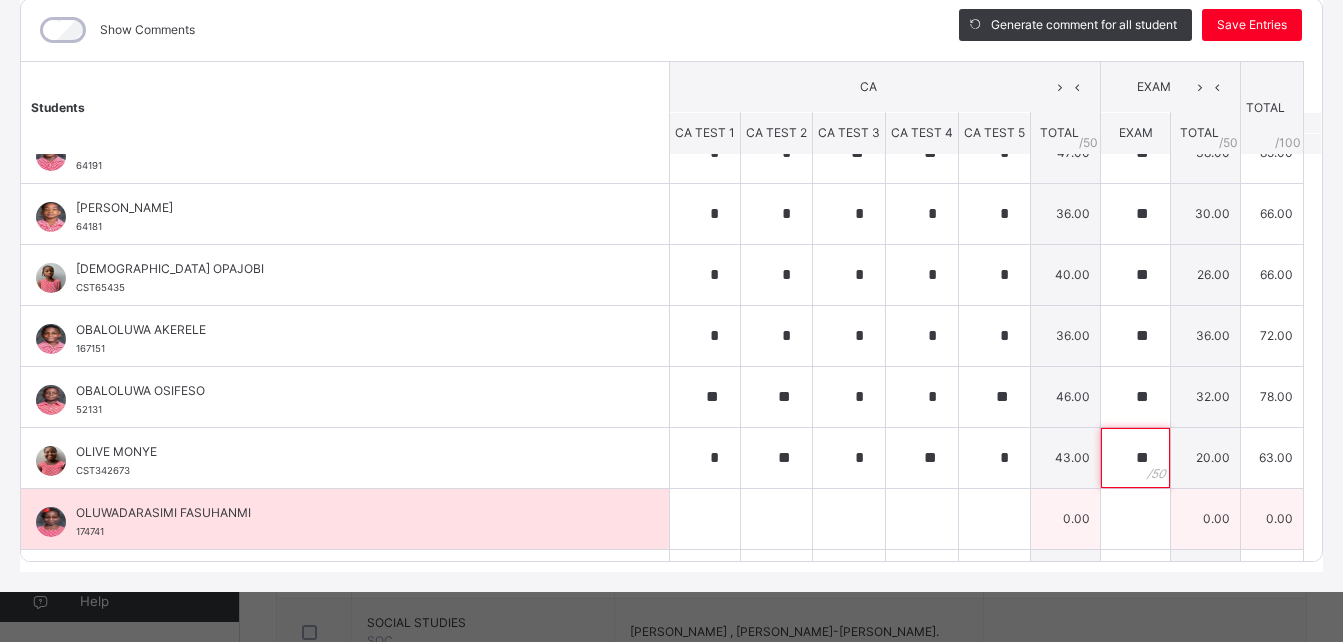 type on "**" 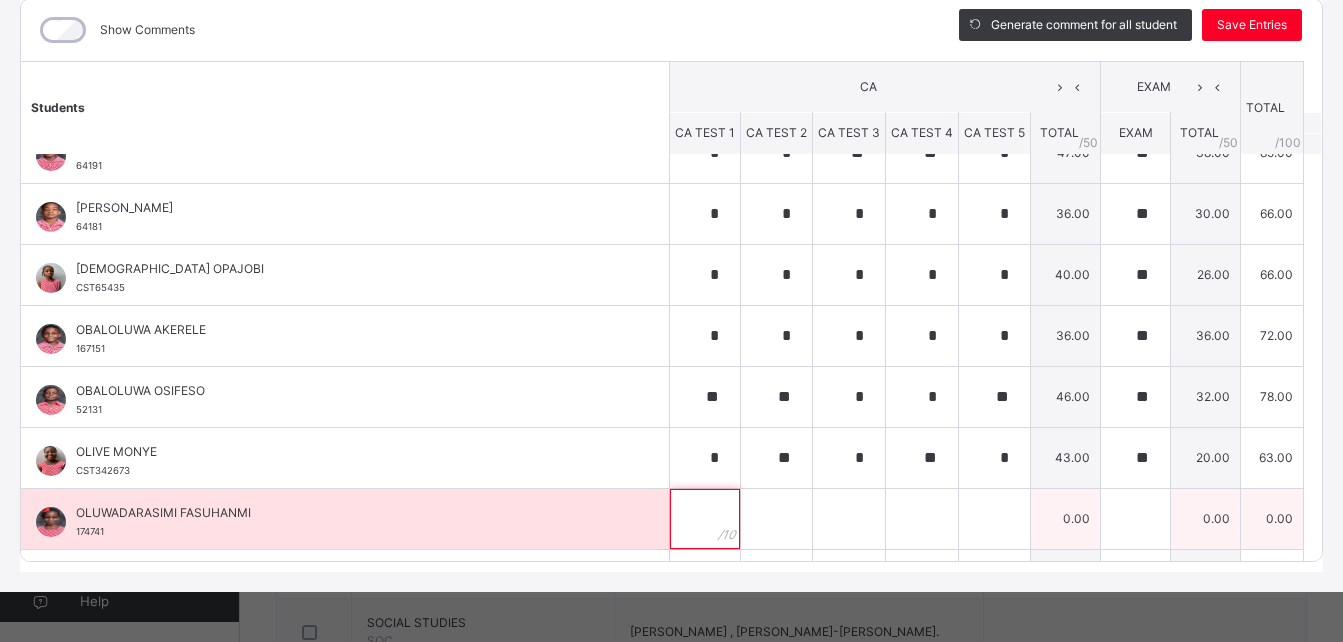 click at bounding box center [705, 519] 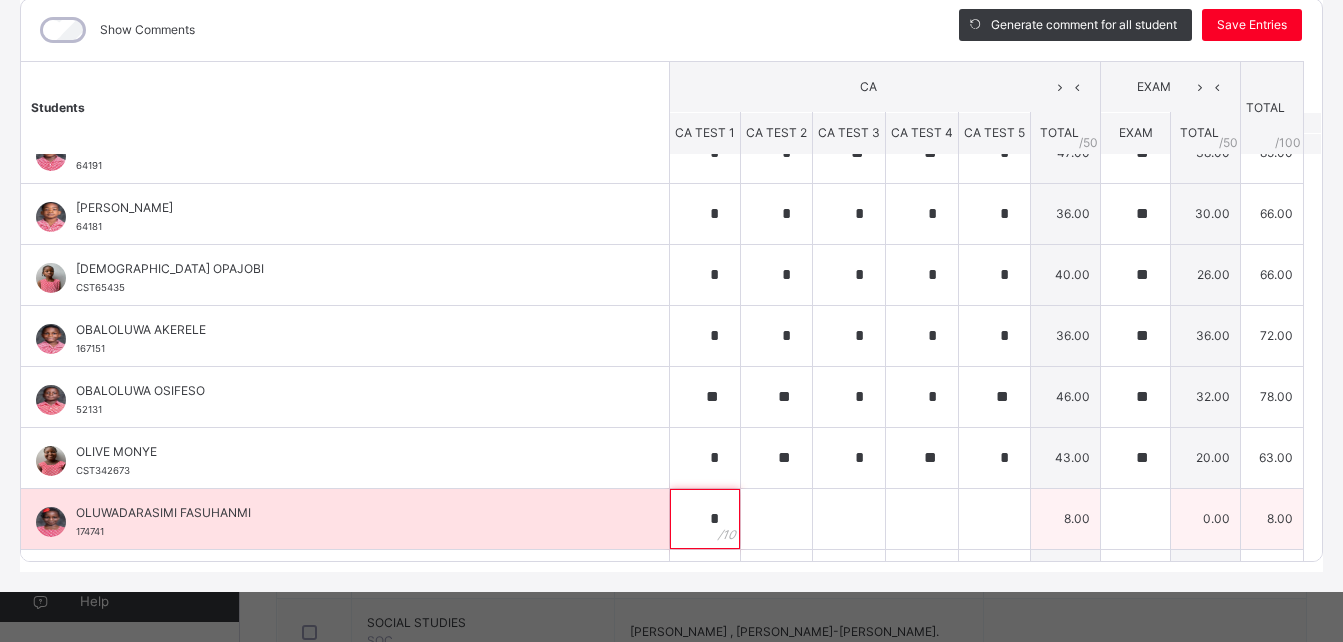 type on "*" 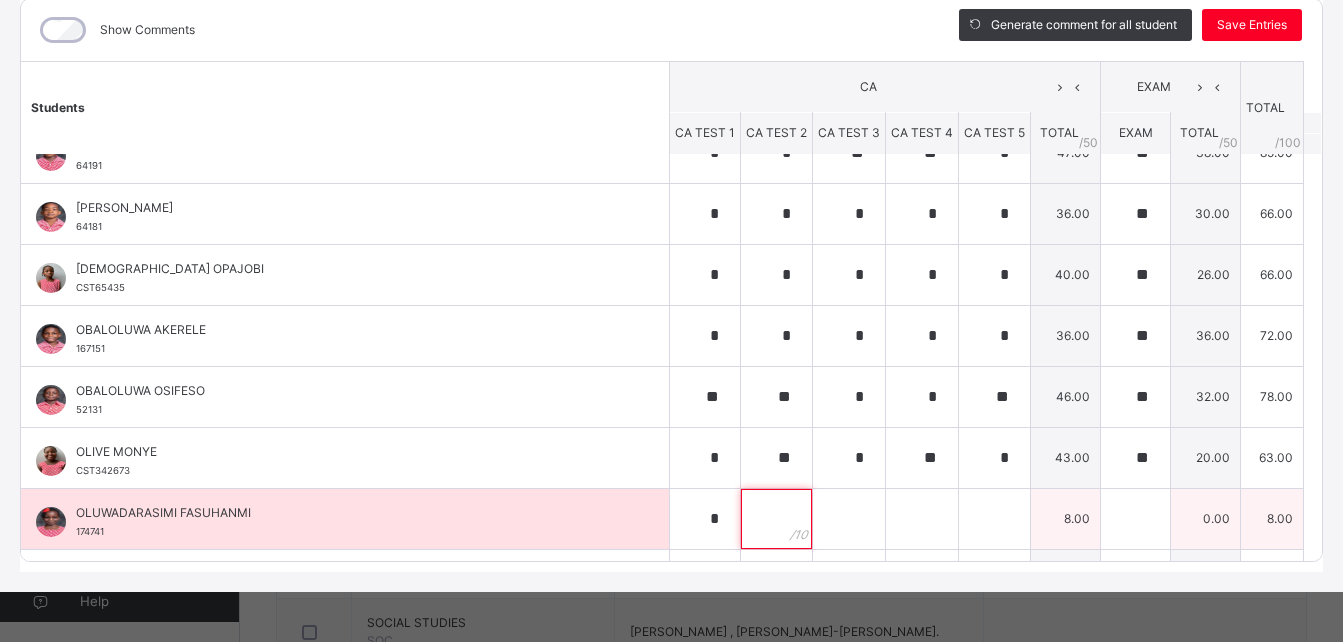 click at bounding box center (776, 519) 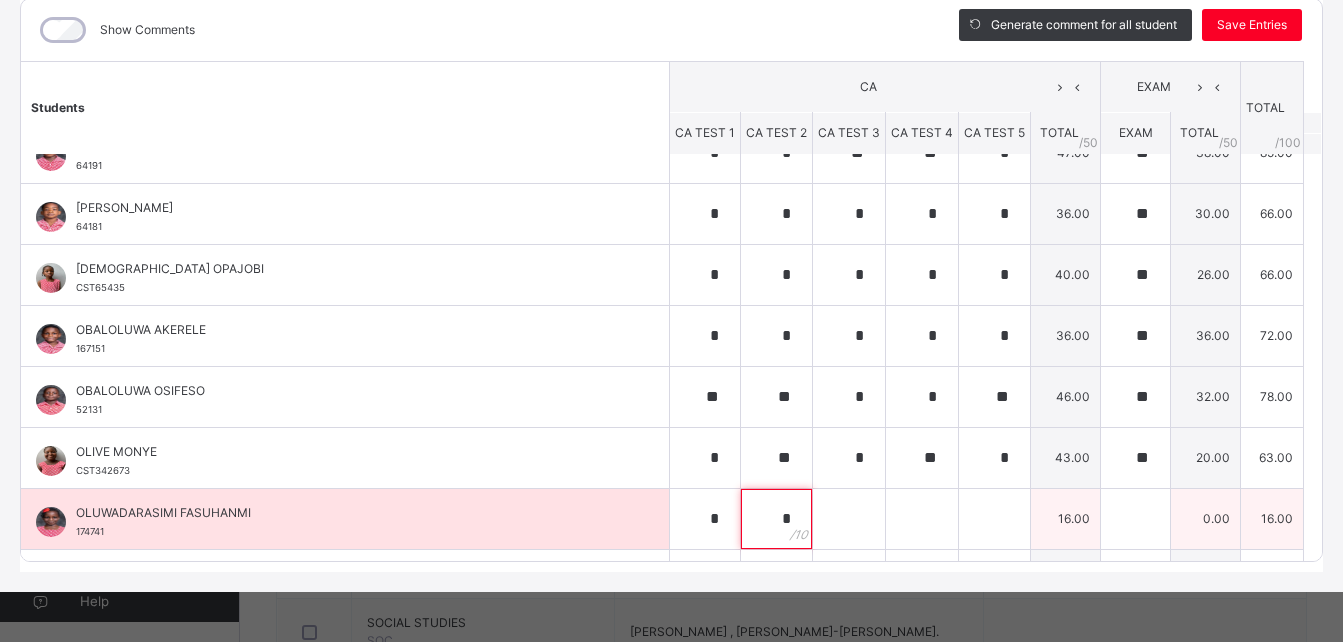 type on "*" 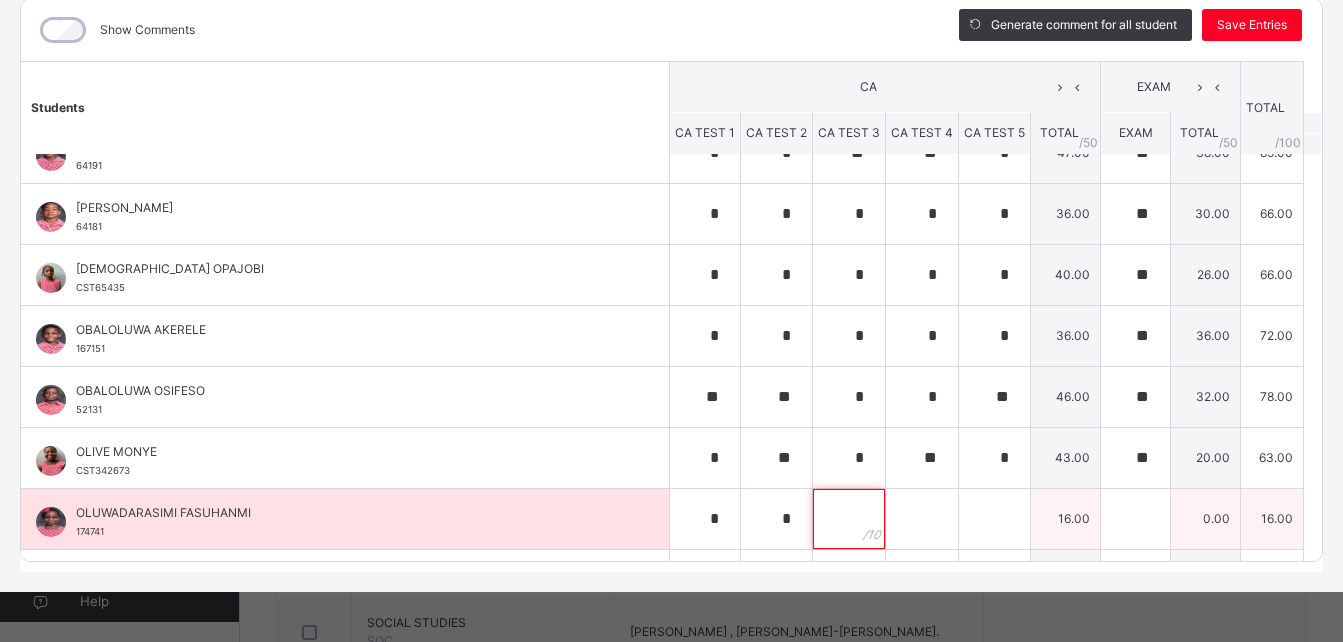 click at bounding box center (849, 519) 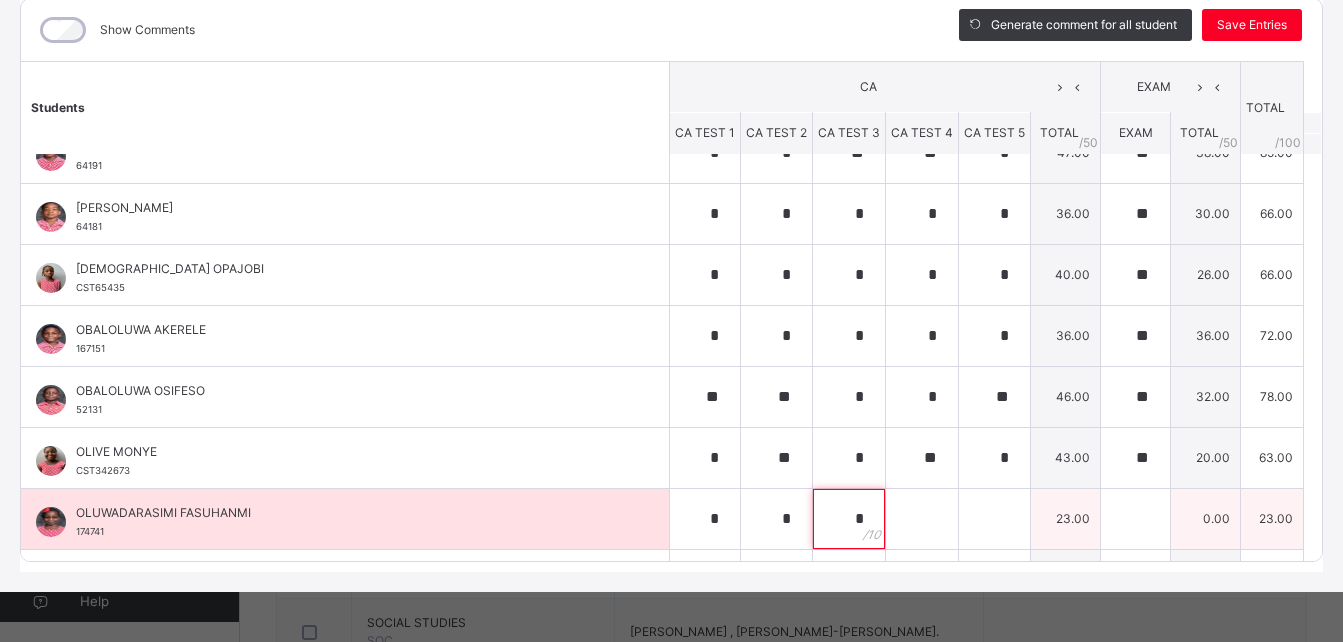 type on "*" 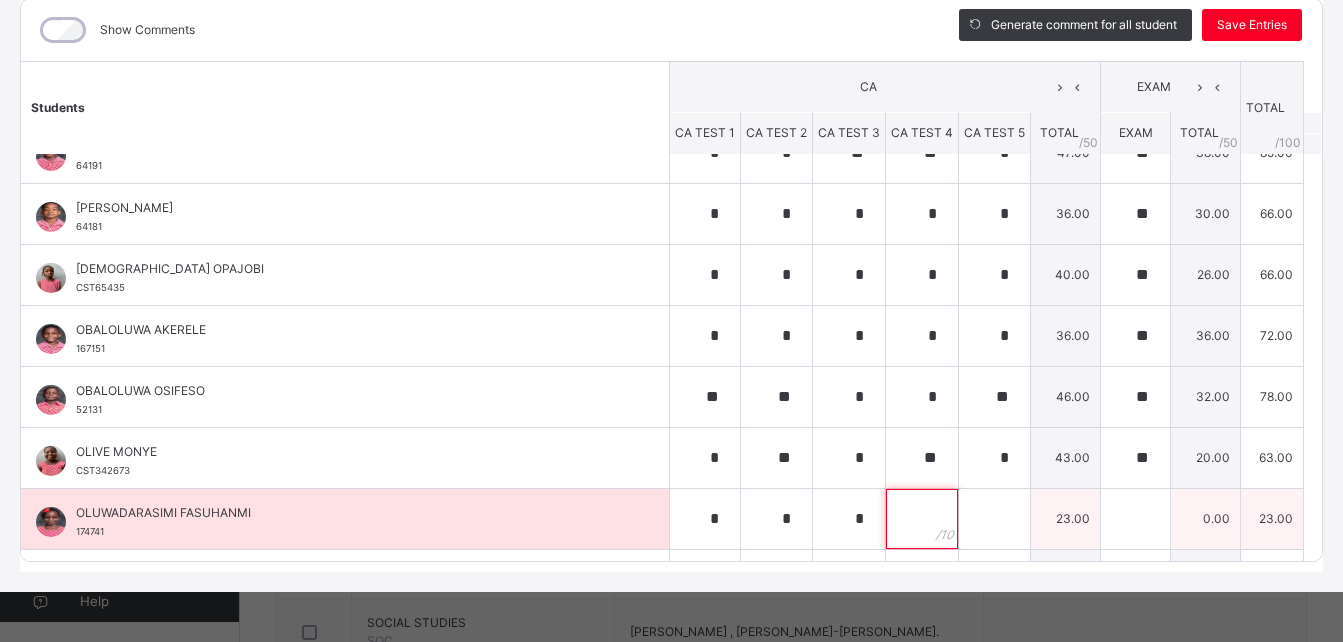 click at bounding box center [922, 519] 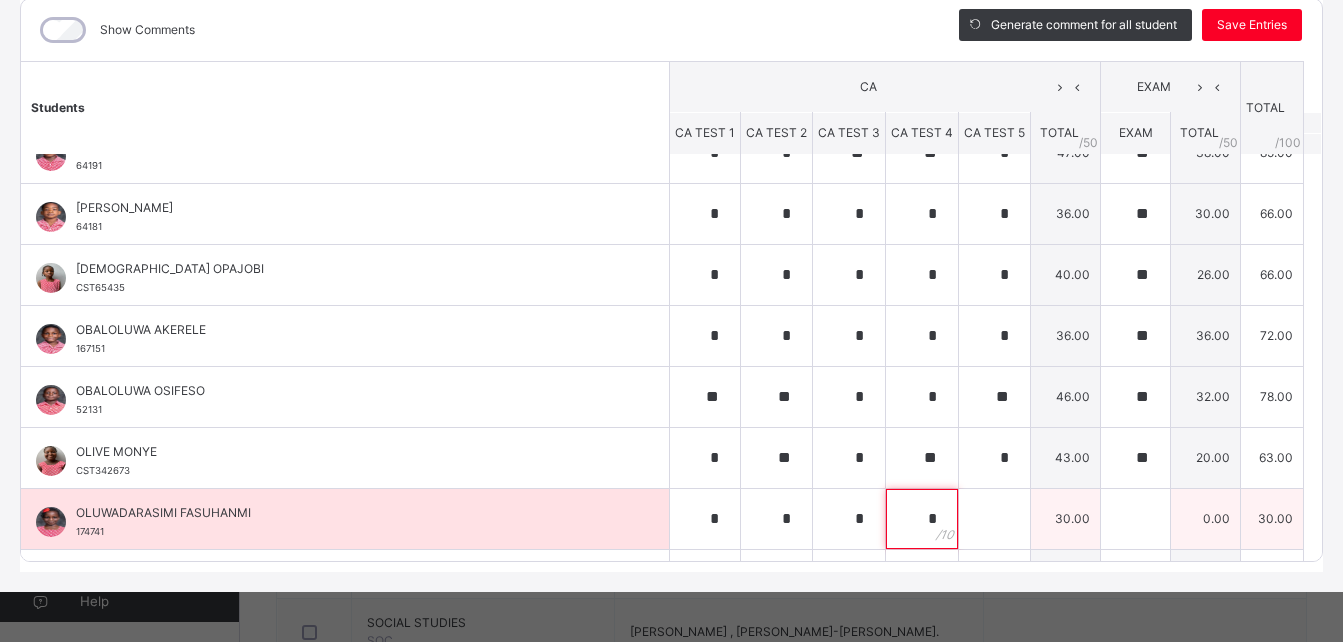 type on "*" 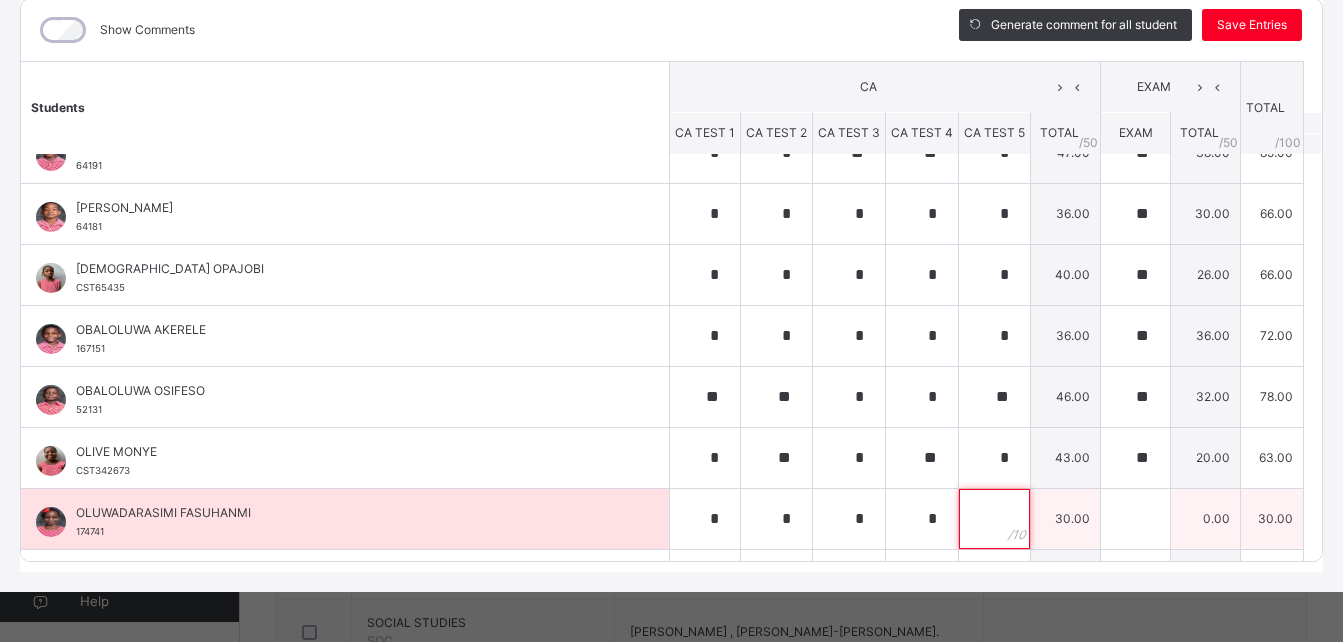 click at bounding box center [994, 519] 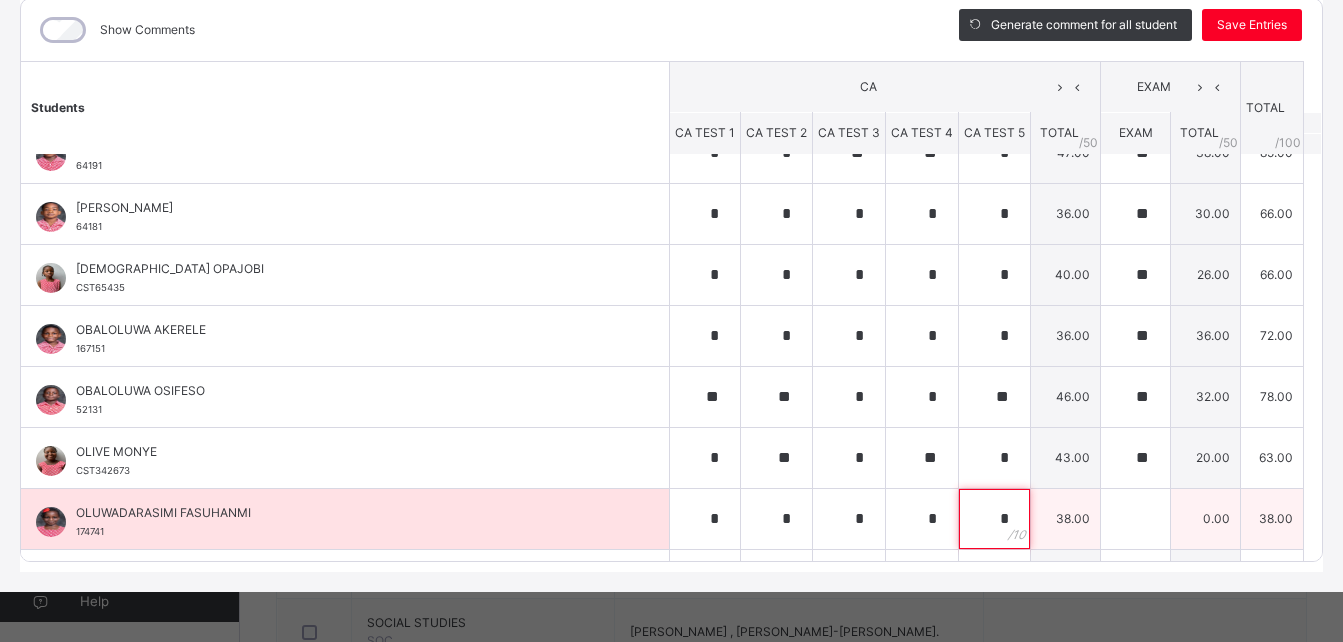 type on "*" 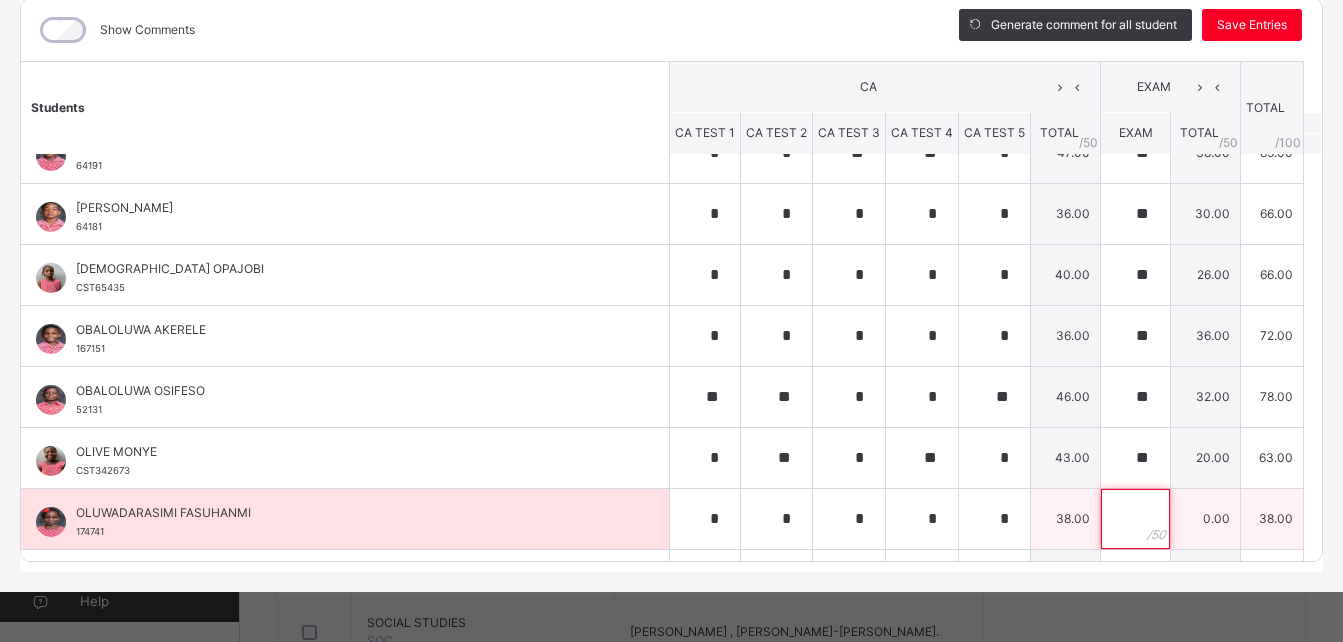 click at bounding box center [1135, 519] 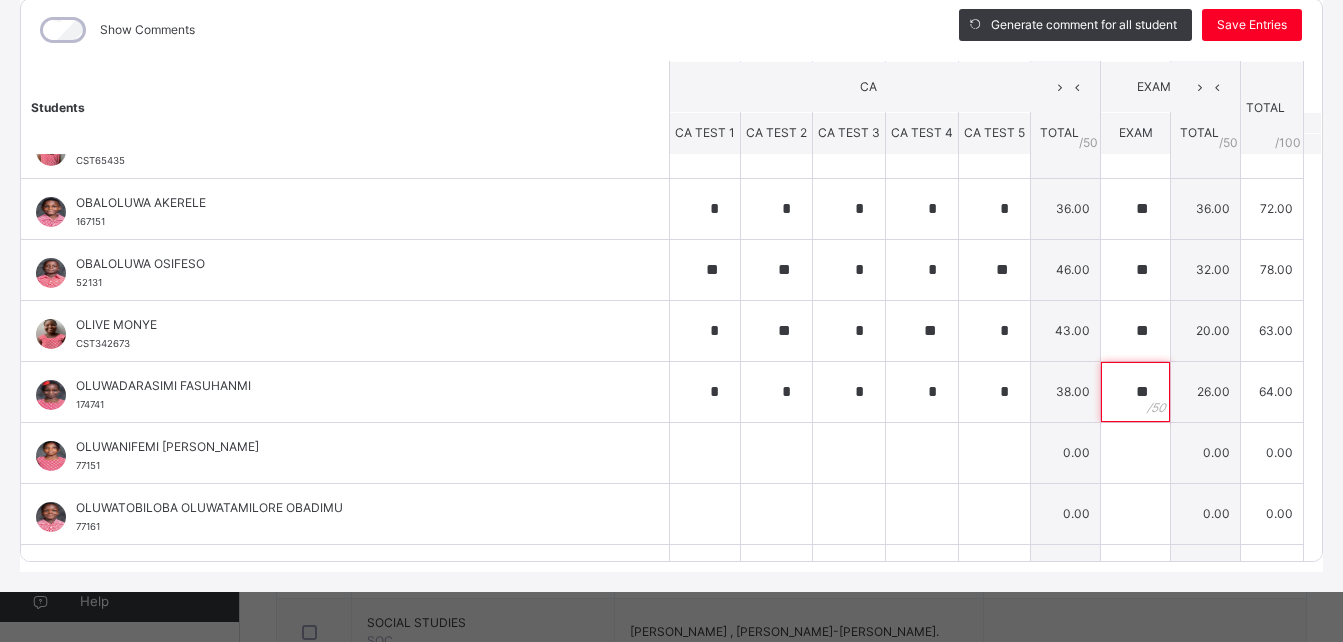scroll, scrollTop: 570, scrollLeft: 0, axis: vertical 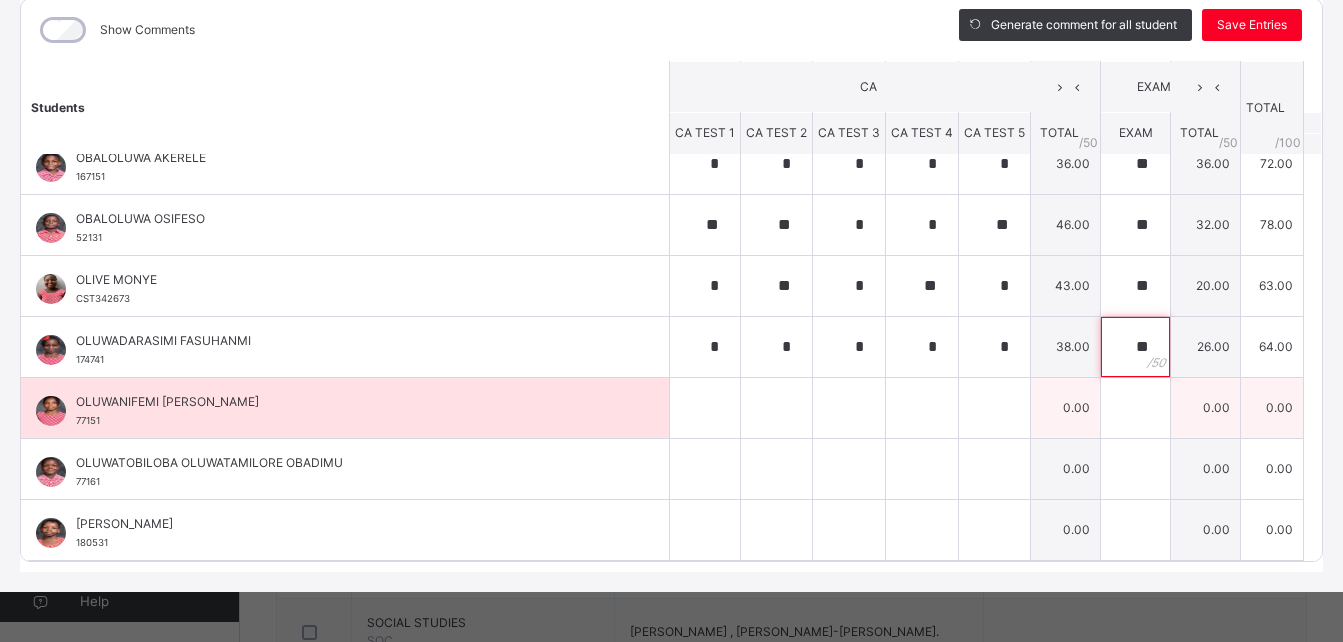 type on "**" 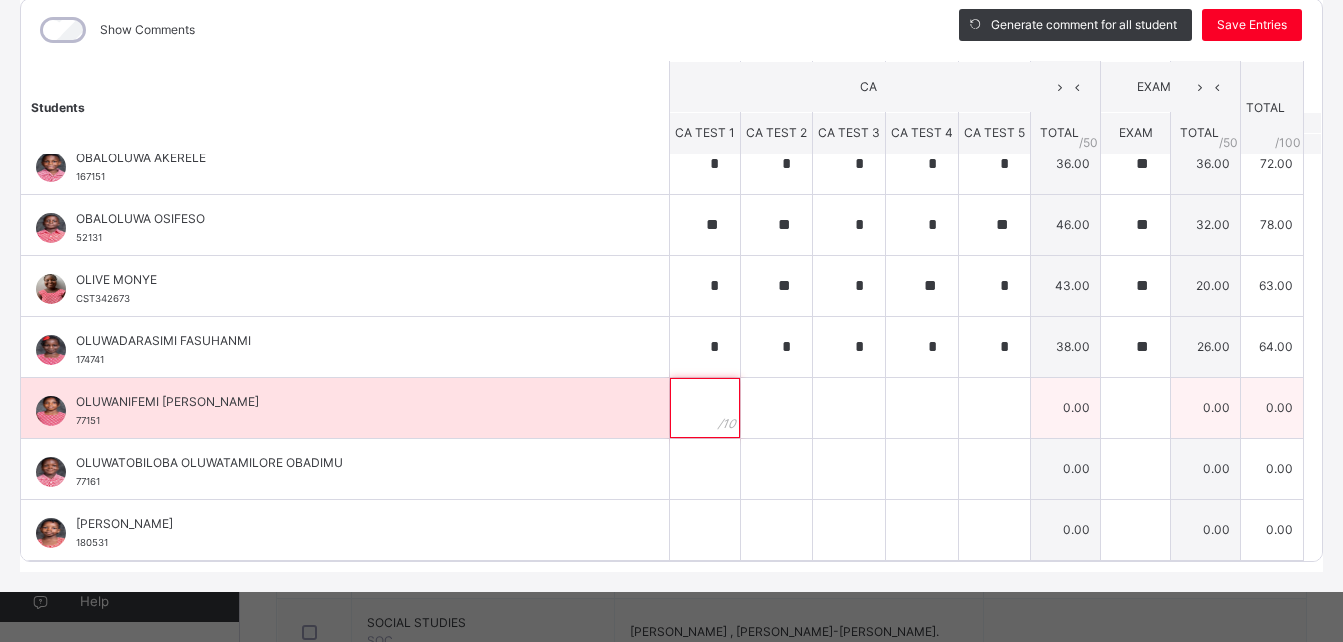 click at bounding box center (705, 408) 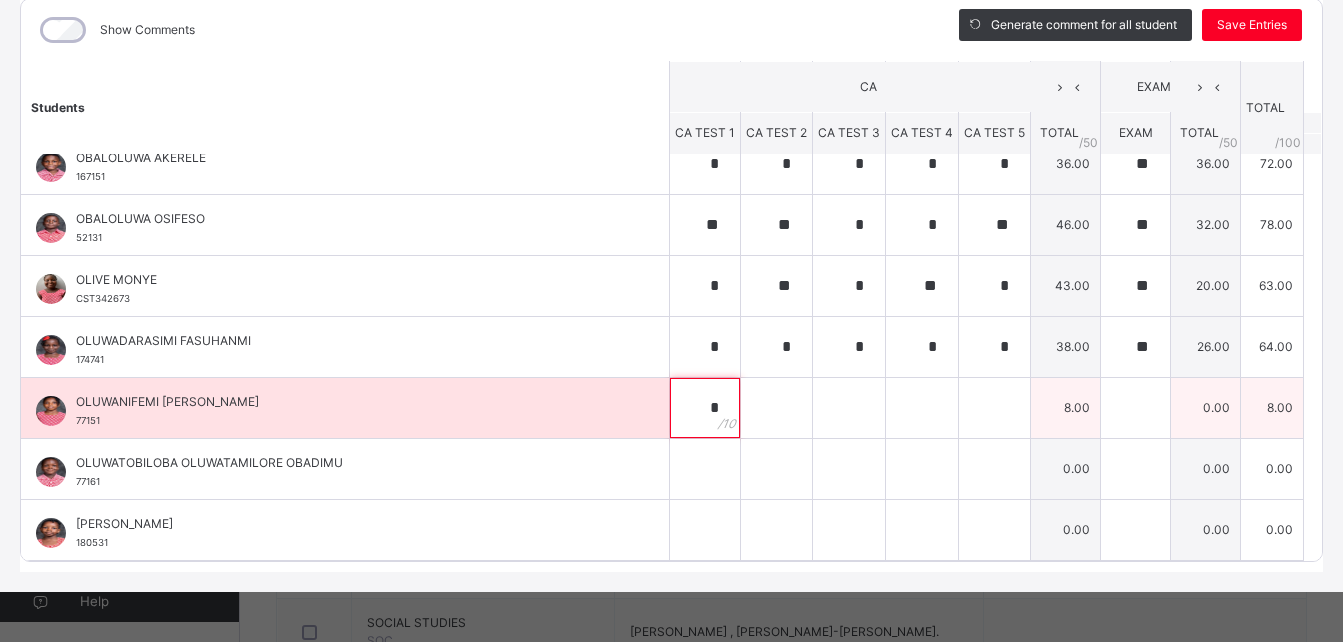 type on "*" 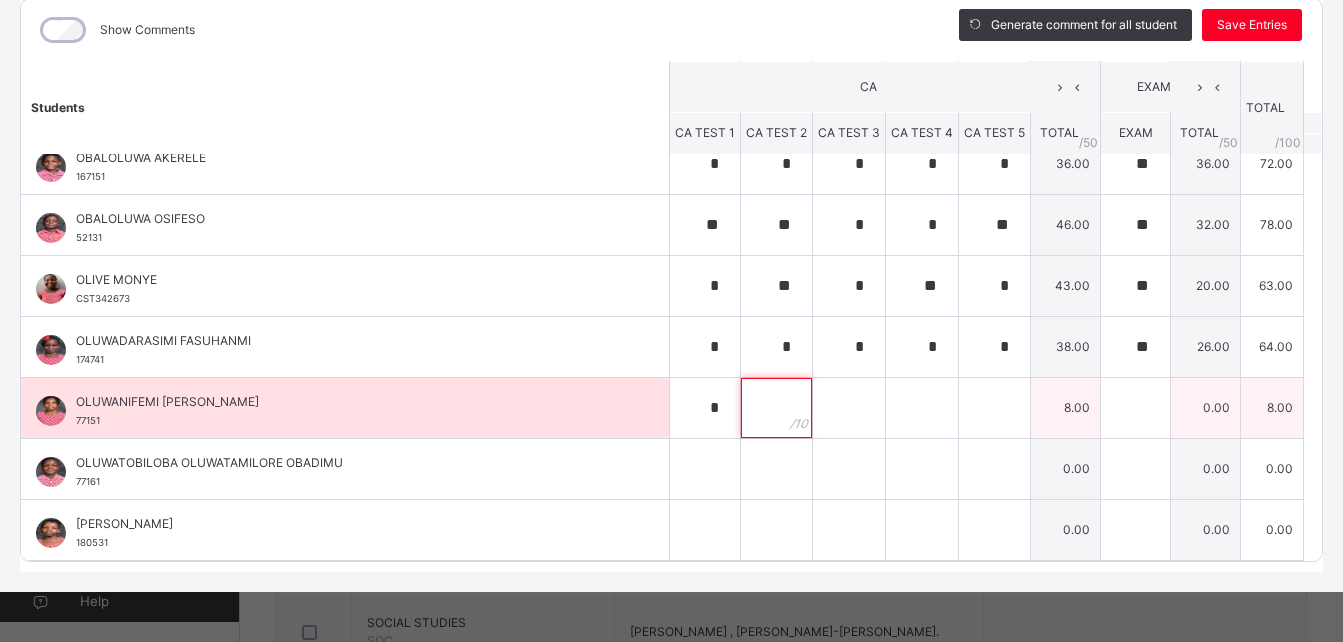 click at bounding box center (776, 408) 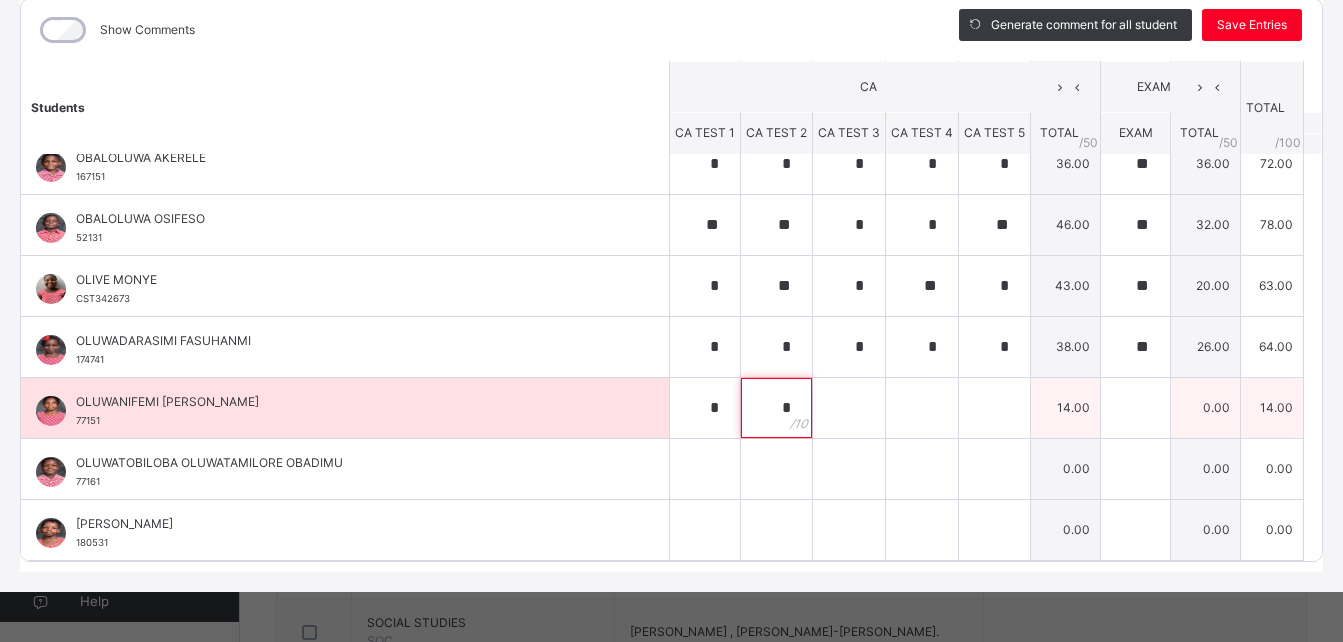 type on "*" 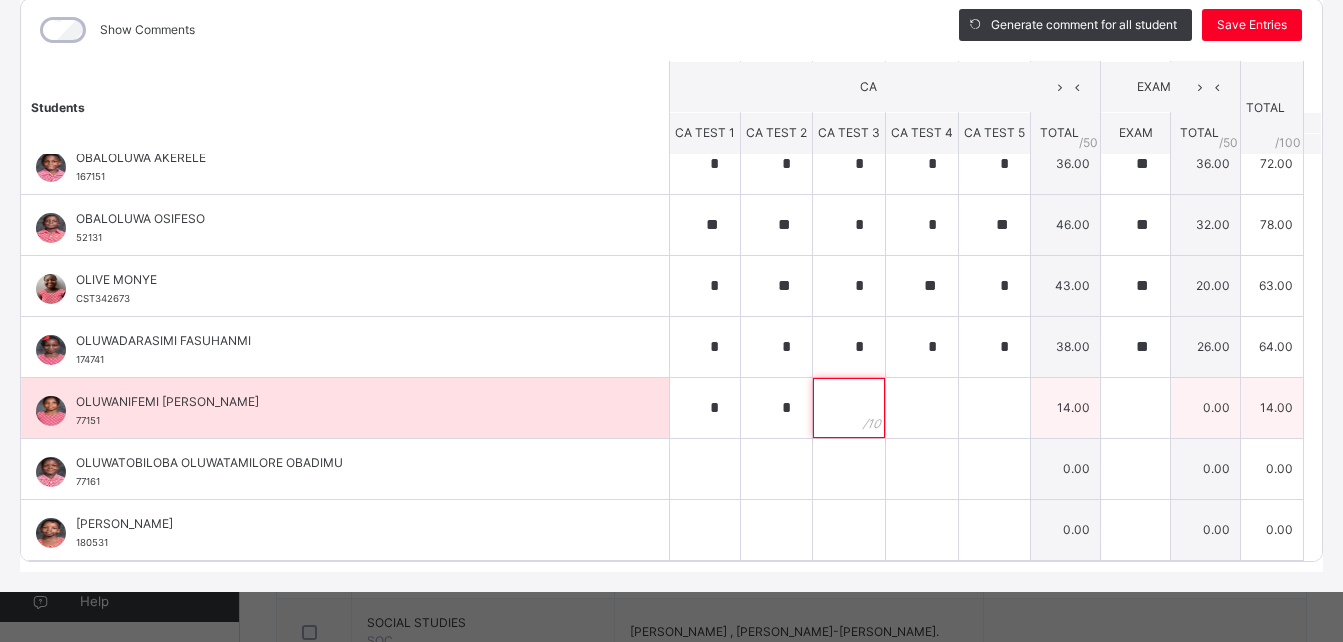 click at bounding box center [849, 408] 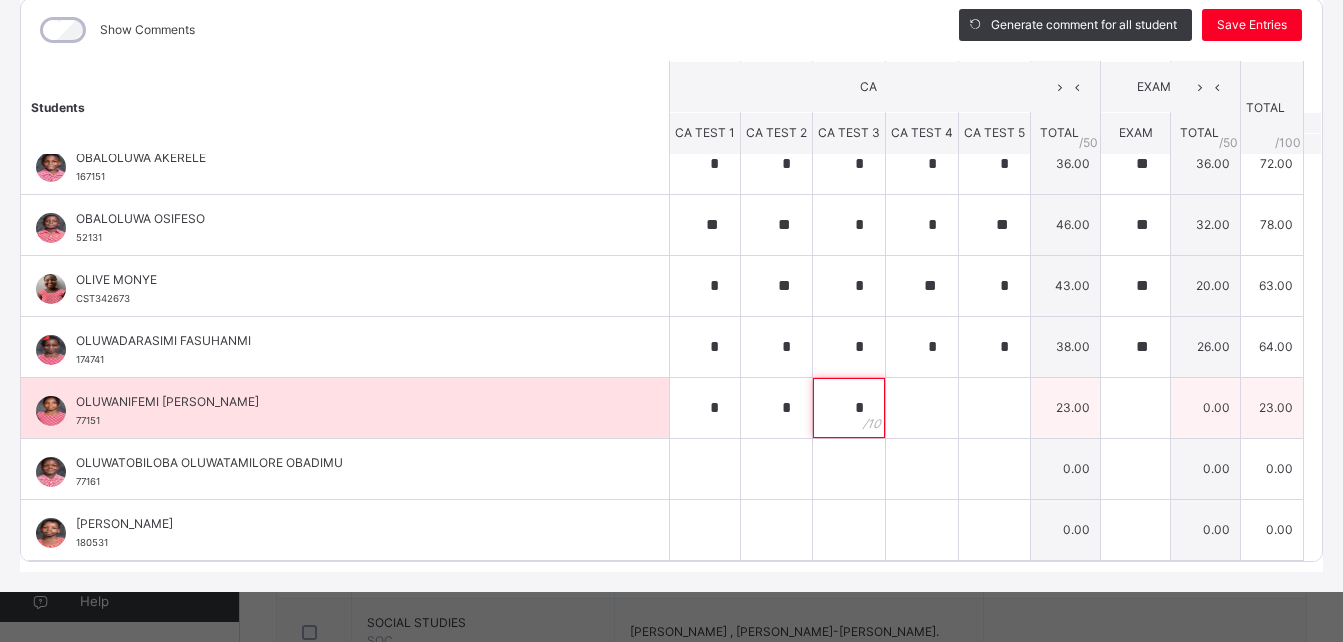type on "*" 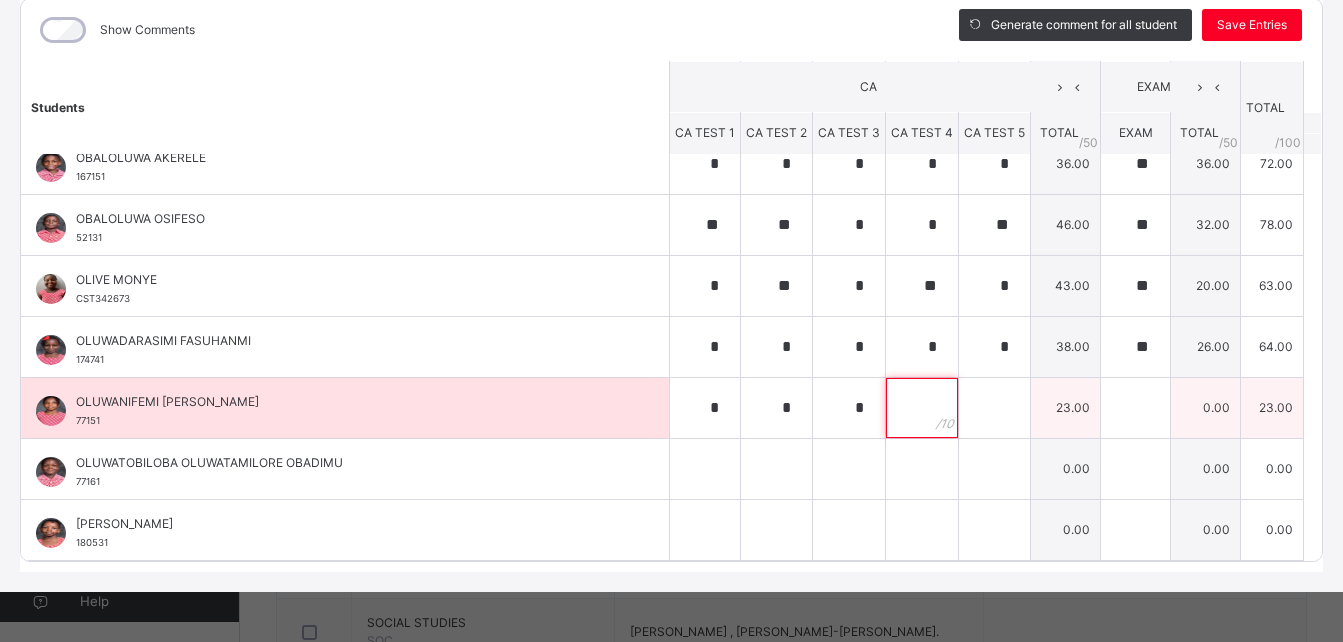 click at bounding box center [922, 408] 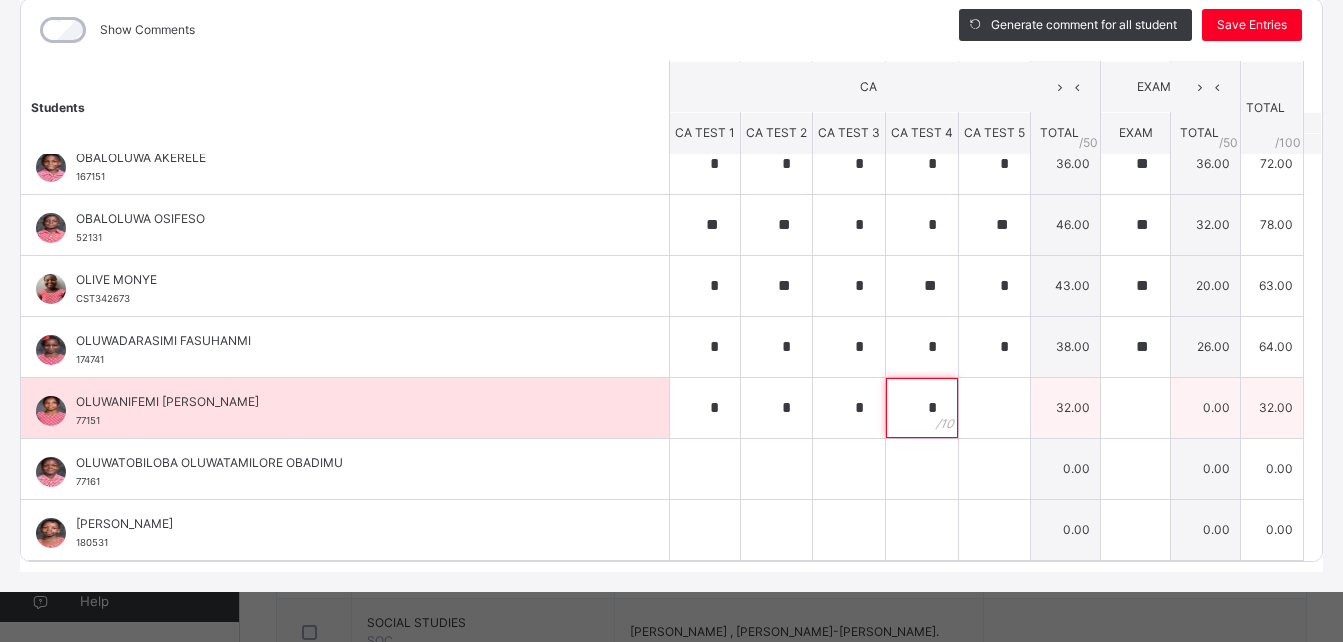 type on "*" 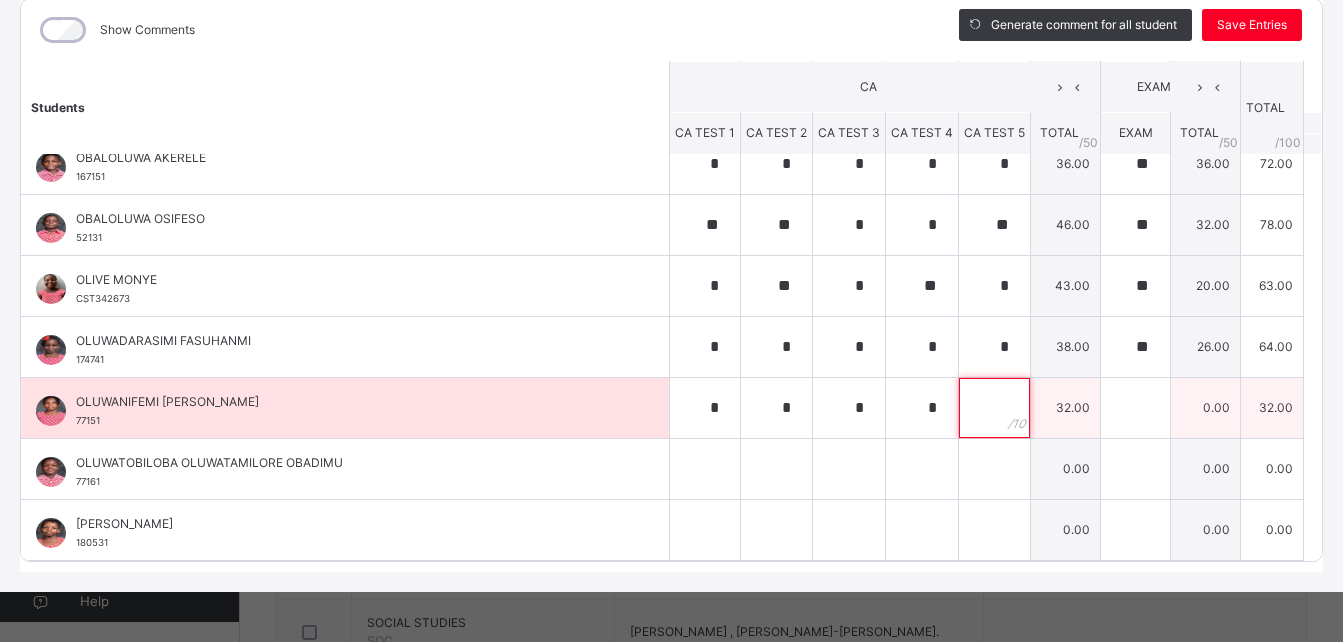 click at bounding box center (994, 408) 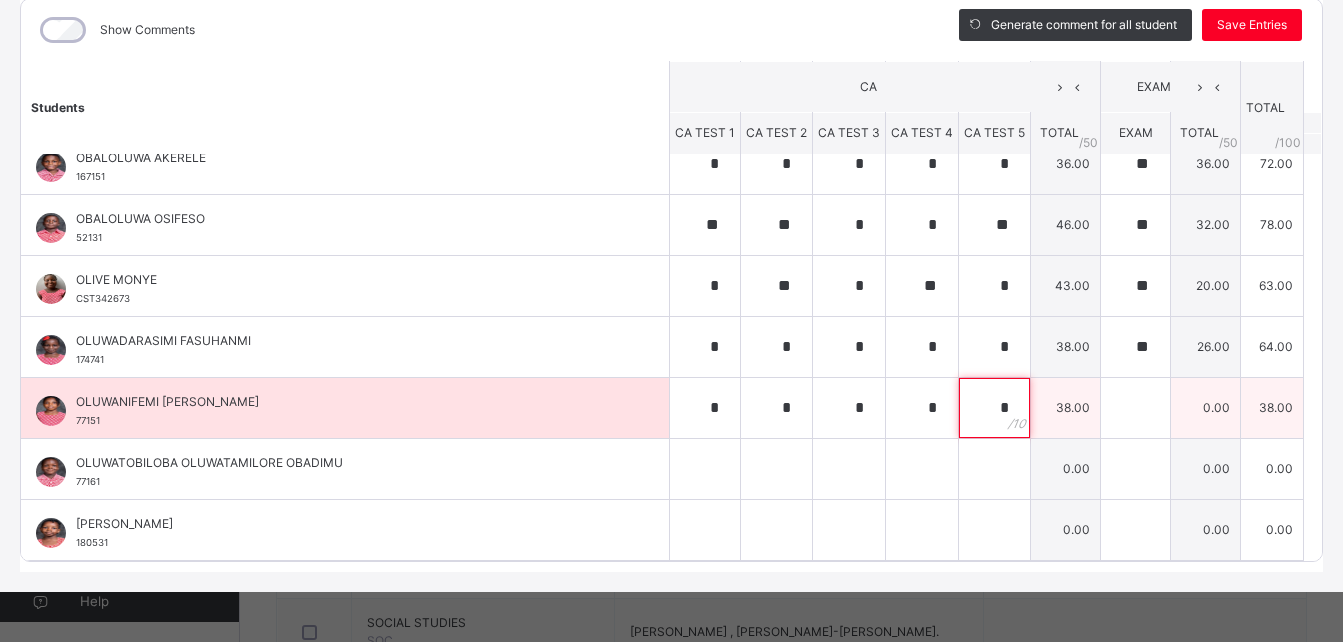 type on "*" 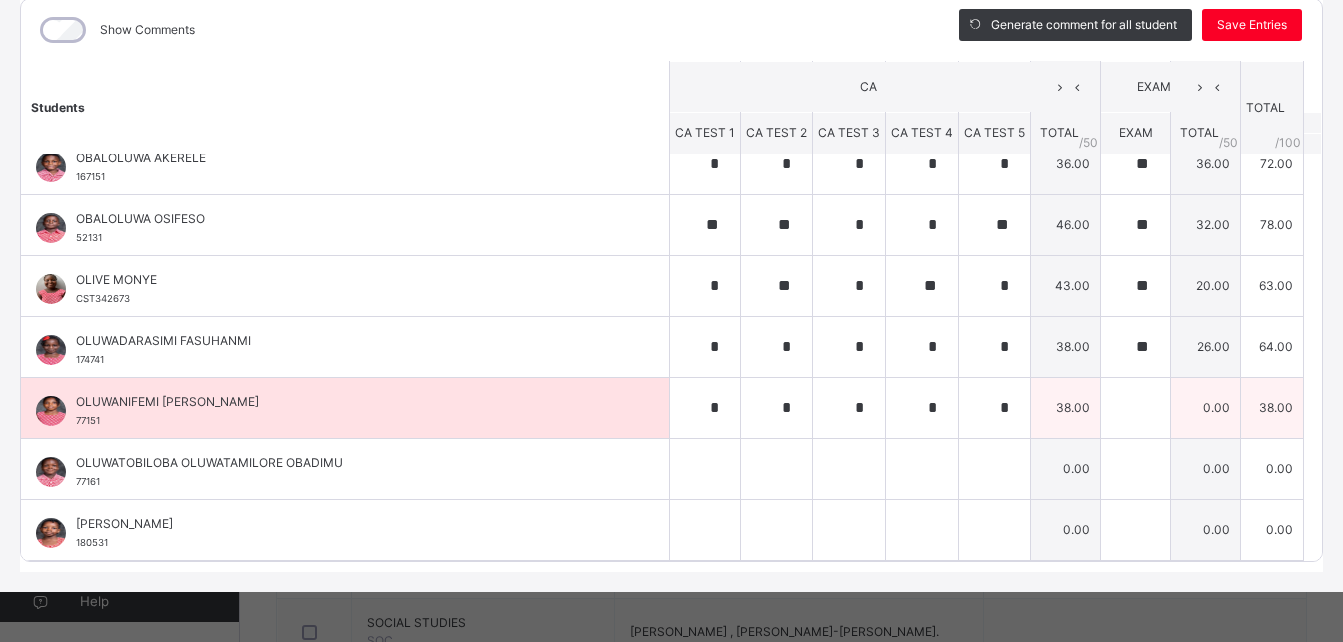 click on "0.00" at bounding box center (1206, 407) 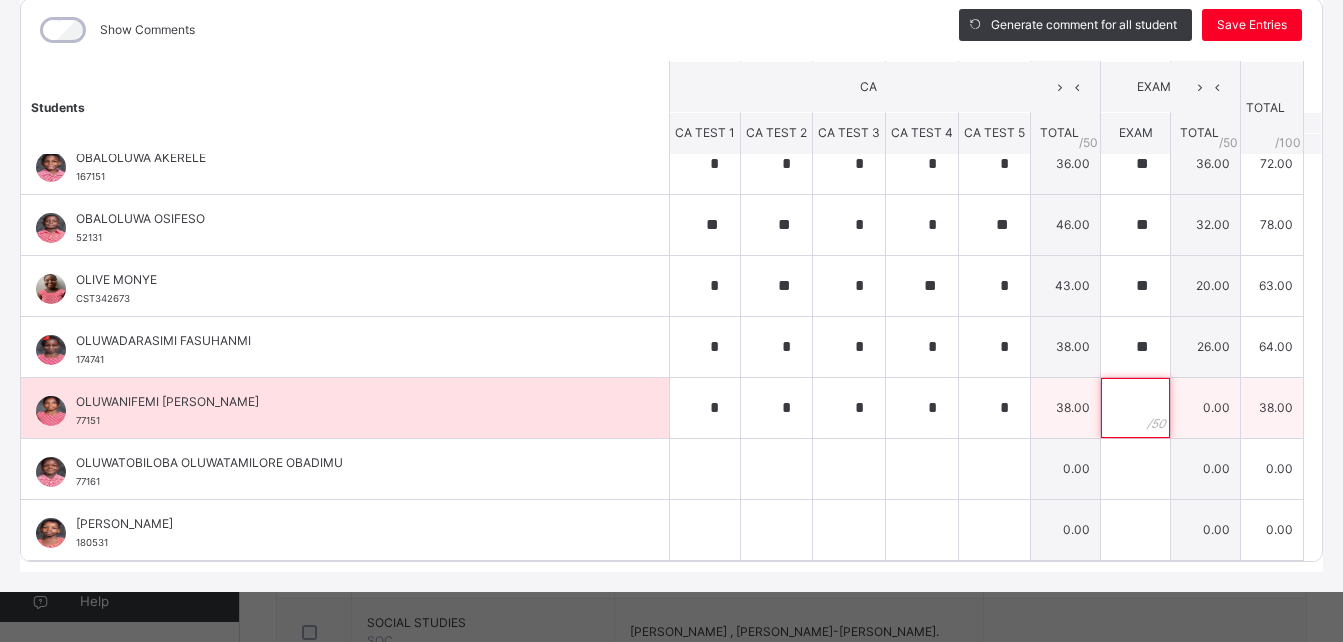 click at bounding box center (1135, 408) 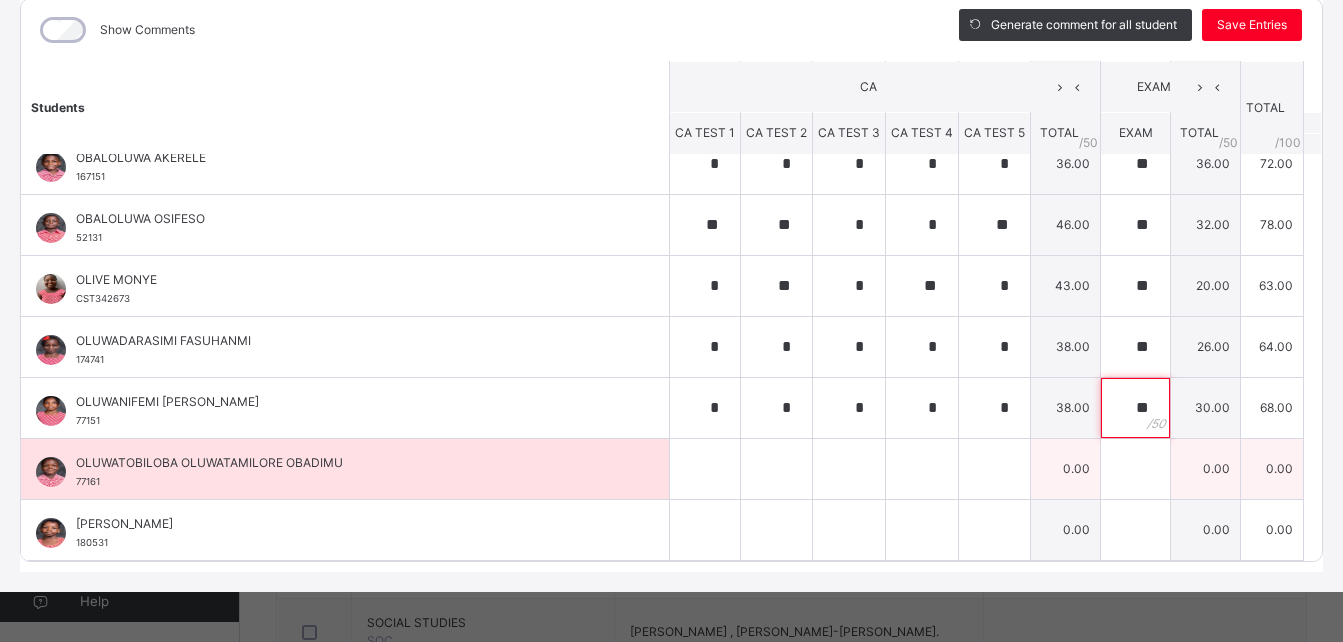 type on "**" 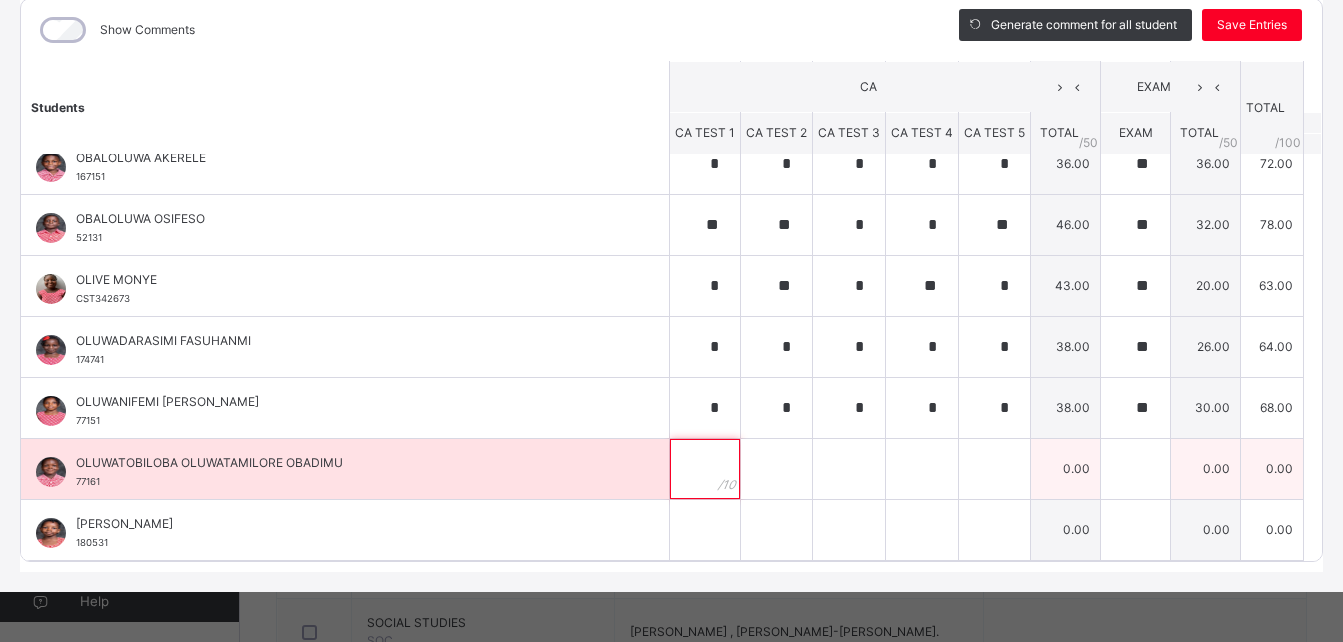 click at bounding box center [705, 469] 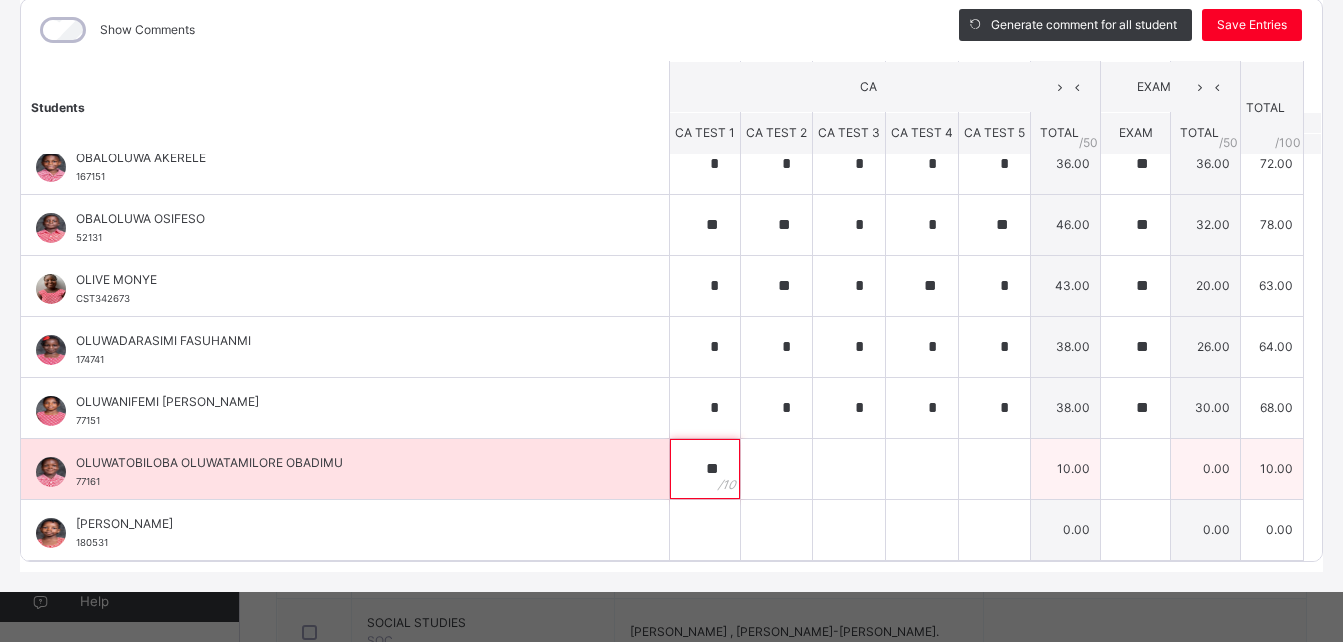 type on "**" 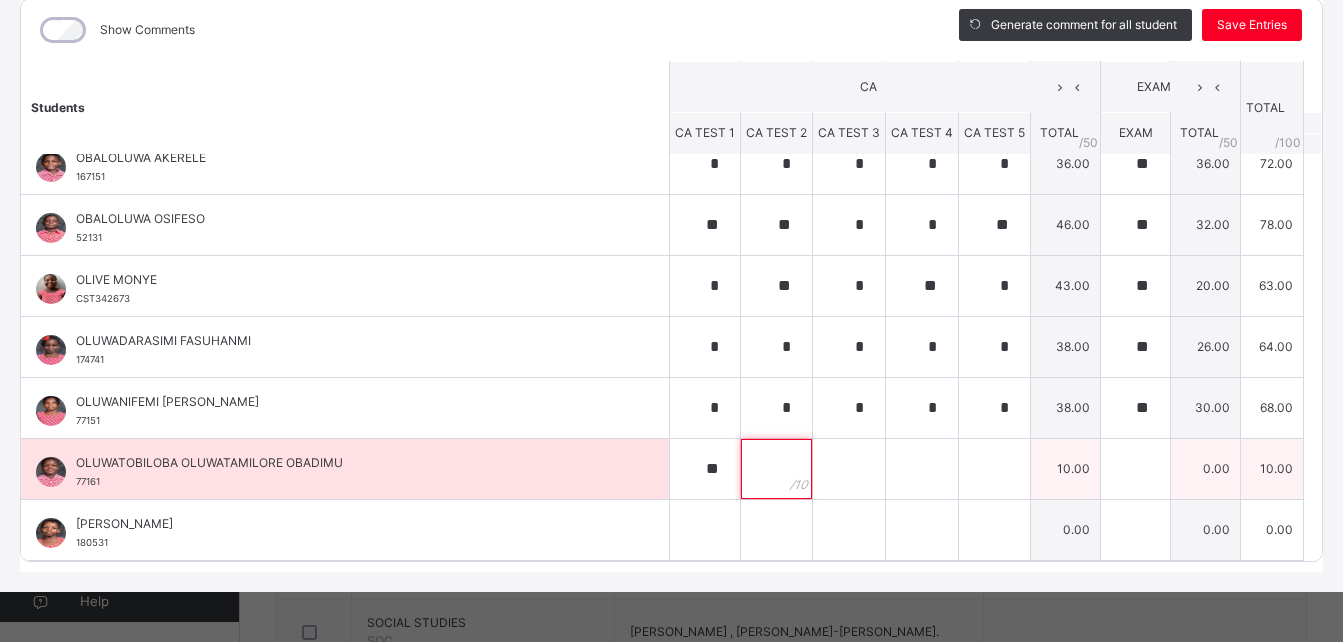 click at bounding box center [776, 469] 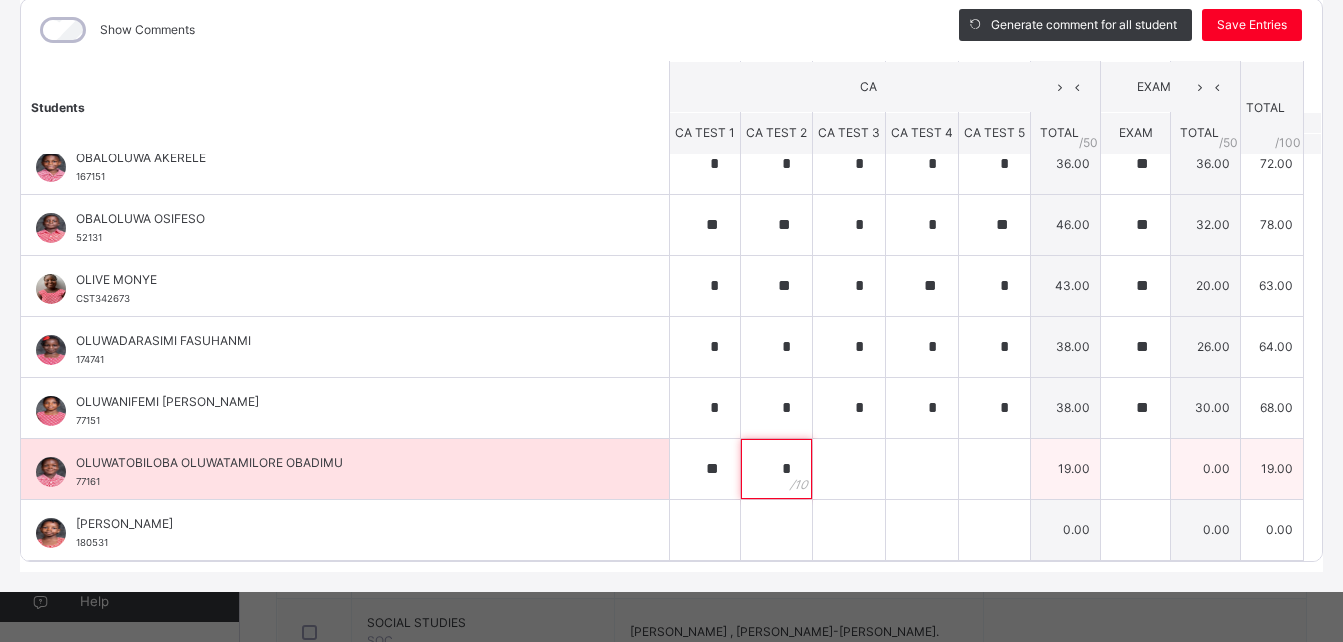 type on "*" 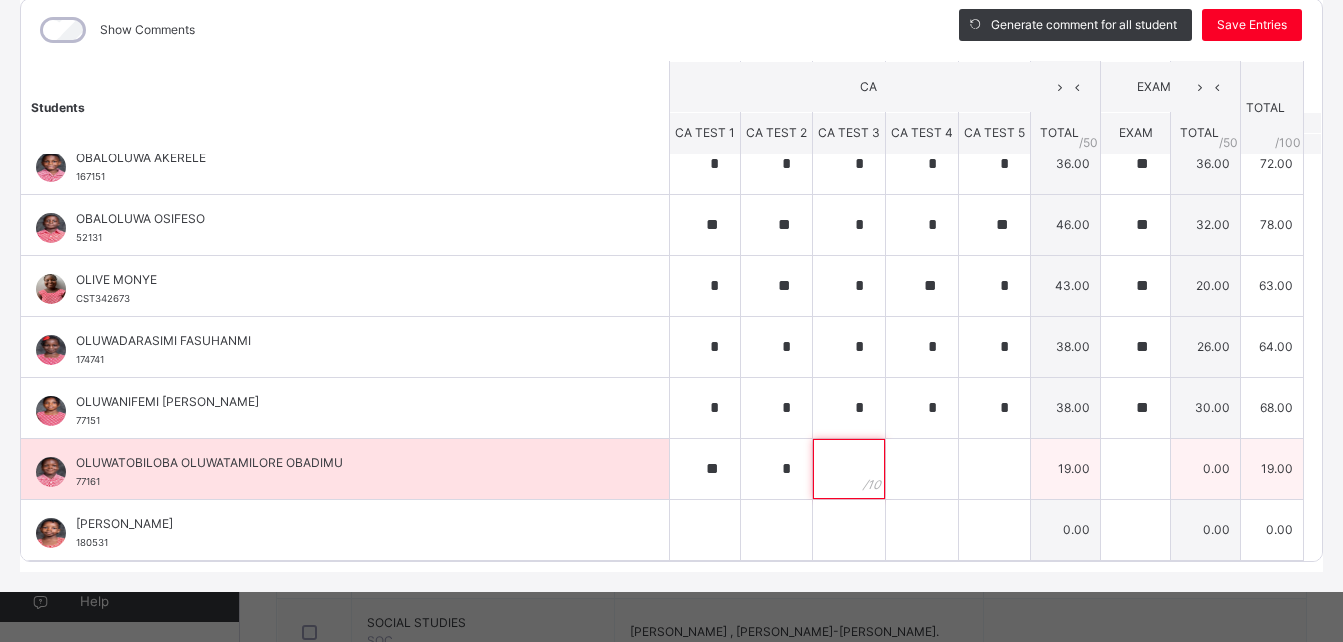 click at bounding box center (849, 469) 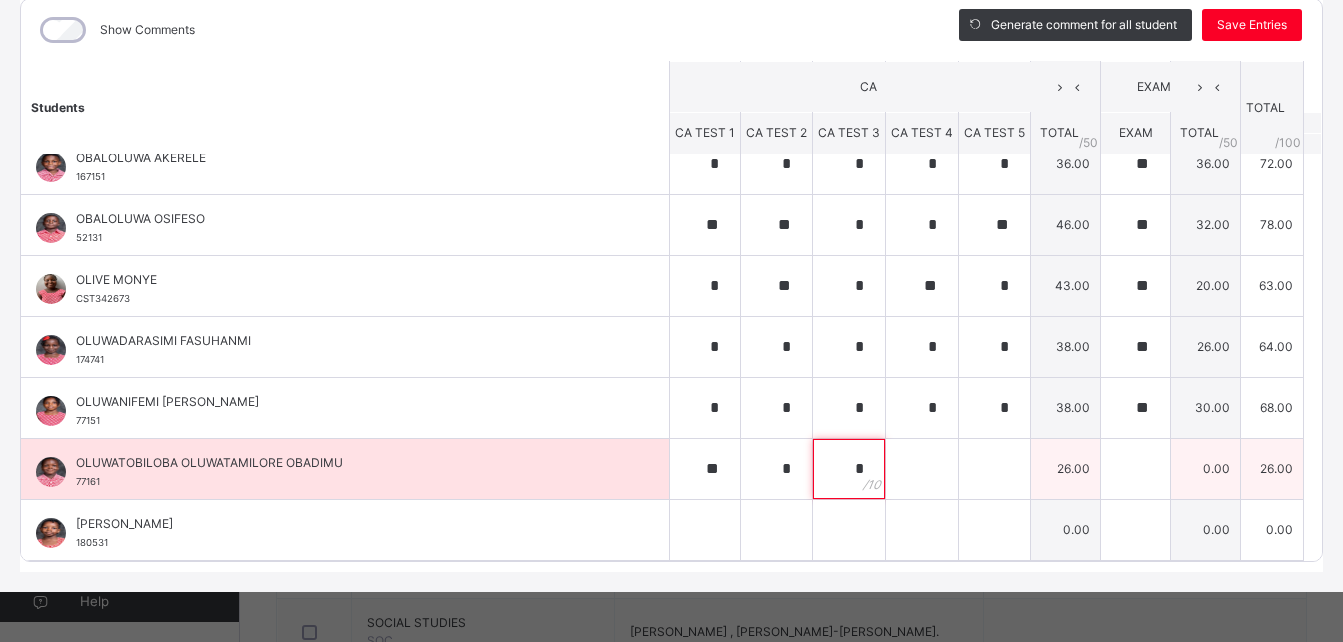 type on "*" 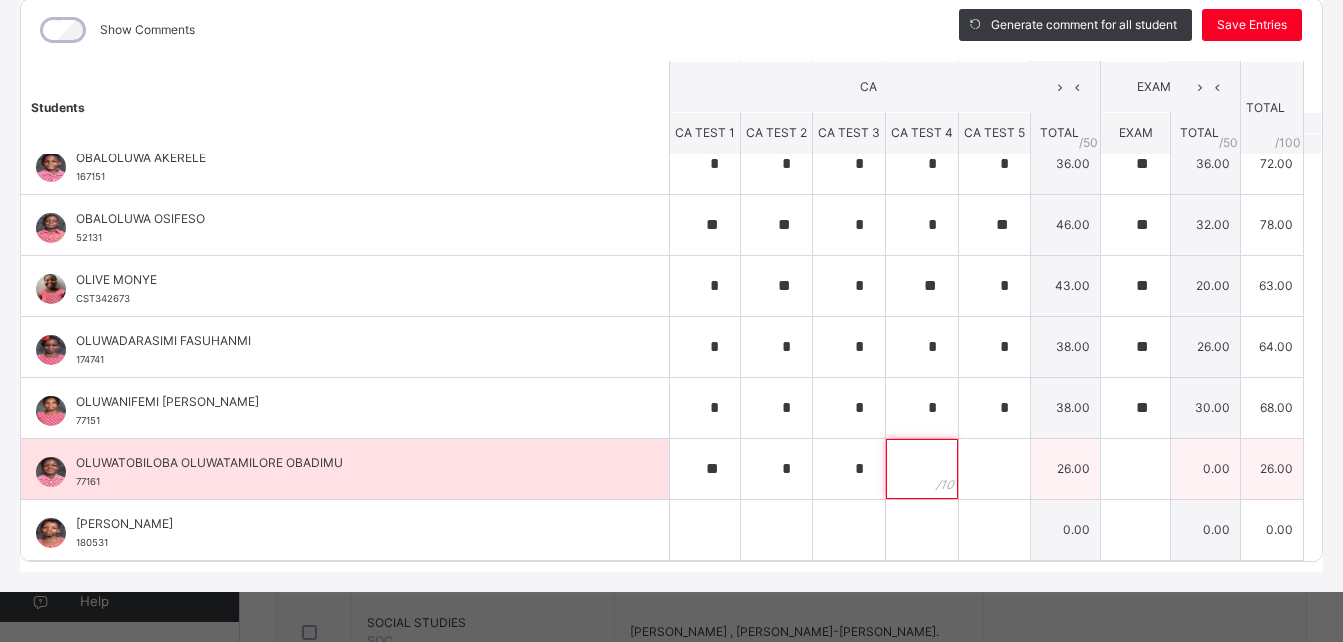 click at bounding box center [922, 469] 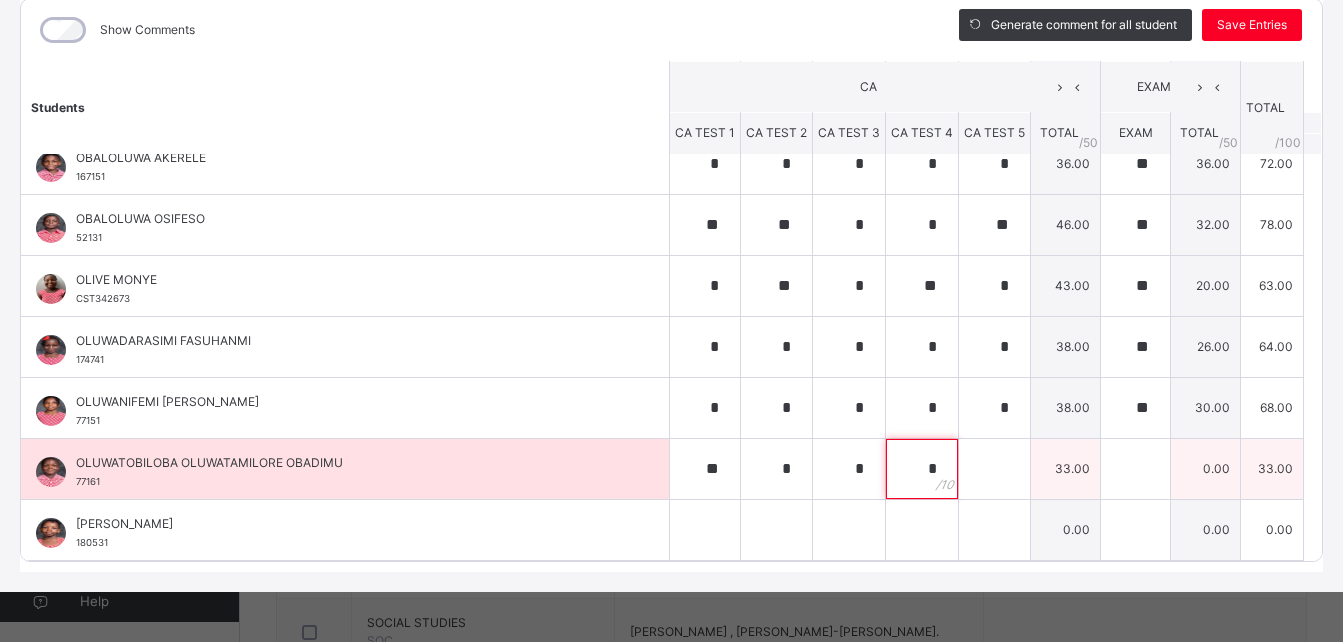 type on "*" 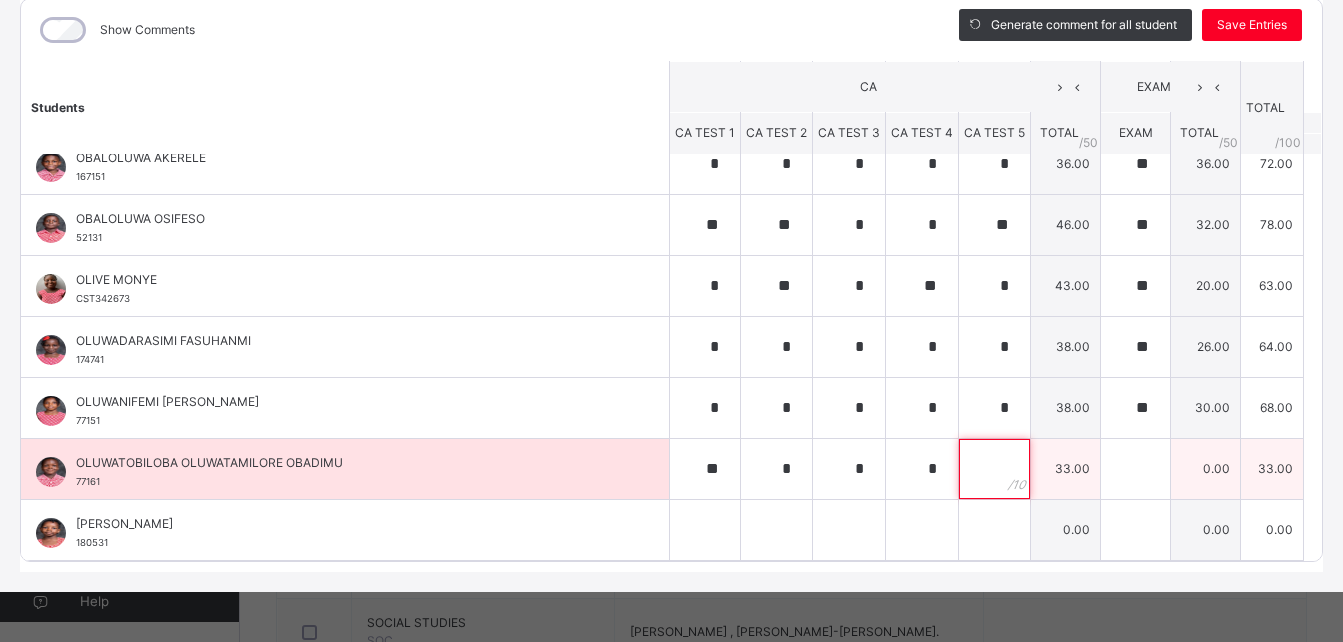 click at bounding box center (994, 469) 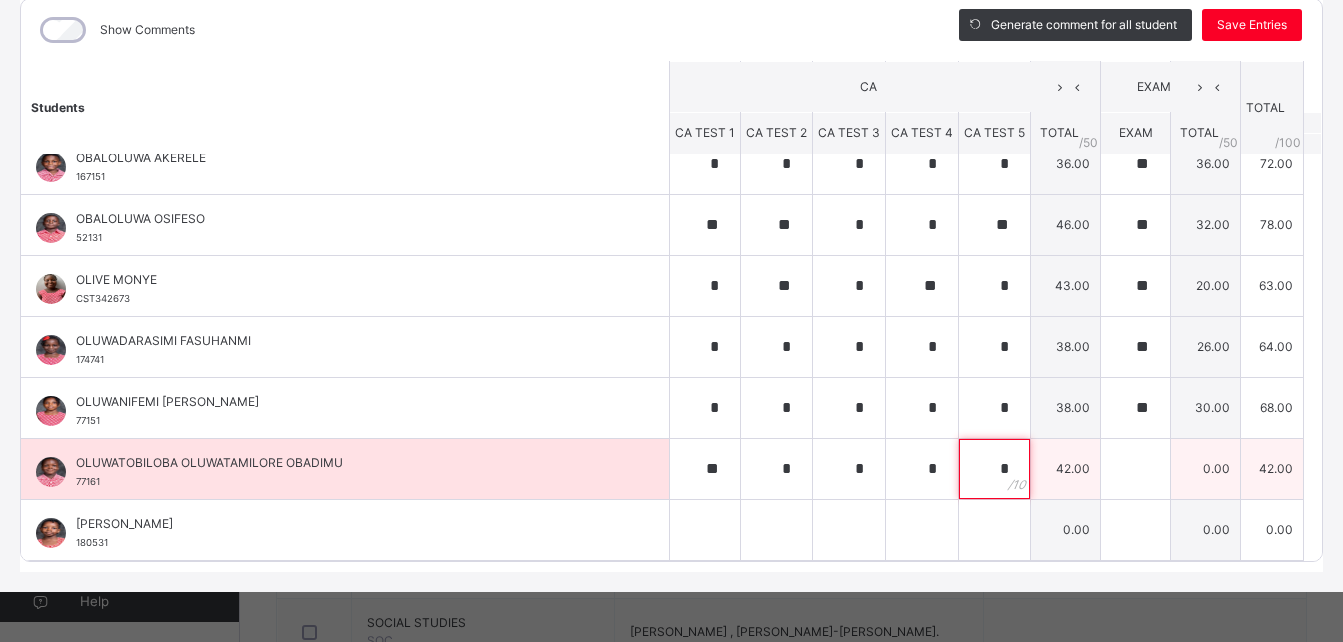 type on "*" 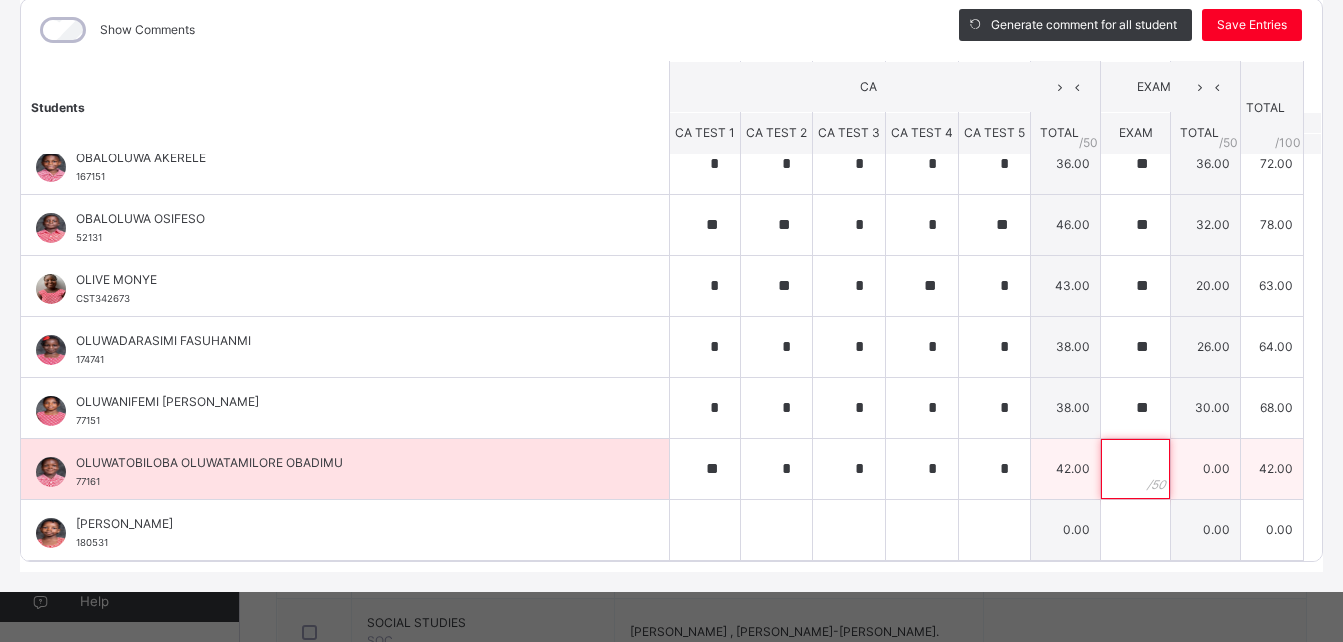 click at bounding box center (1135, 469) 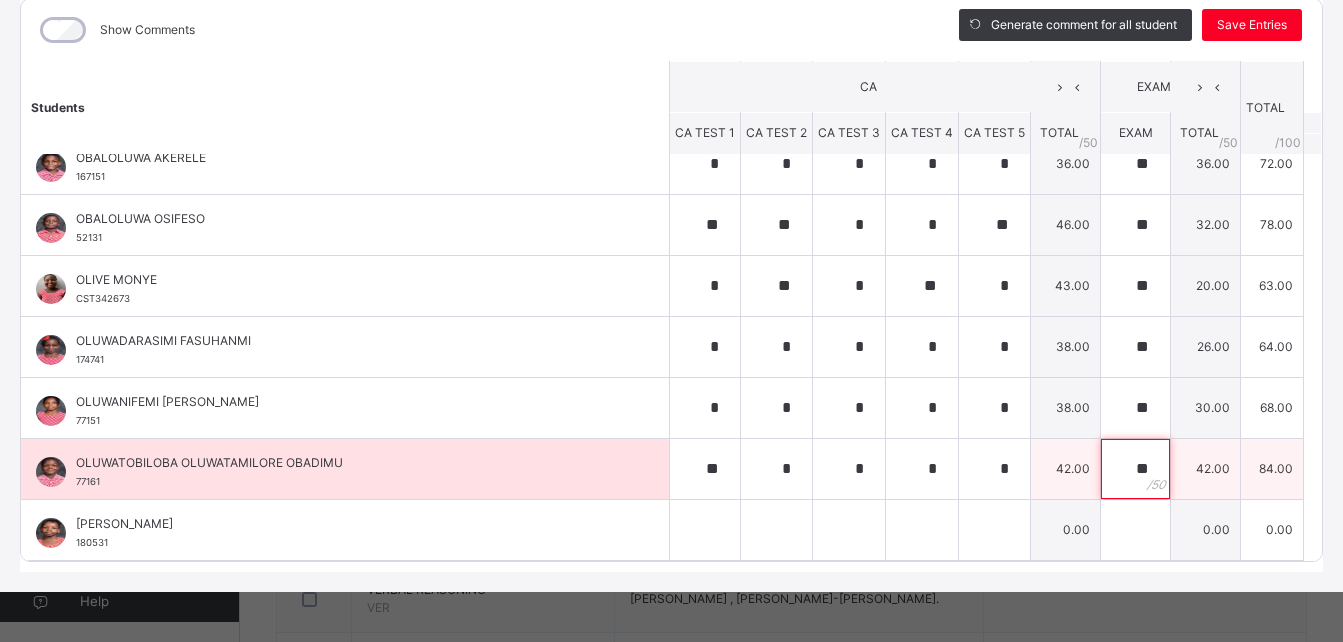 scroll, scrollTop: 1014, scrollLeft: 0, axis: vertical 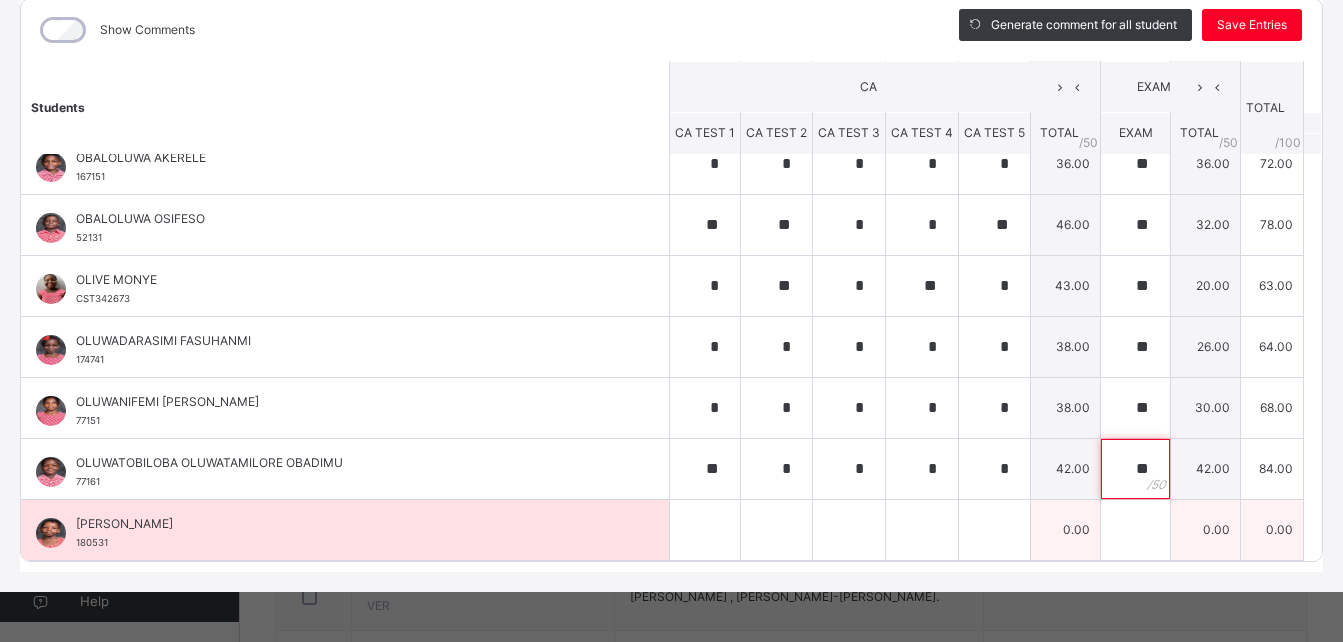 type on "**" 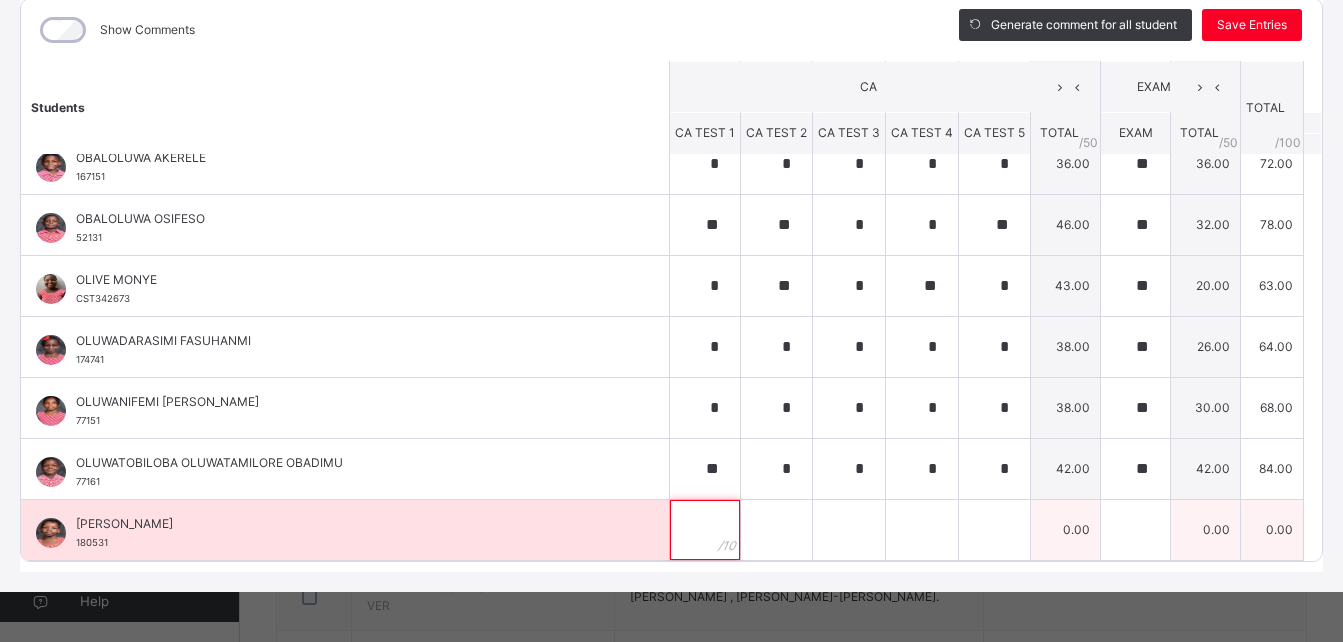 click at bounding box center [705, 530] 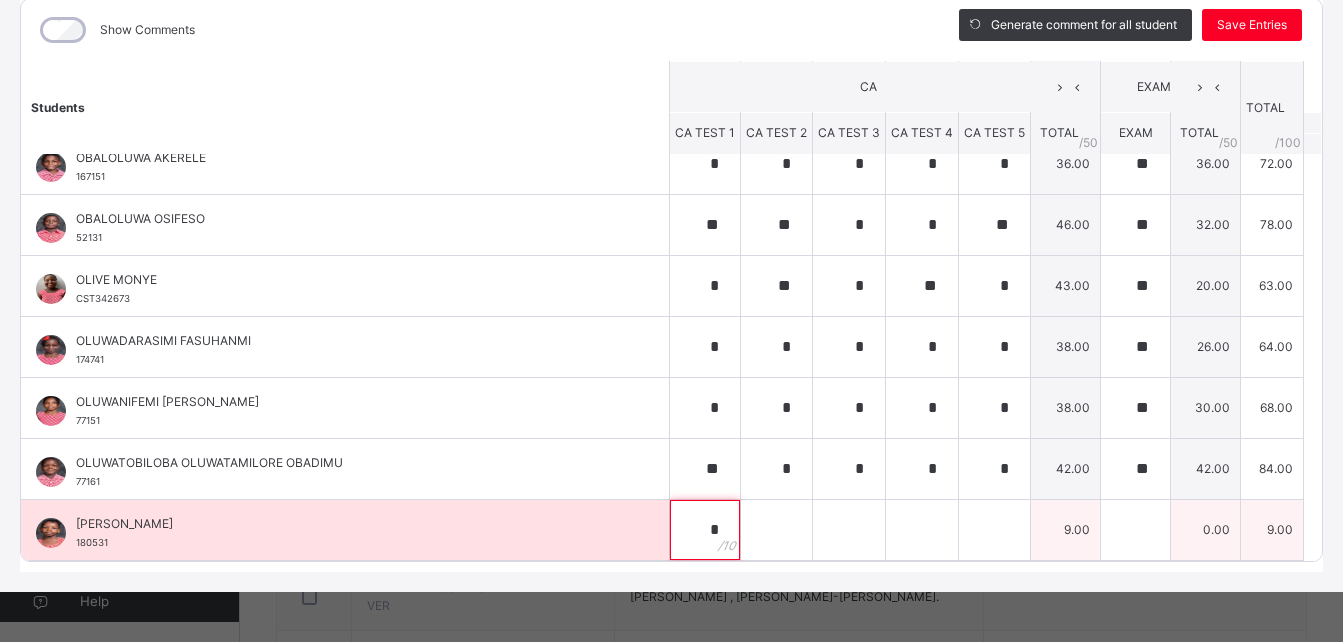 type on "*" 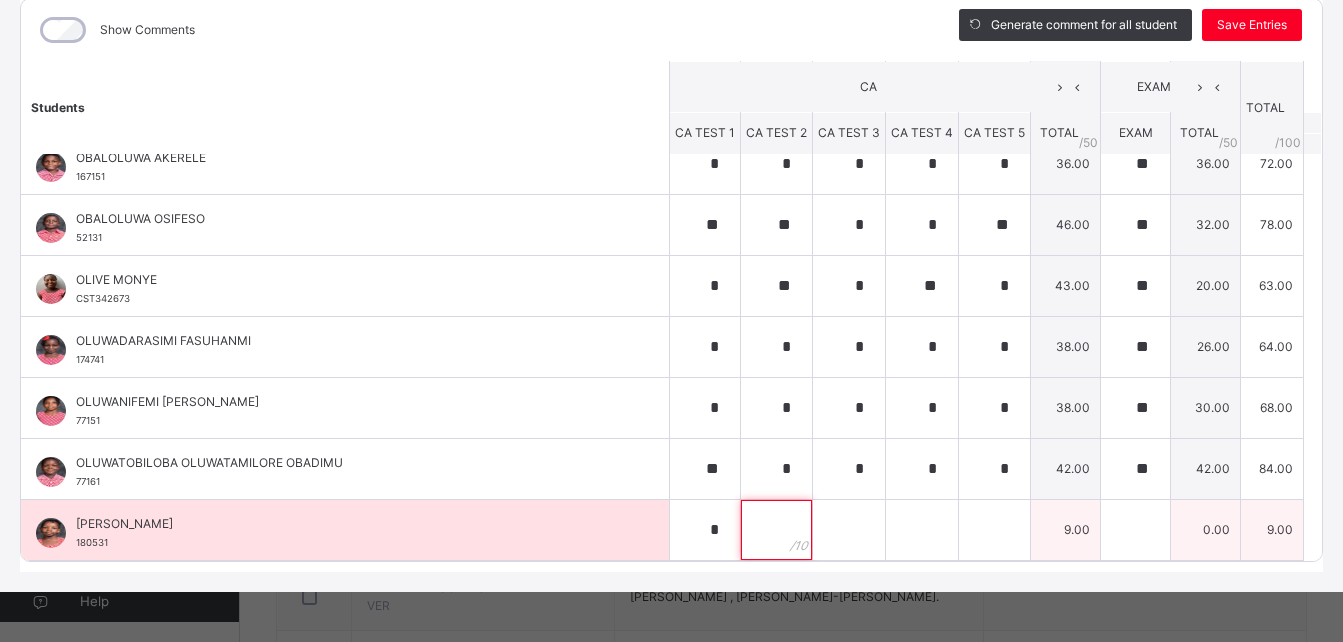 click at bounding box center [776, 530] 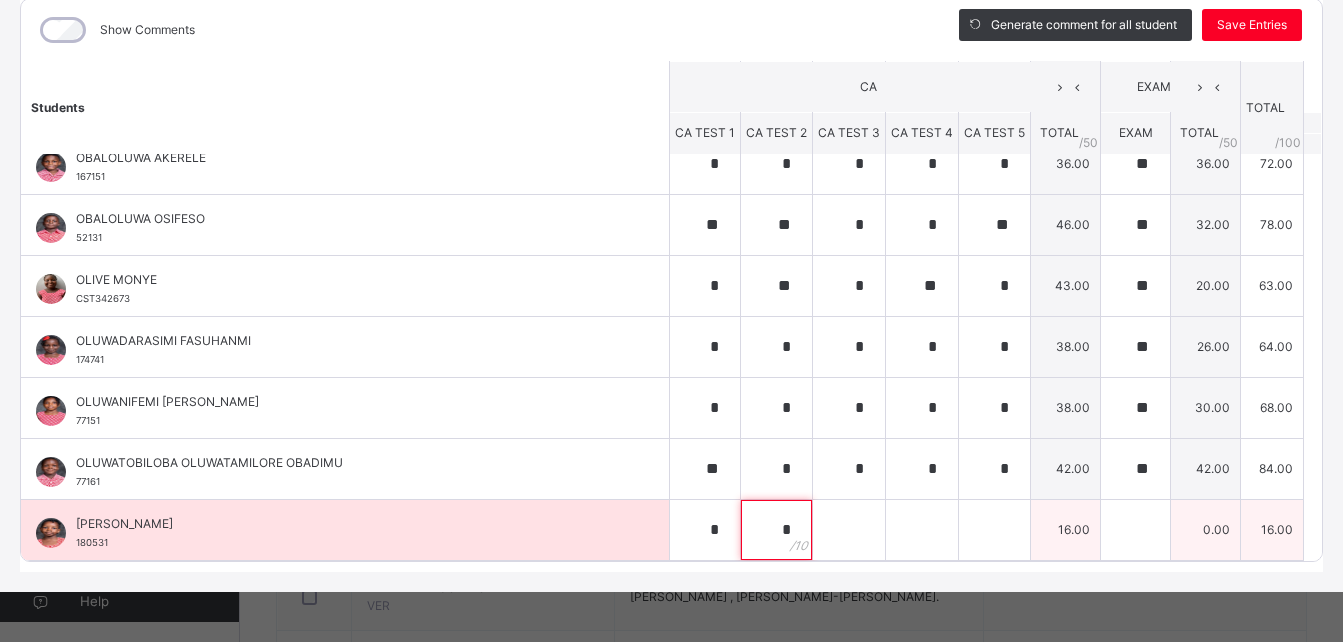 type on "*" 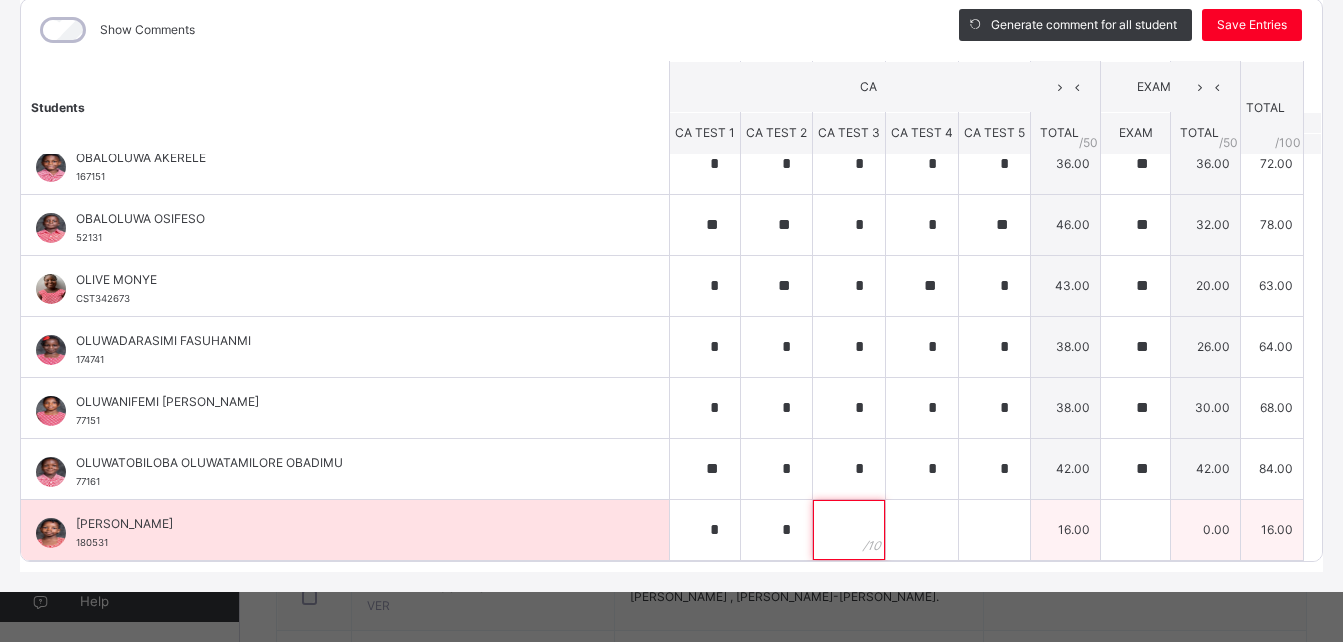 click at bounding box center [849, 530] 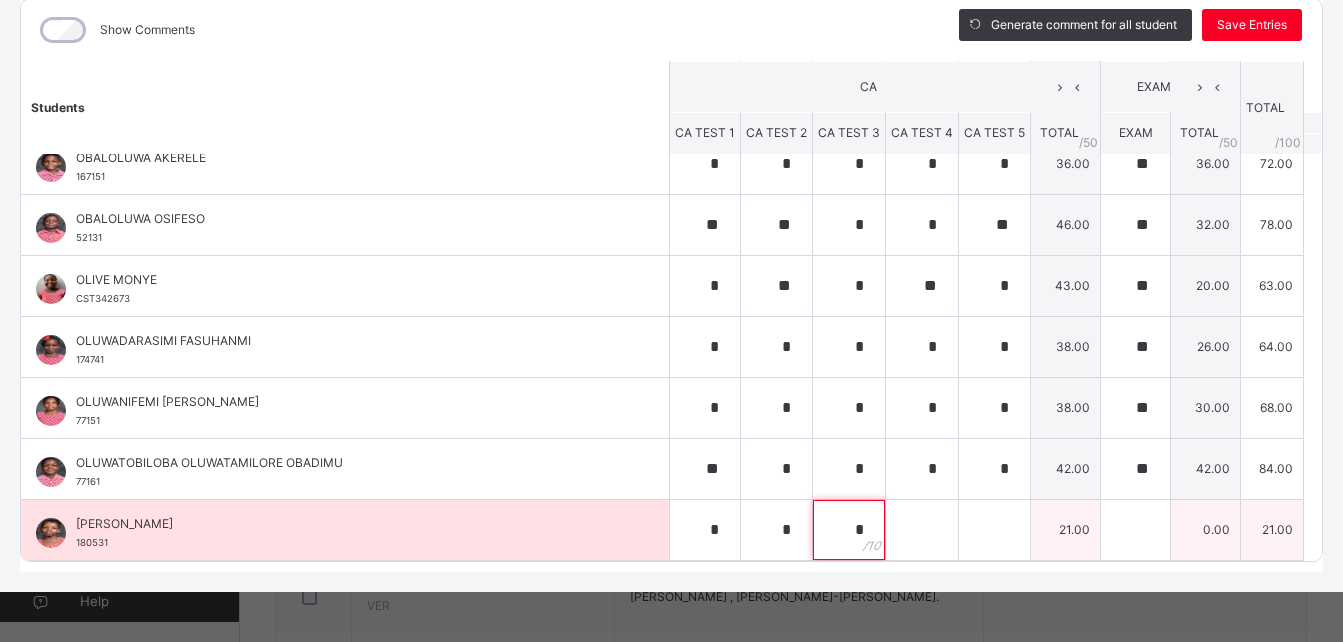 type on "*" 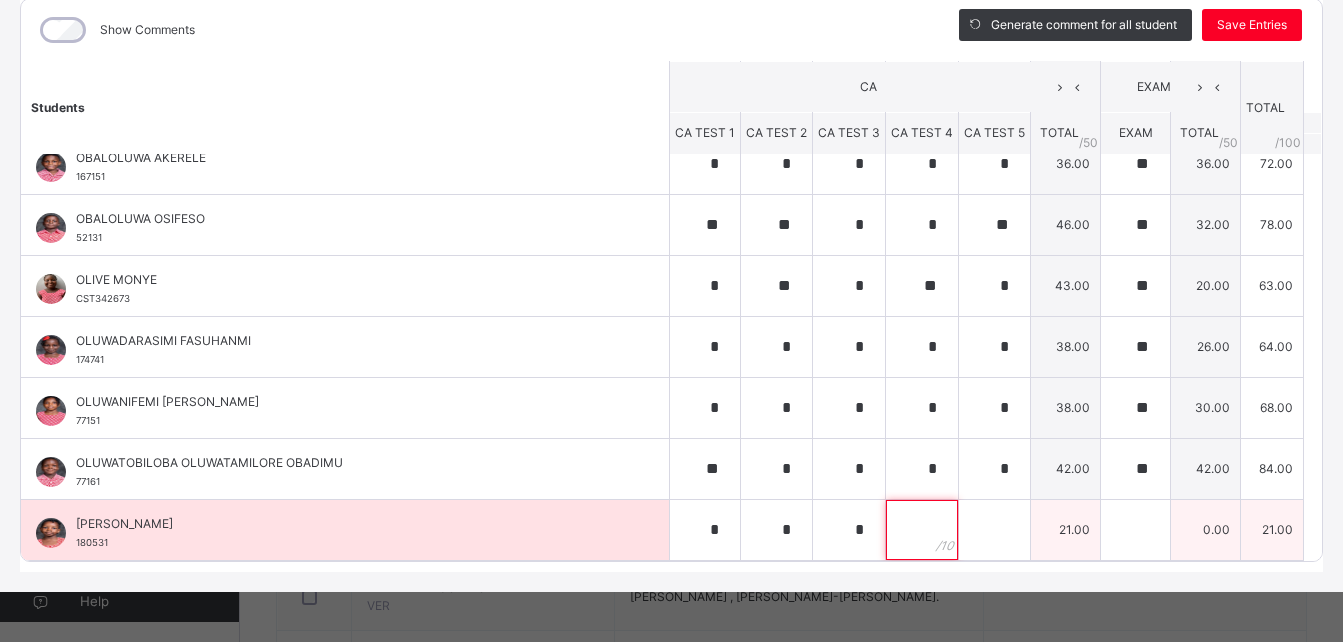 click at bounding box center (922, 530) 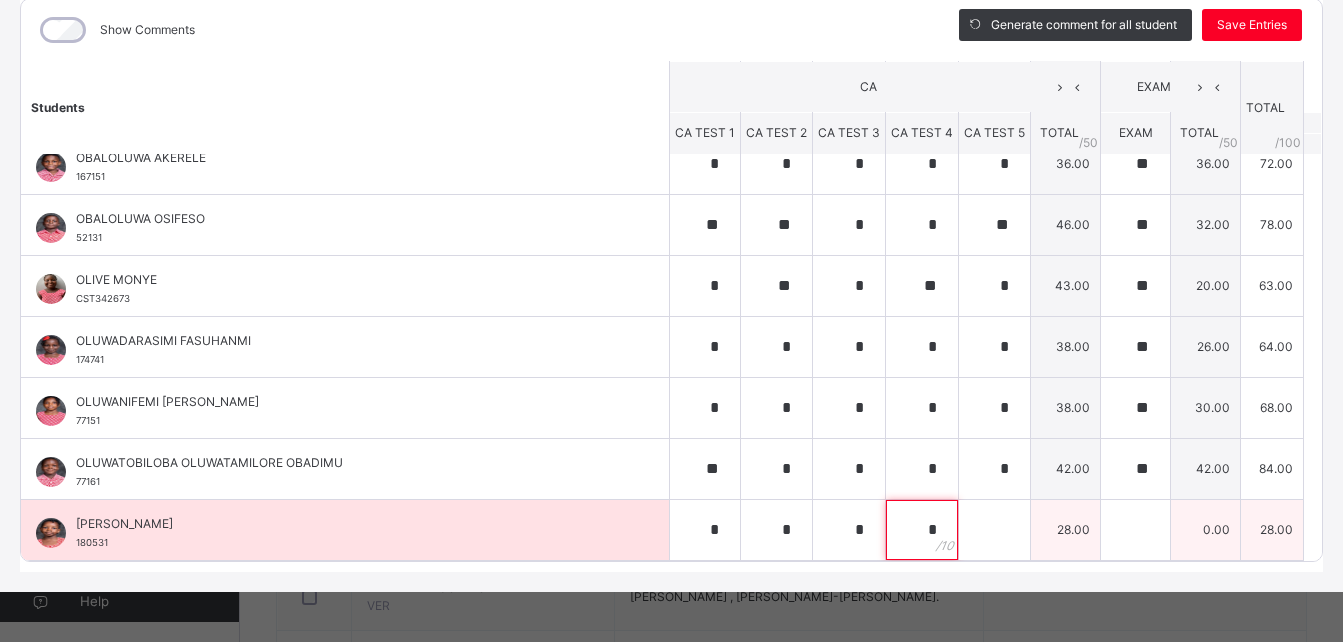 type on "*" 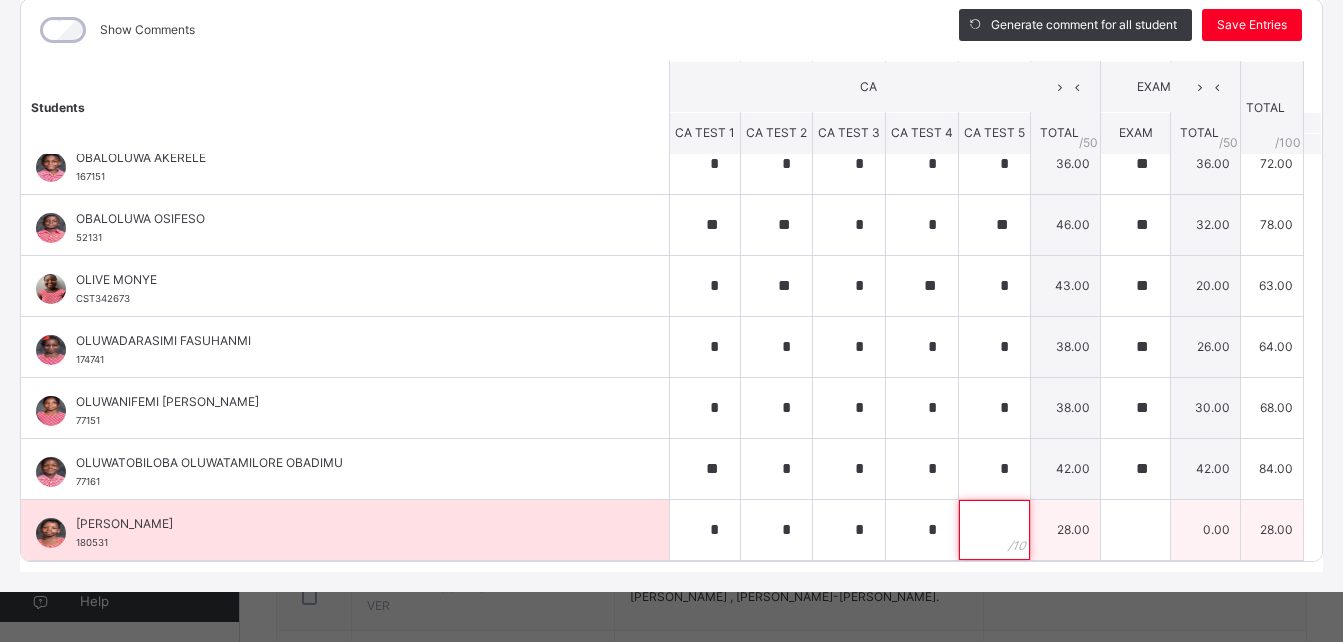 click at bounding box center (994, 530) 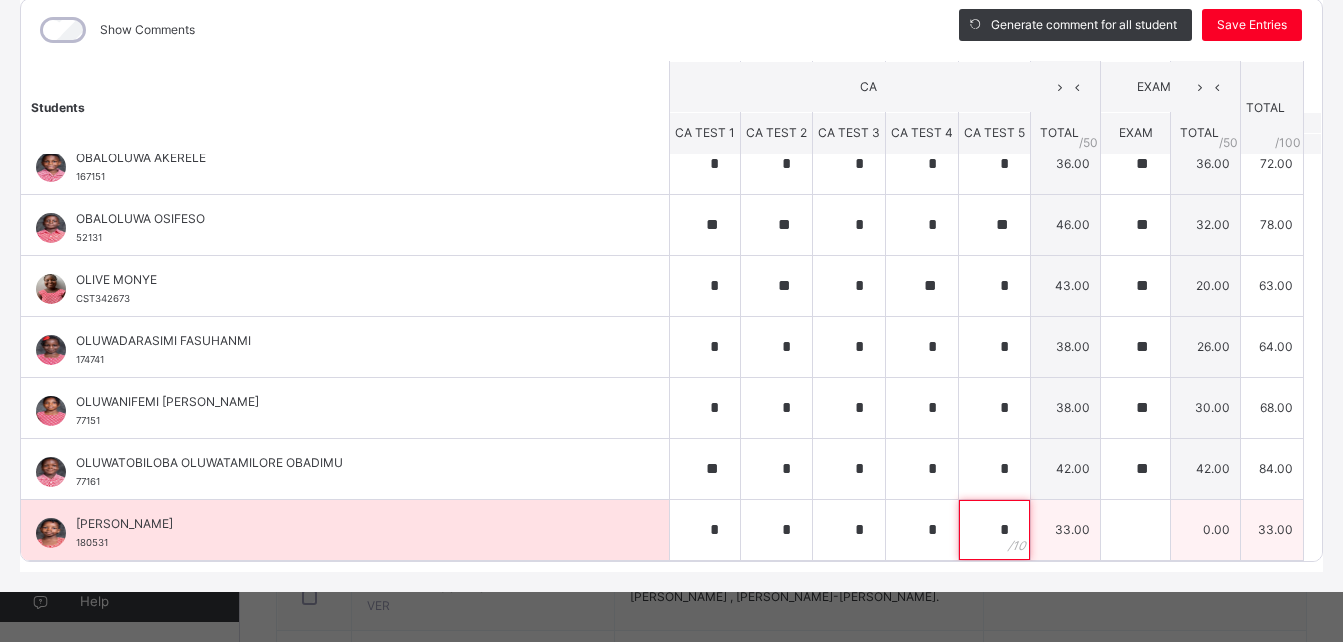 type on "*" 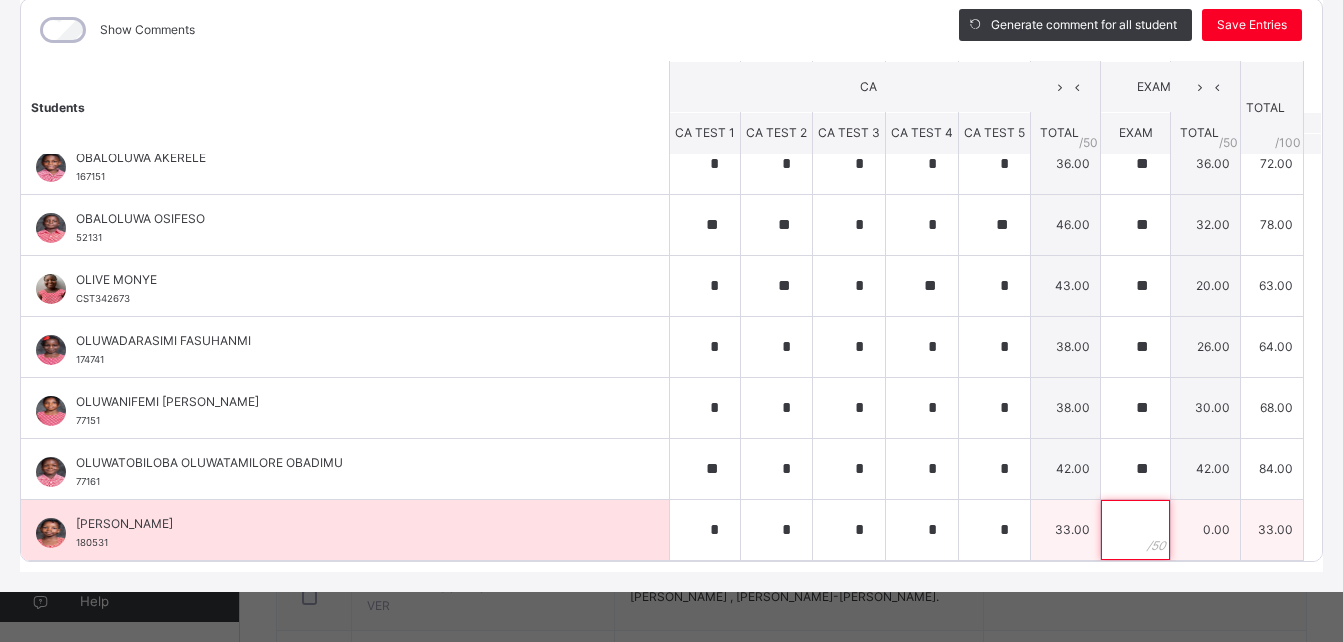 click at bounding box center (1135, 530) 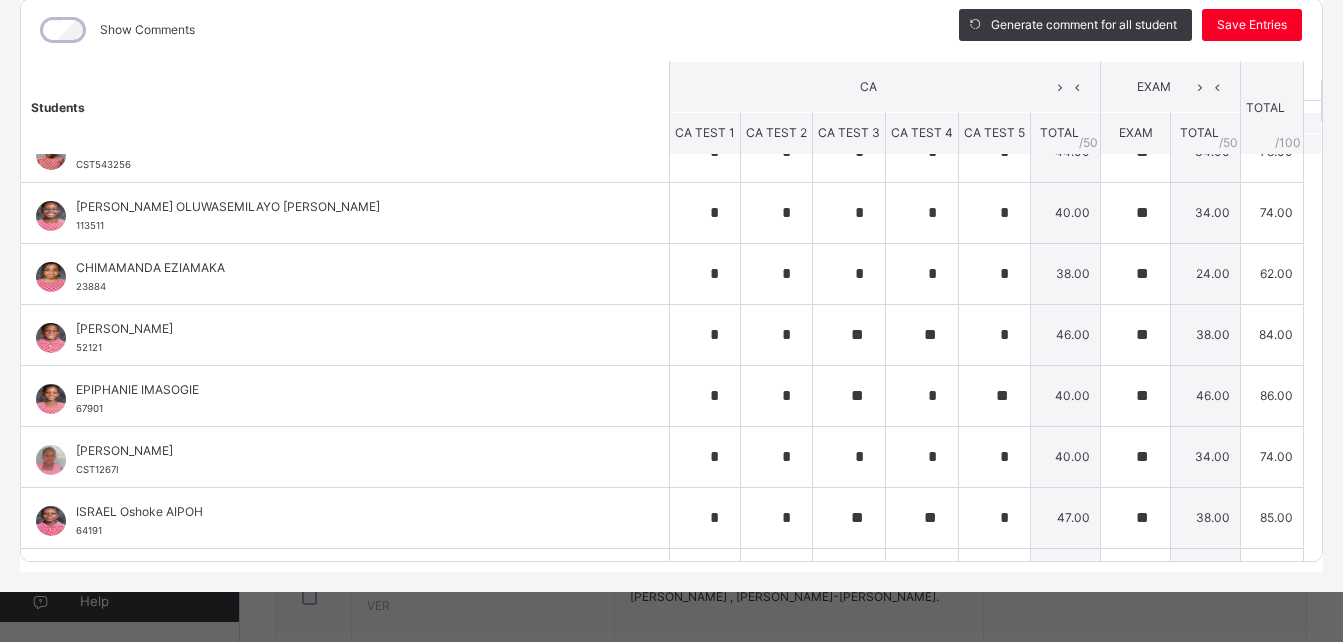 scroll, scrollTop: 0, scrollLeft: 0, axis: both 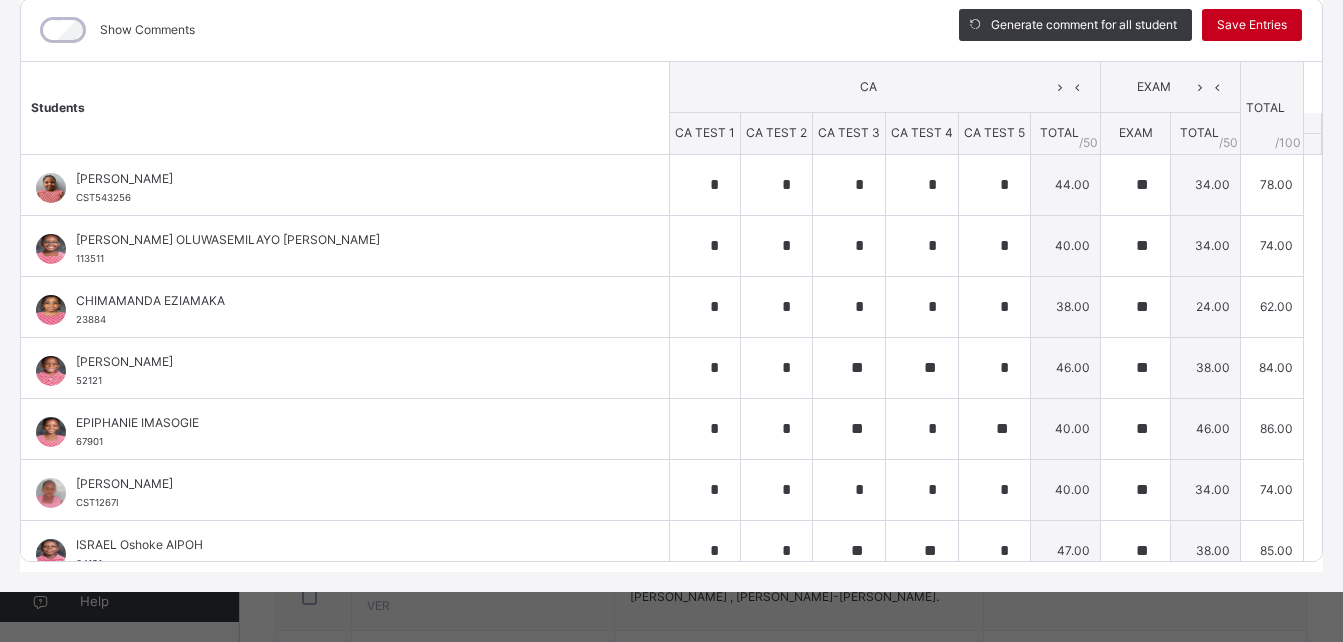 type on "**" 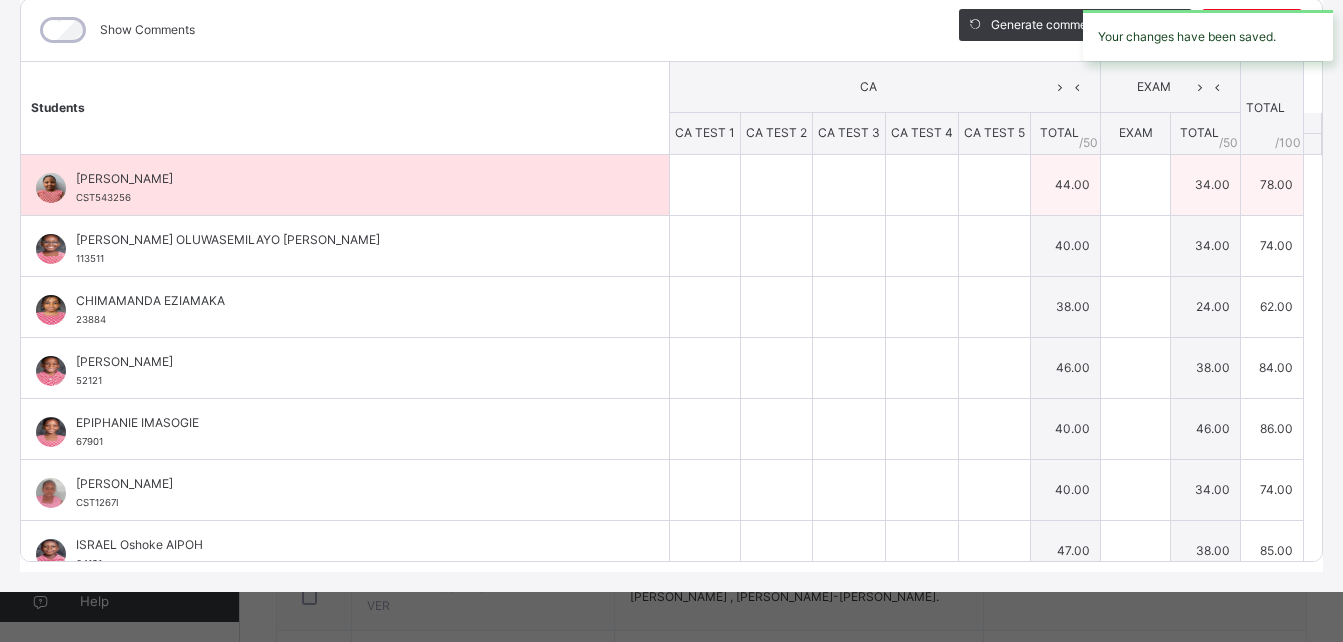 type on "*" 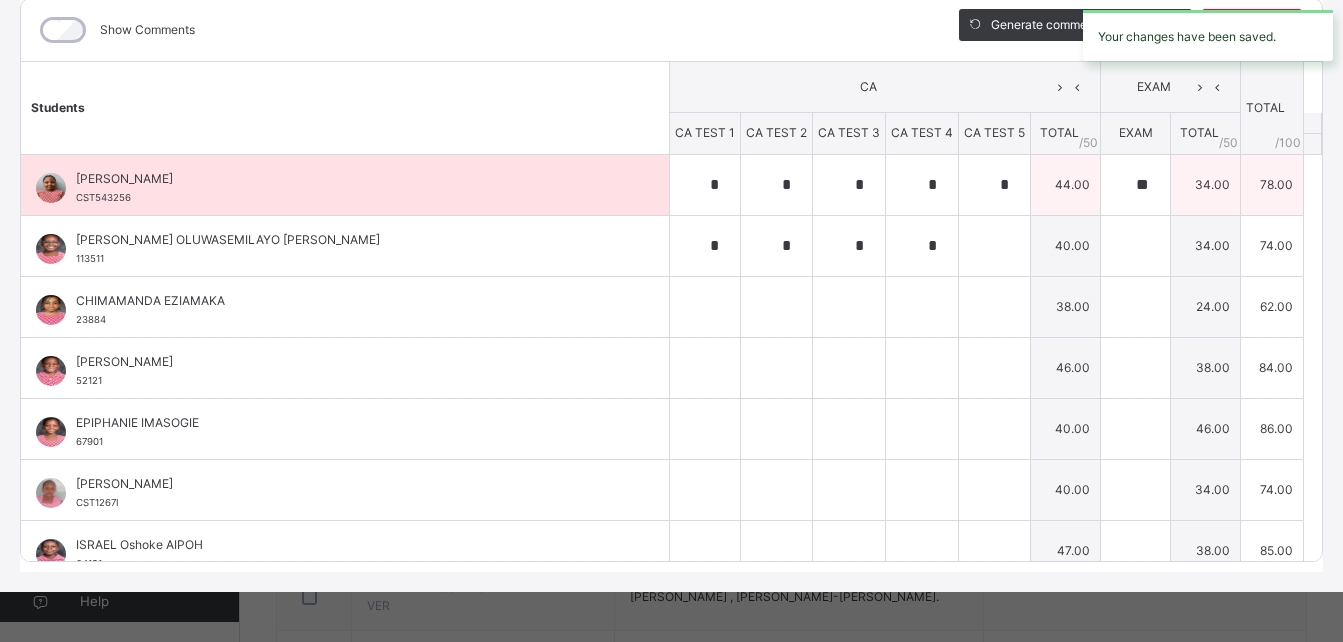 type on "*" 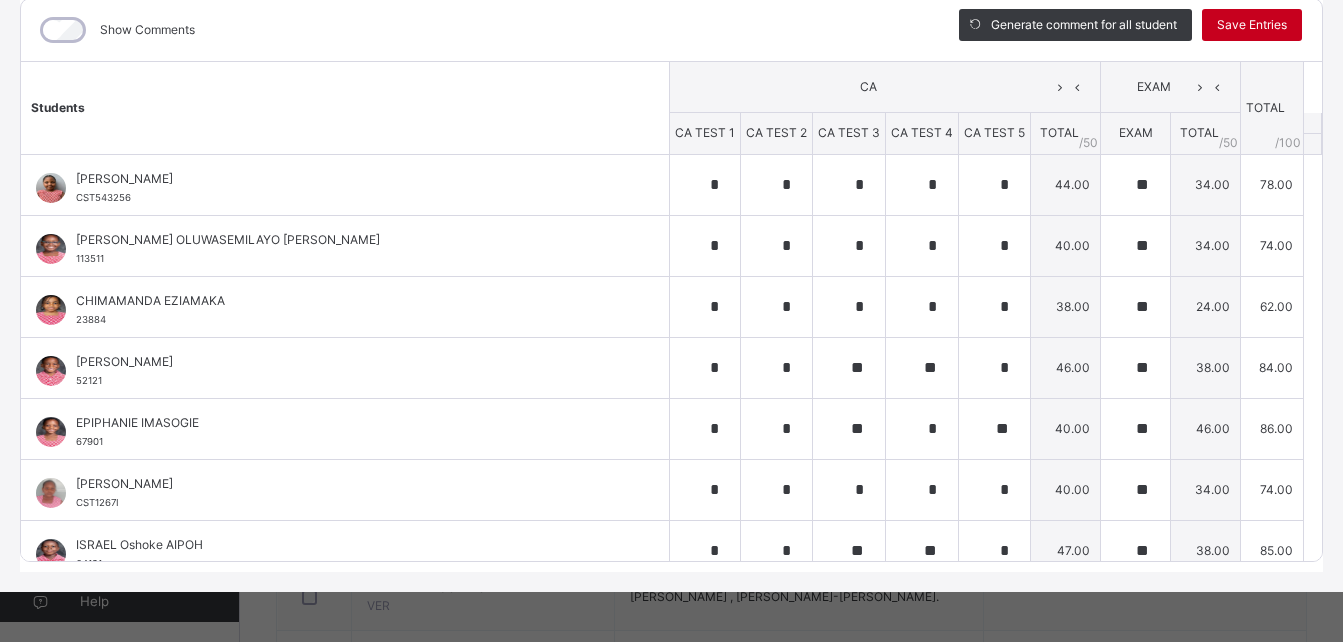 click on "Save Entries" at bounding box center (1252, 25) 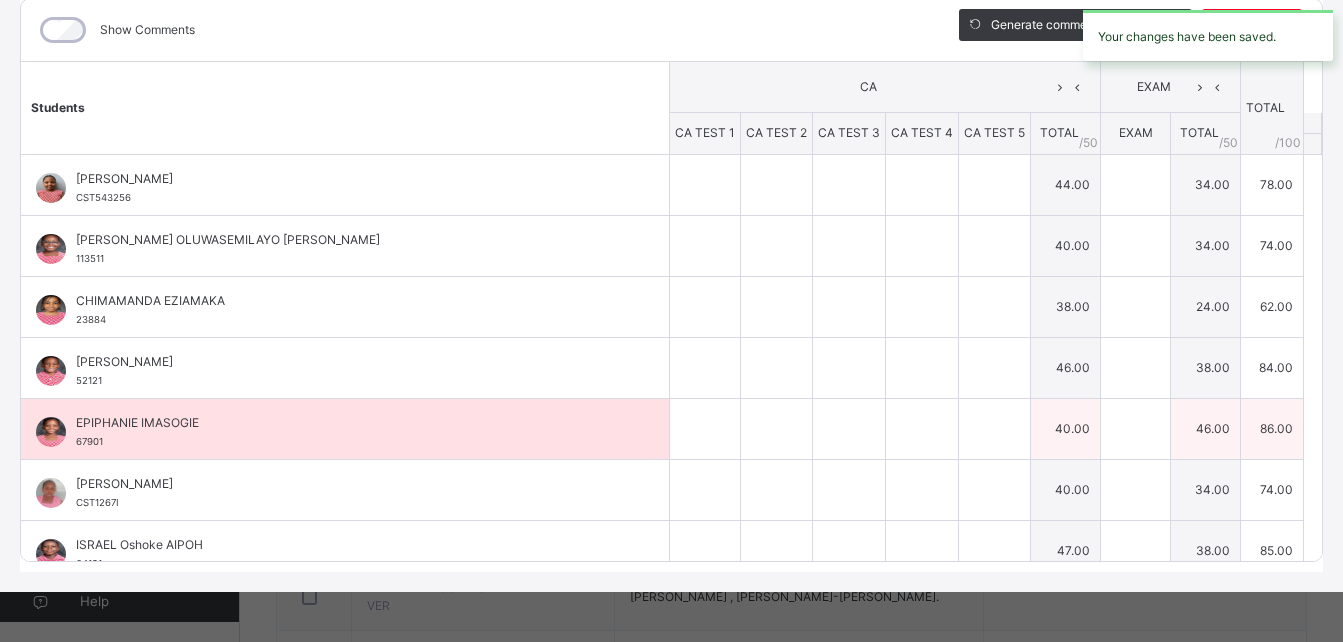type on "*" 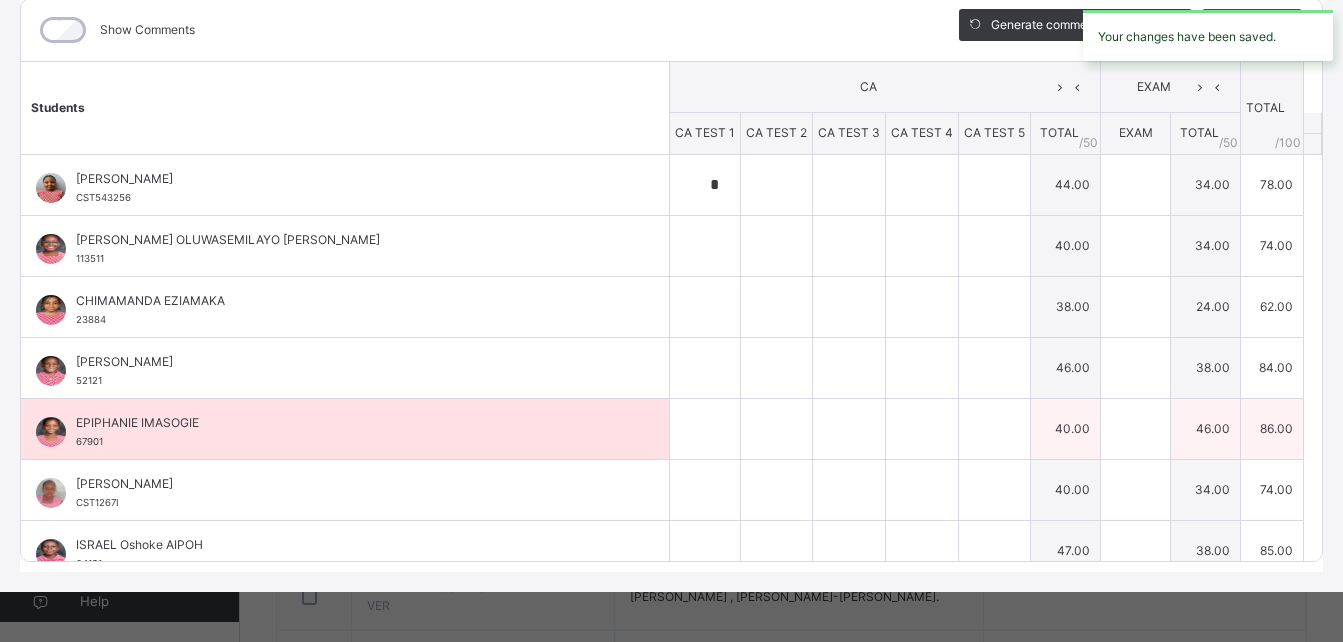 type on "*" 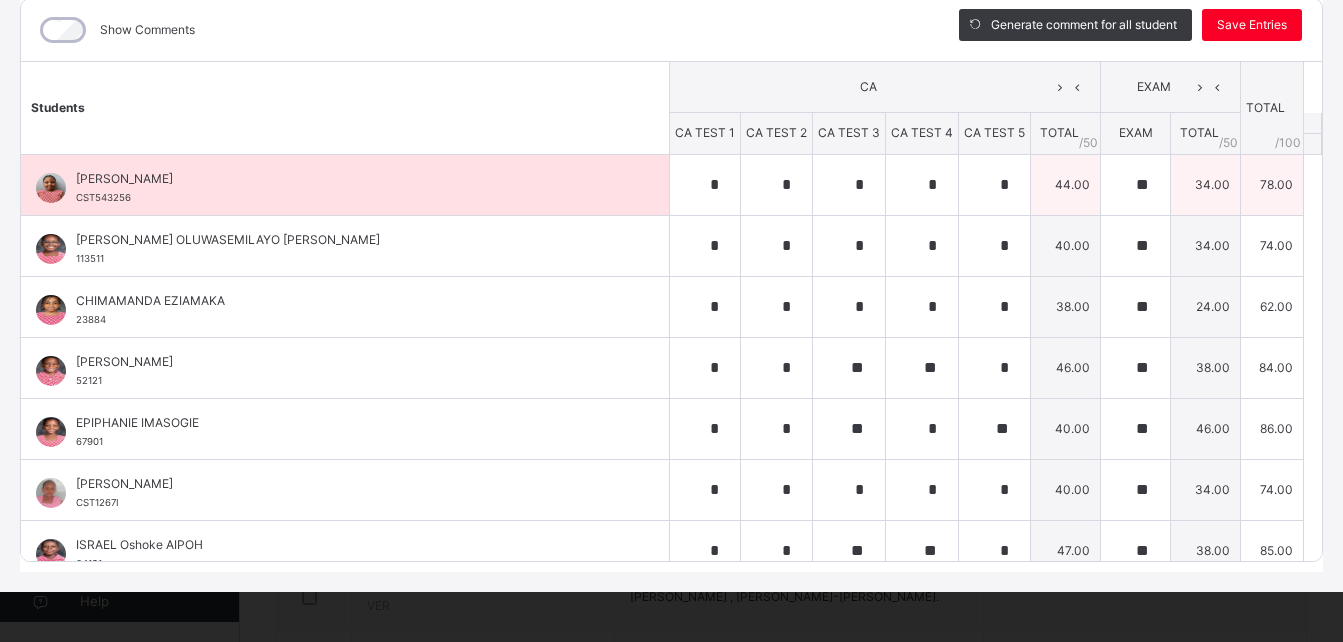 click on "[PERSON_NAME]" at bounding box center [350, 179] 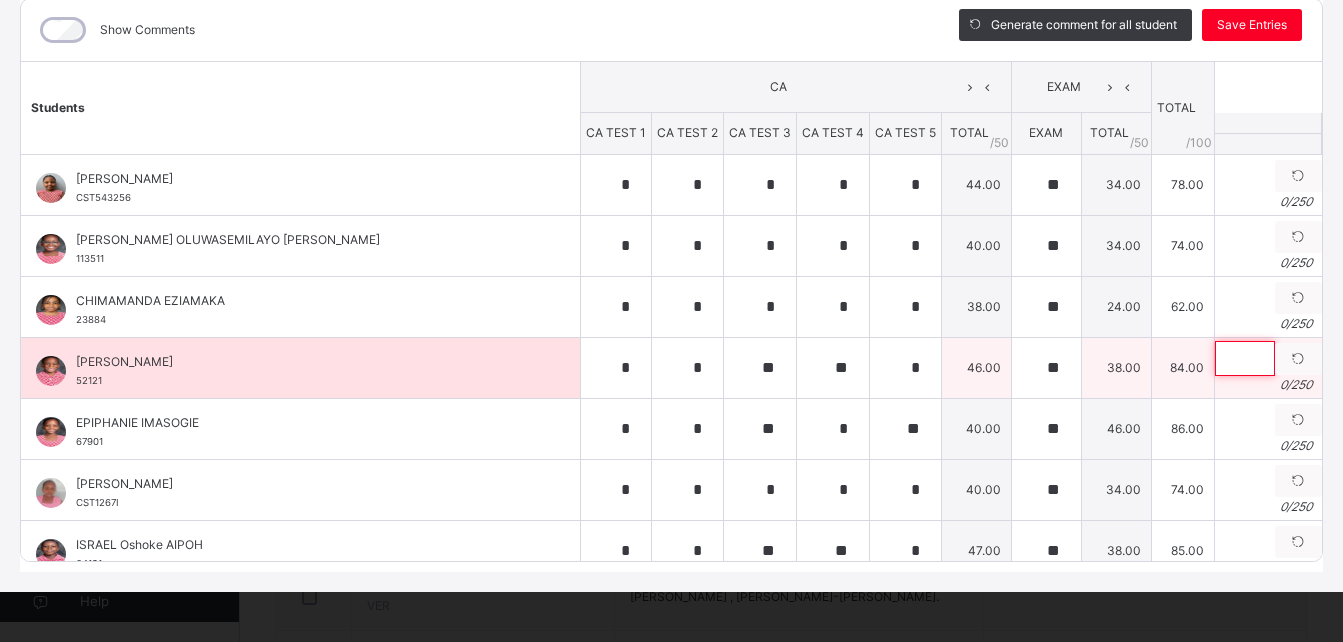 click at bounding box center [1245, 358] 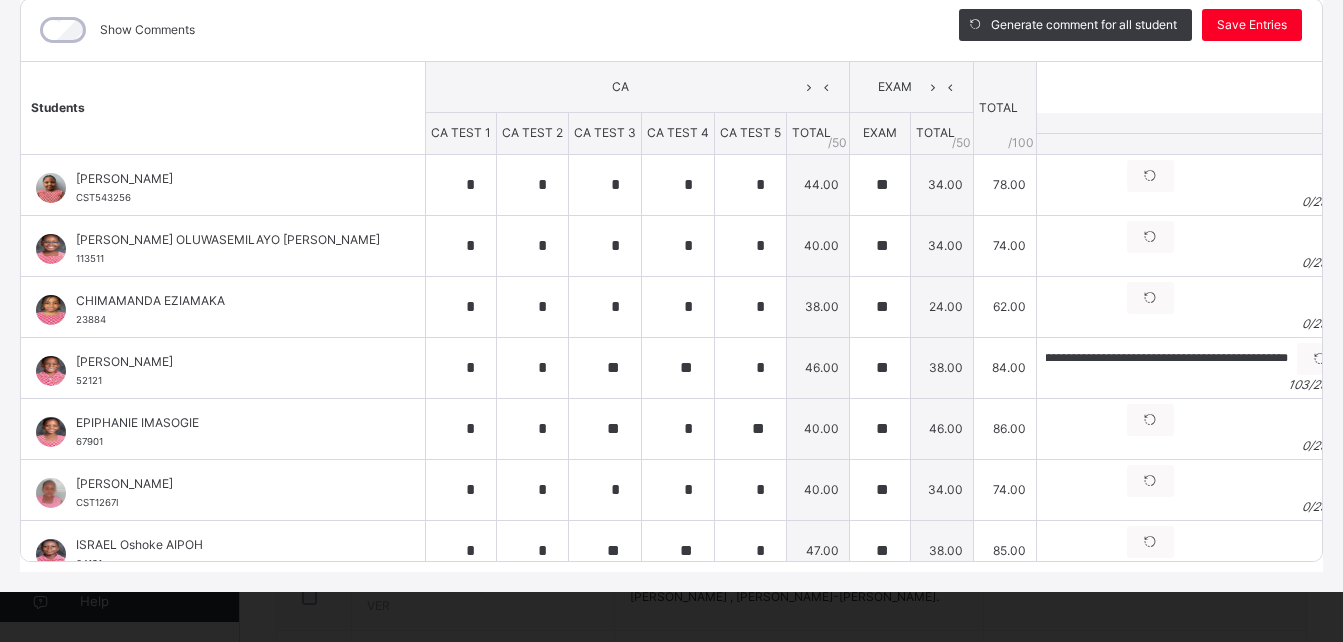 scroll, scrollTop: 0, scrollLeft: 0, axis: both 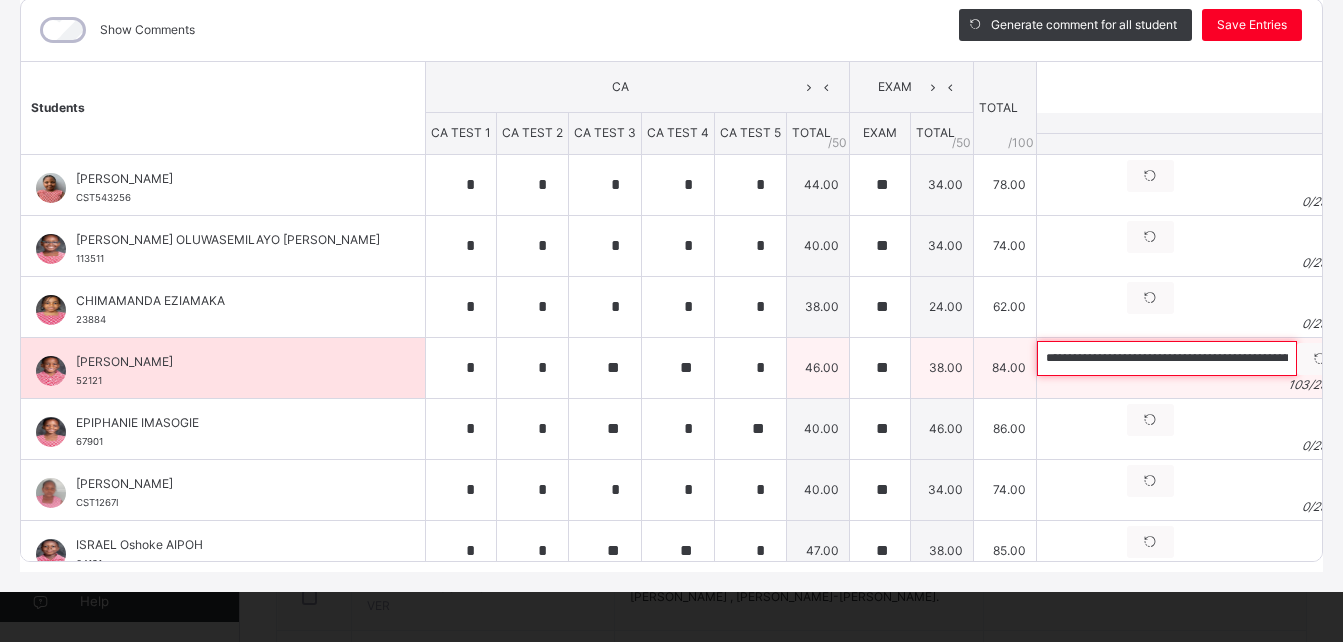 click on "**********" at bounding box center [1167, 358] 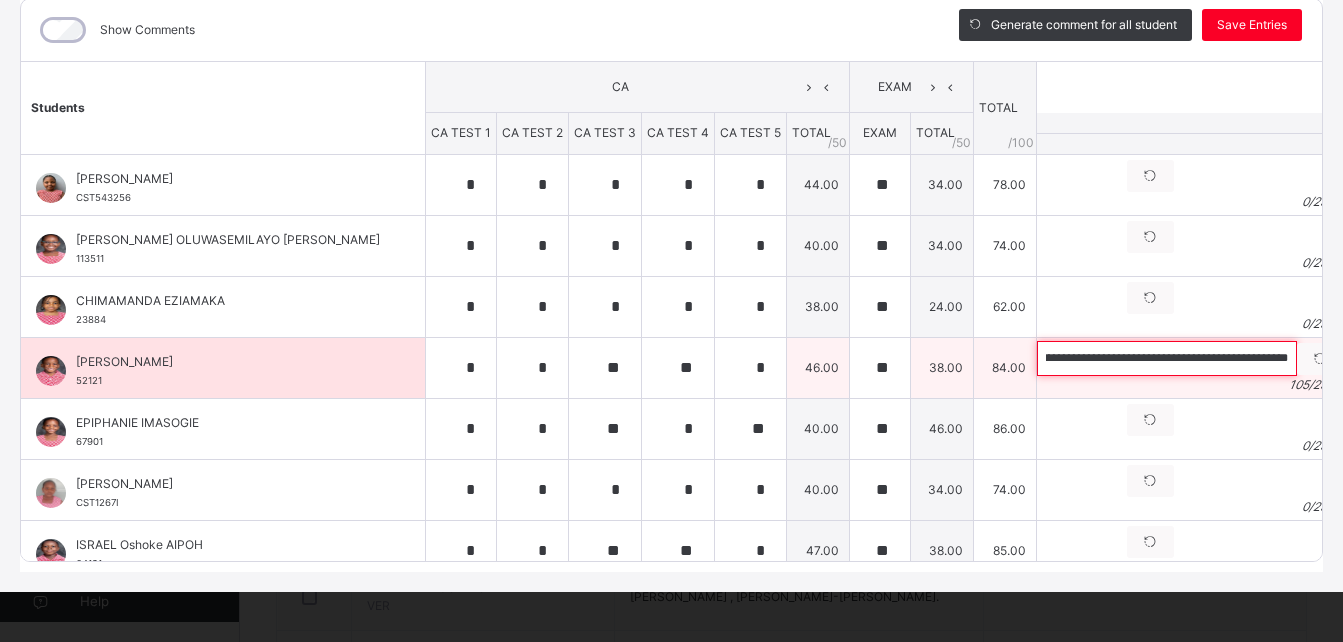 scroll, scrollTop: 0, scrollLeft: 357, axis: horizontal 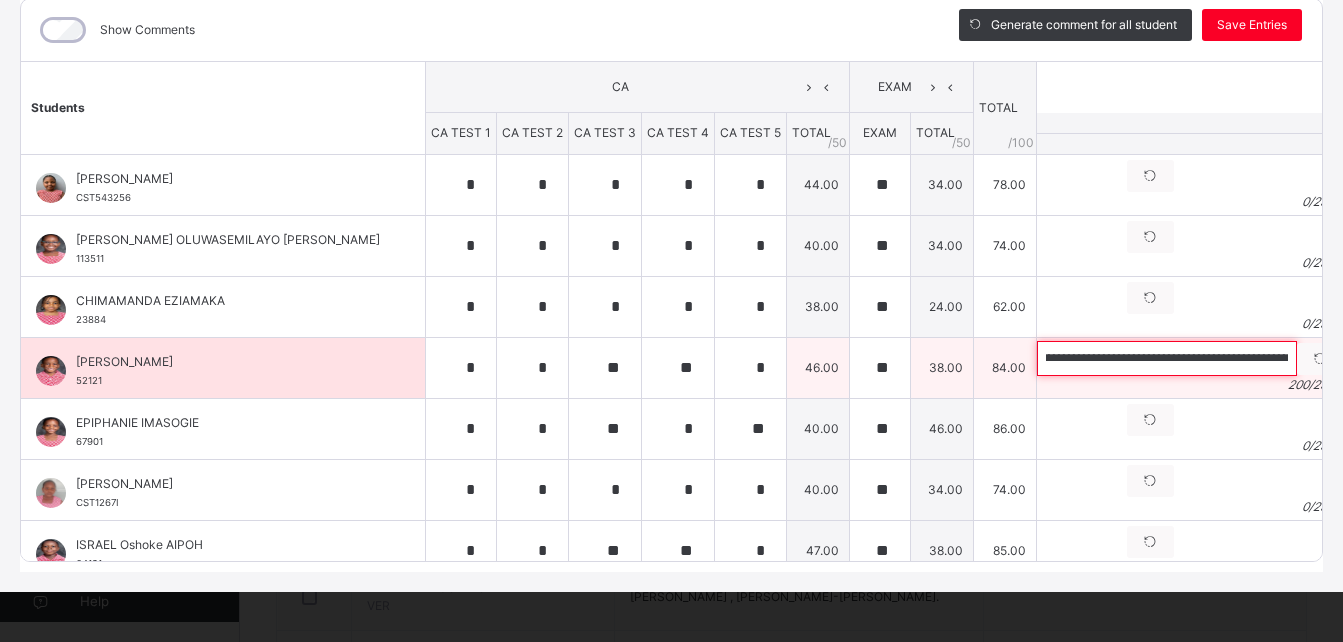 click on "**********" at bounding box center (1167, 358) 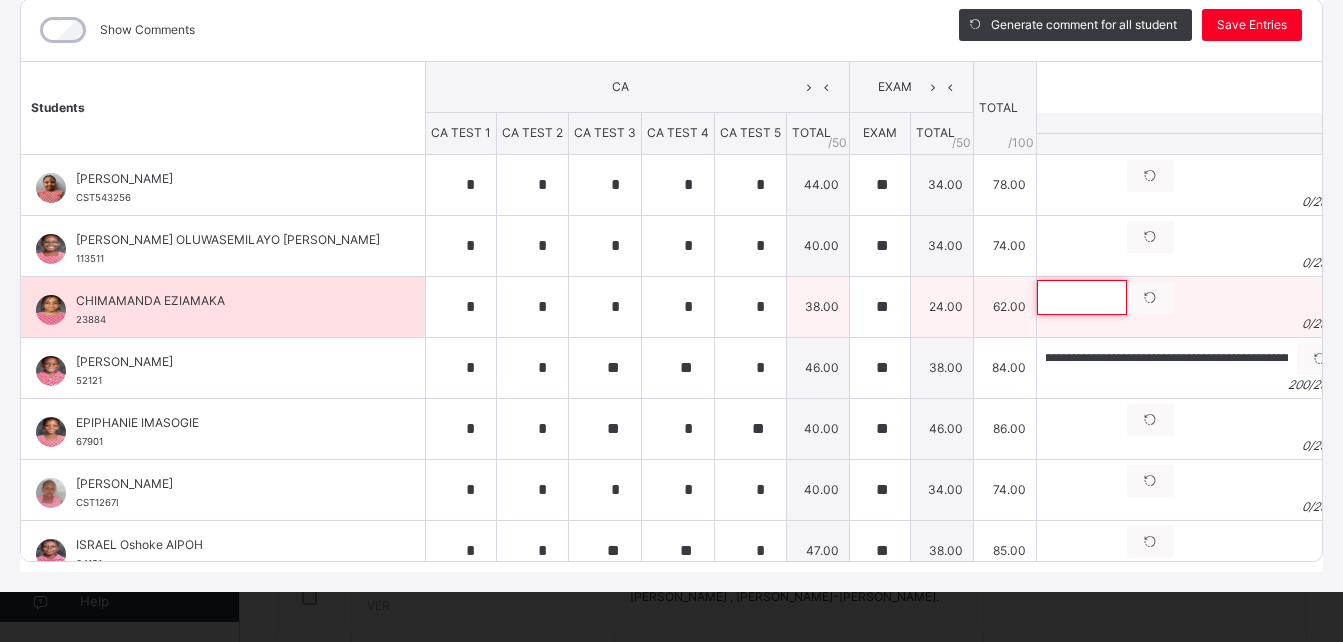 scroll, scrollTop: 0, scrollLeft: 0, axis: both 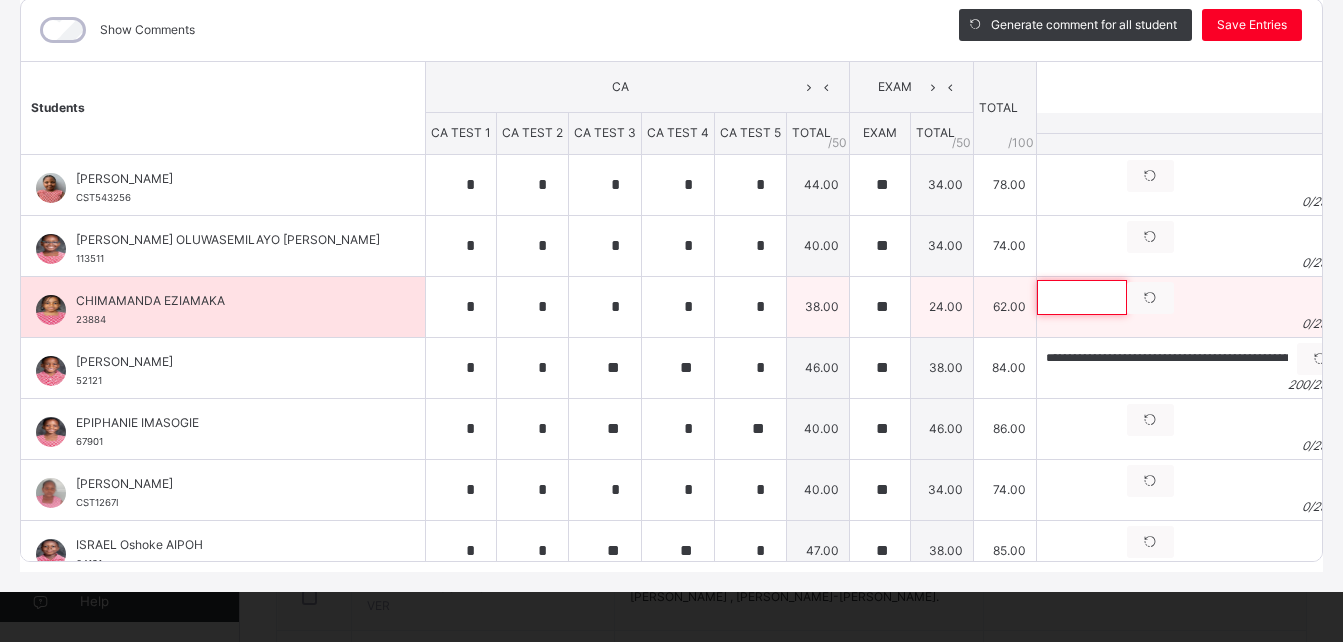 click at bounding box center (1082, 297) 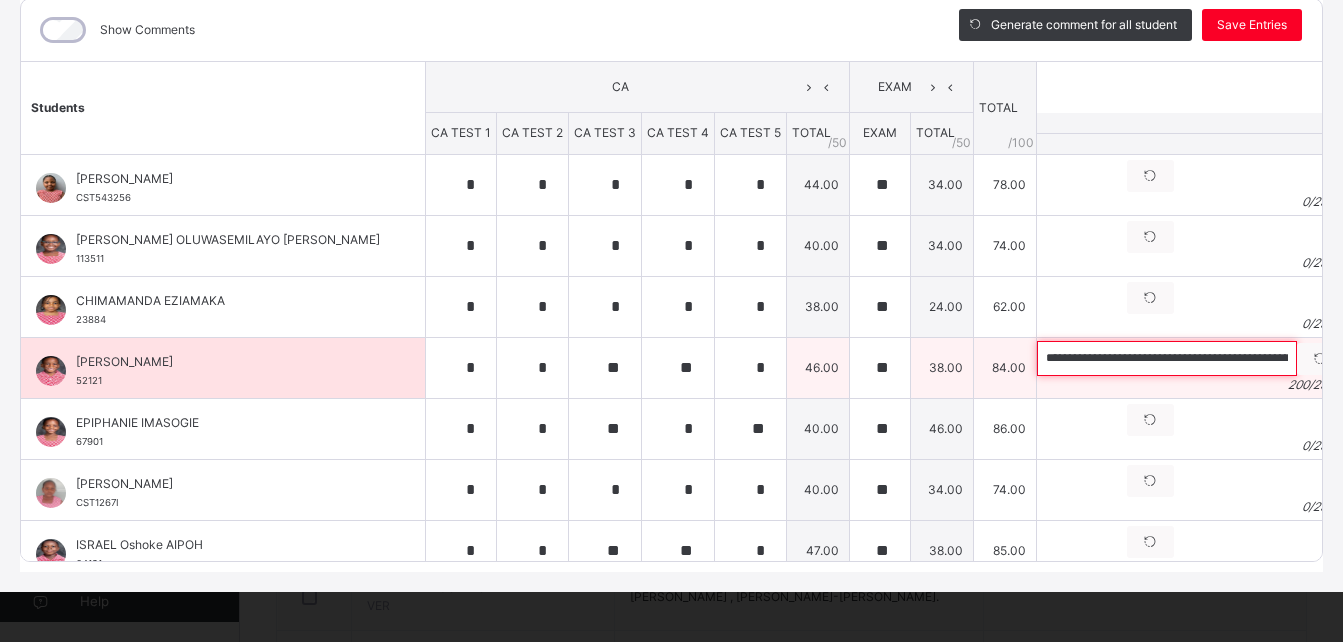 click on "**********" at bounding box center (1167, 358) 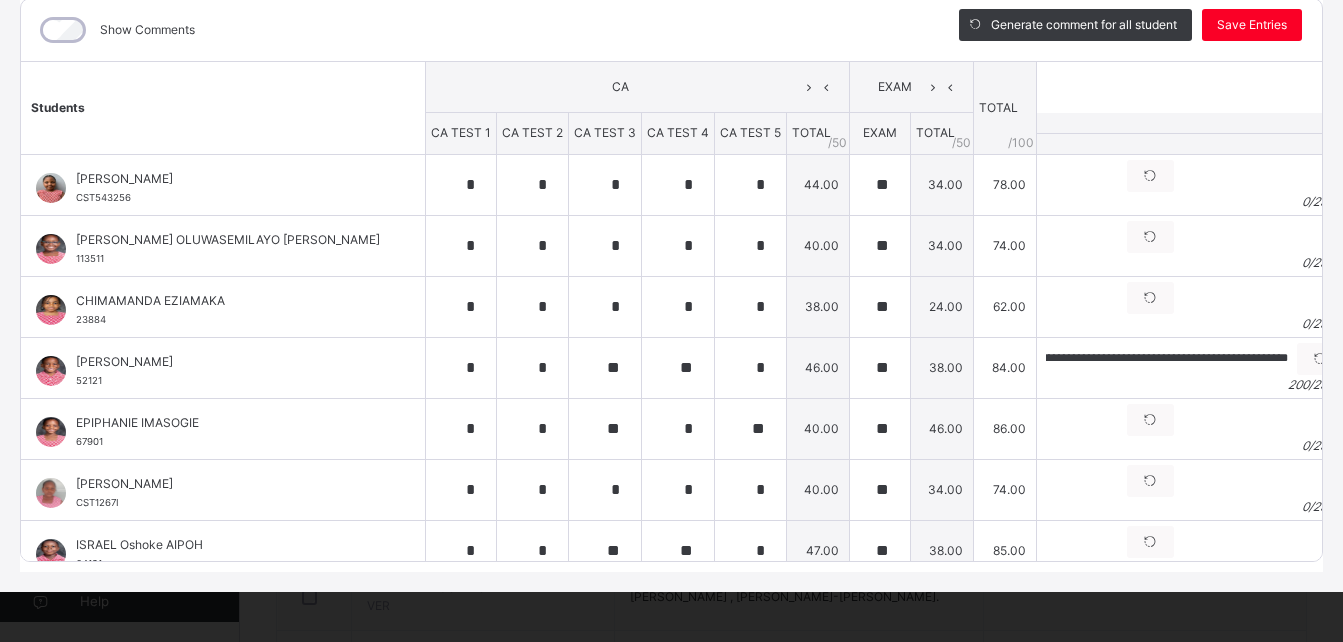 scroll, scrollTop: 0, scrollLeft: 0, axis: both 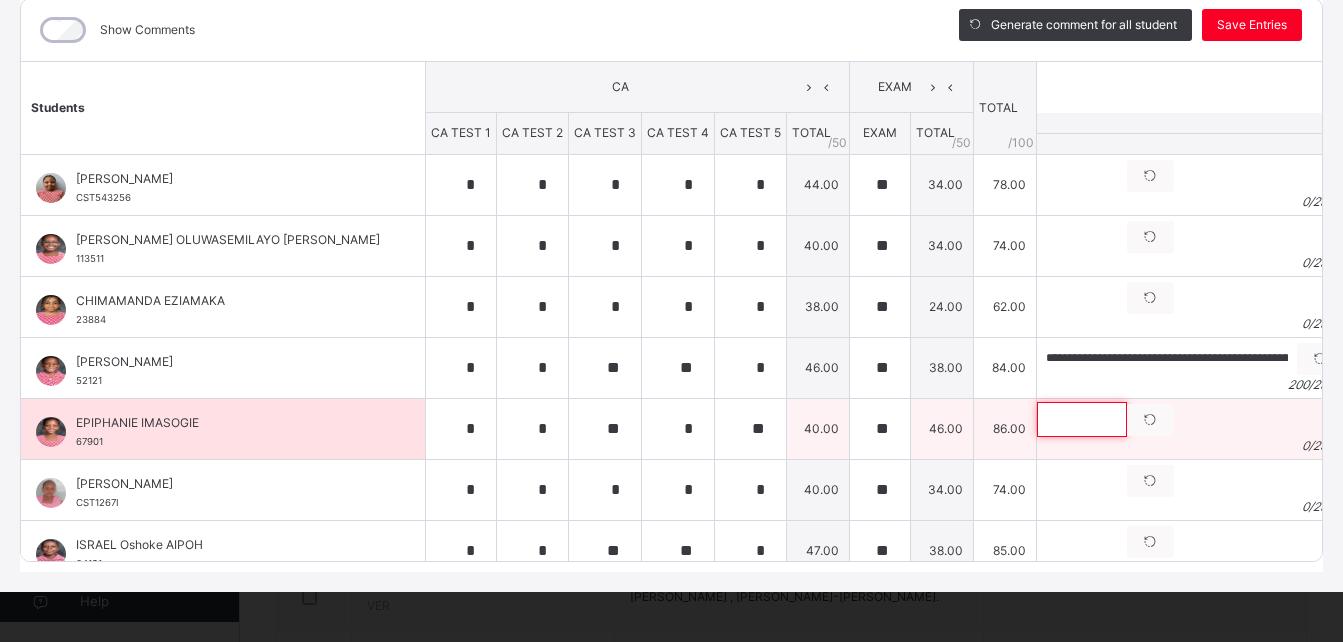 click at bounding box center (1082, 419) 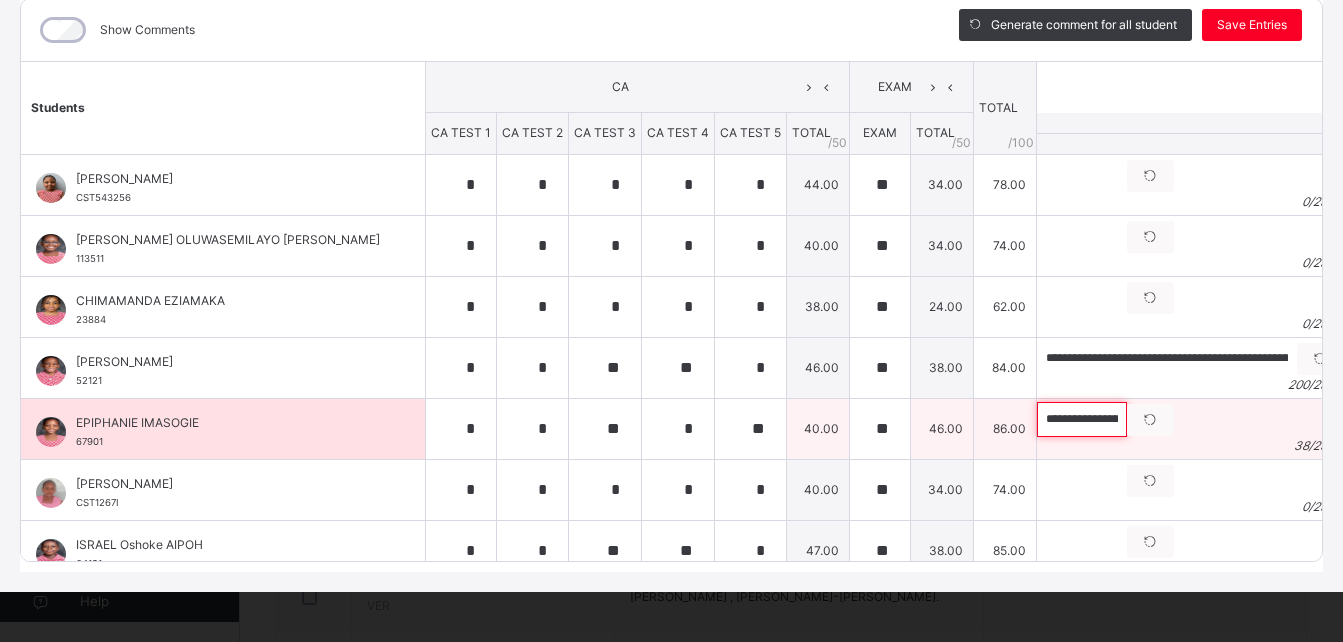 paste on "**********" 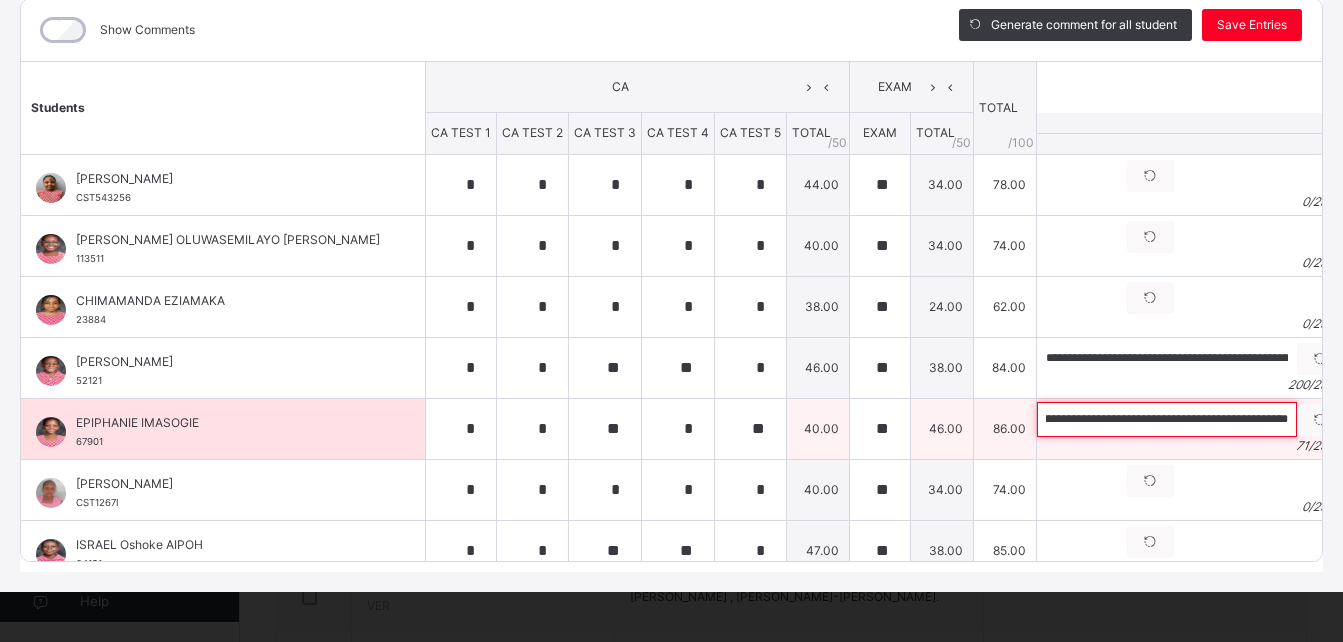 scroll, scrollTop: 0, scrollLeft: 153, axis: horizontal 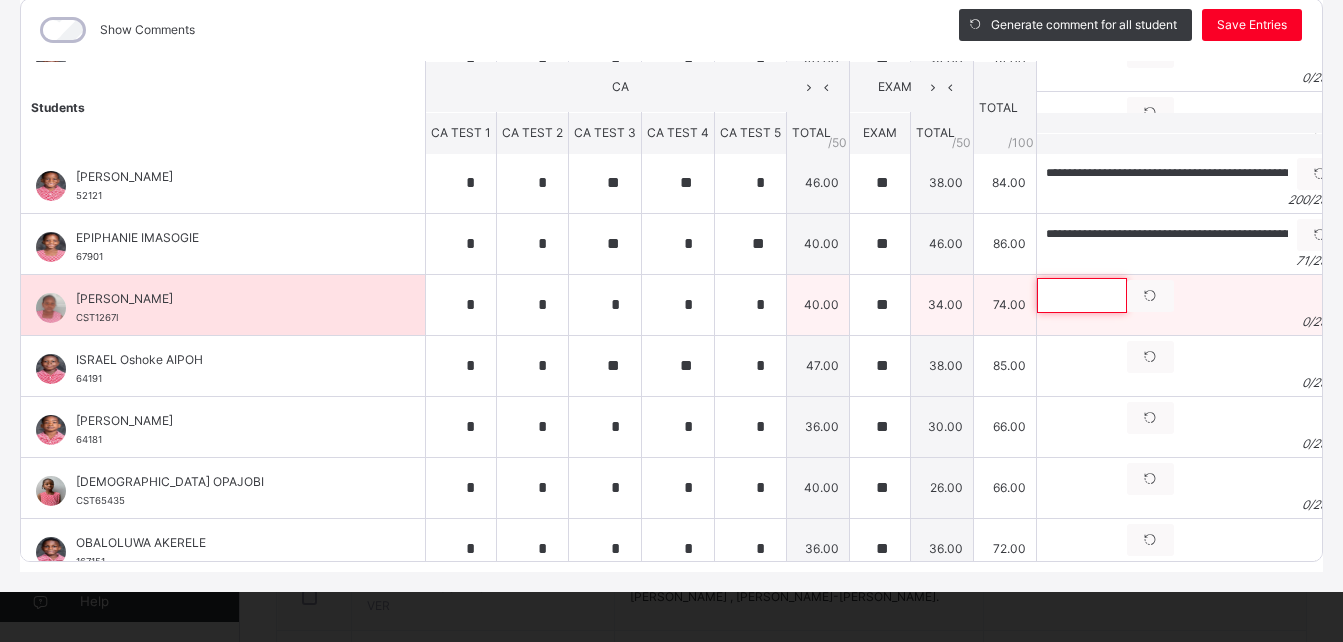 click at bounding box center [1082, 295] 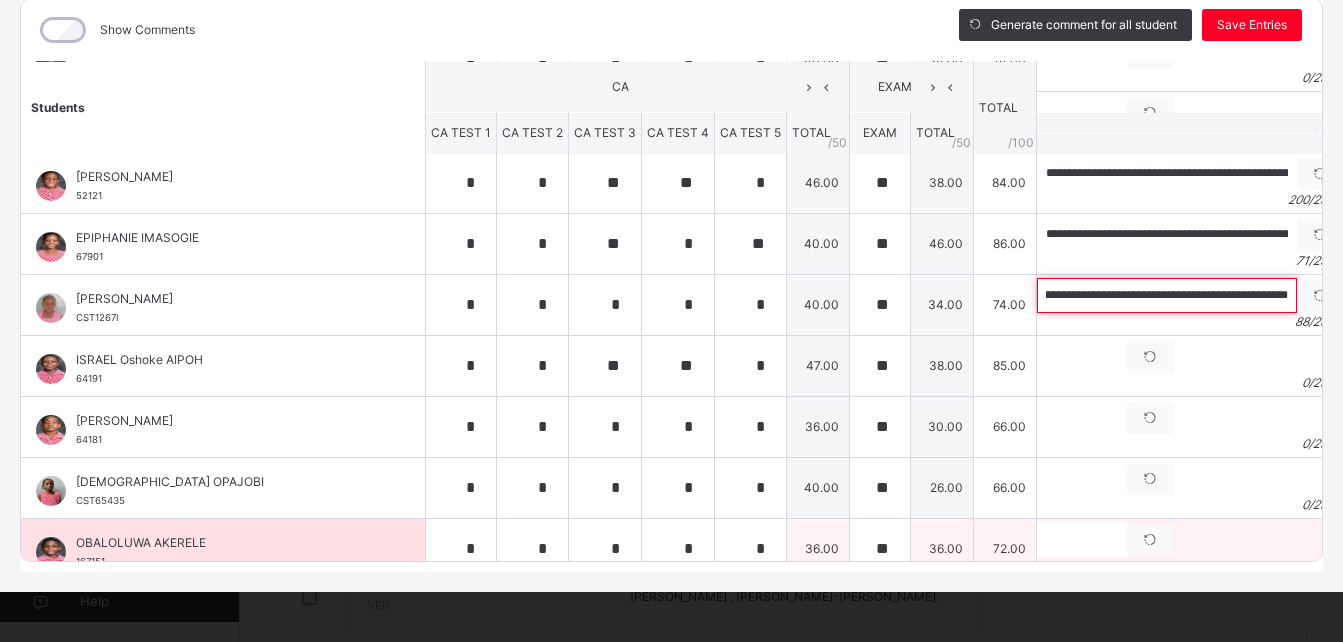 scroll, scrollTop: 0, scrollLeft: 258, axis: horizontal 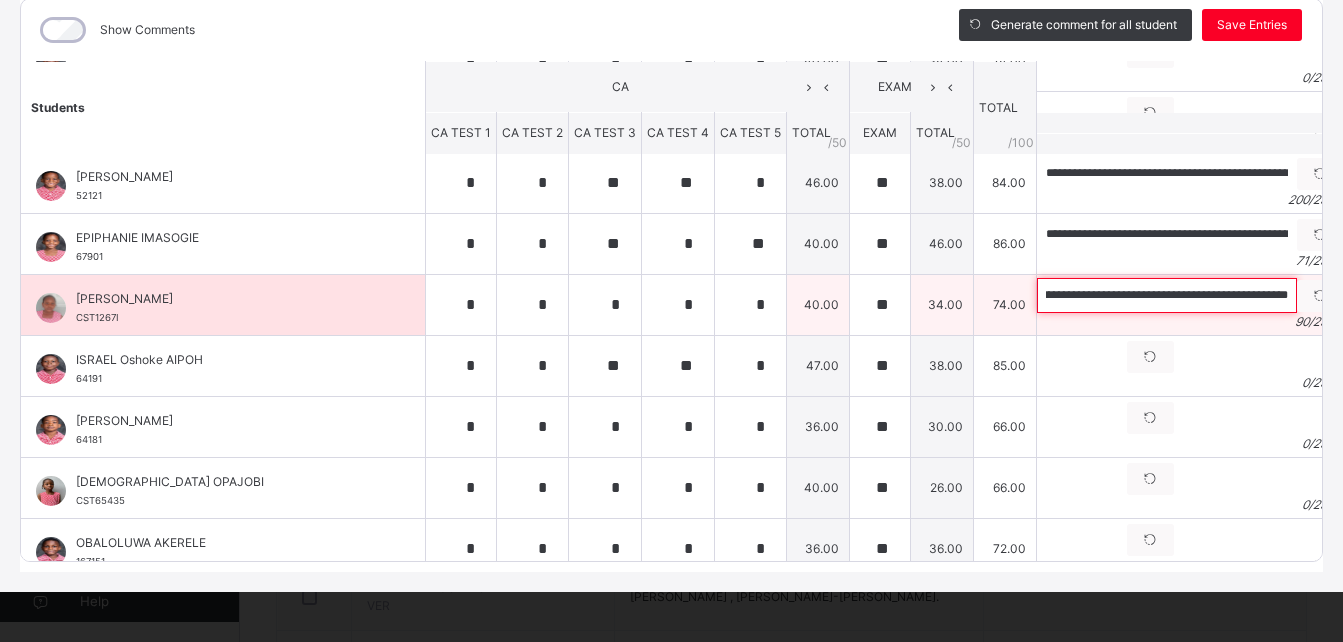 paste on "**********" 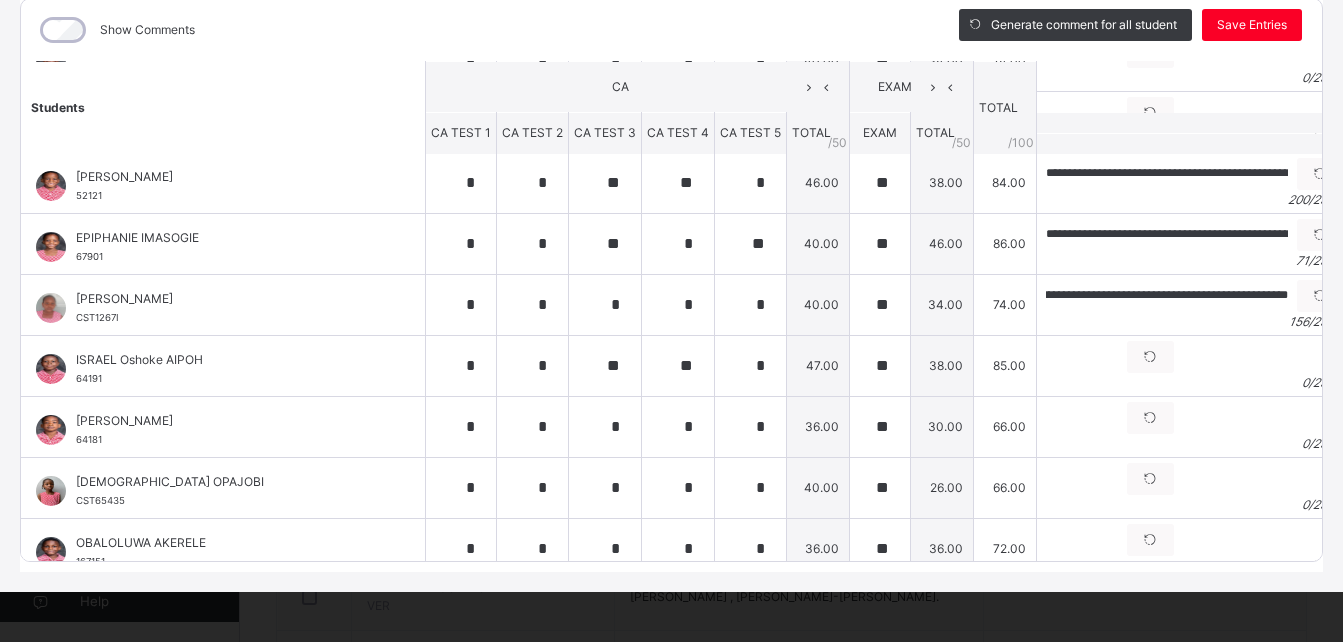 scroll, scrollTop: 0, scrollLeft: 0, axis: both 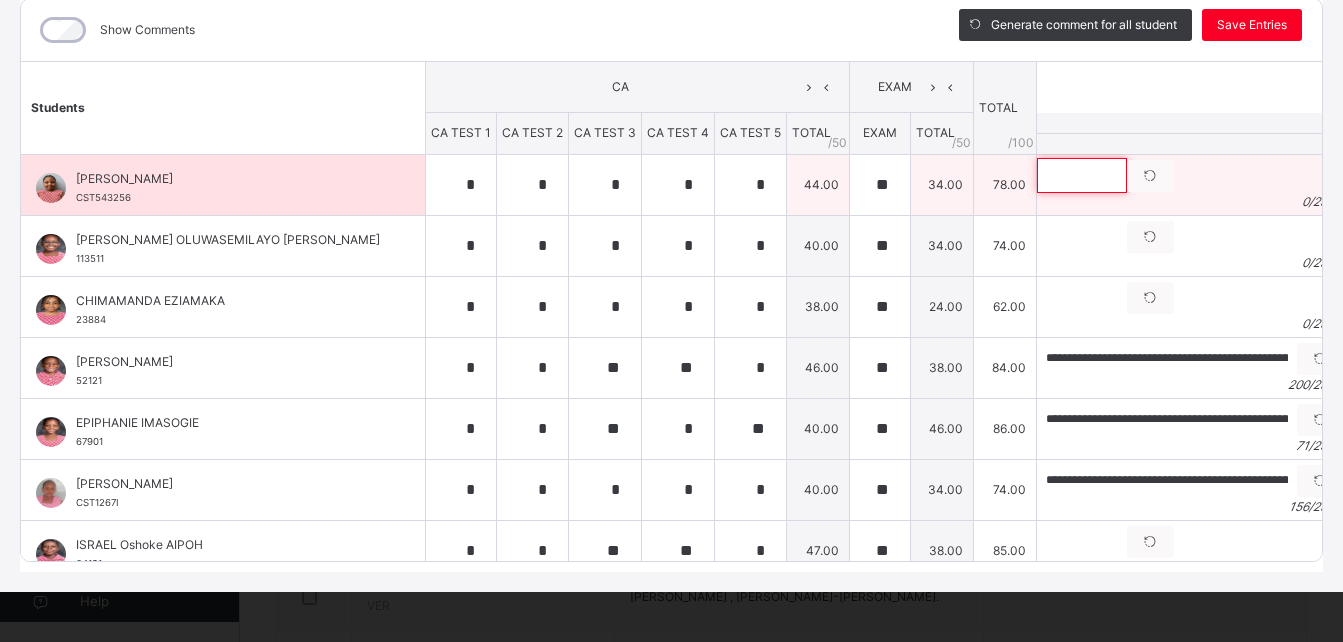 click at bounding box center (1082, 175) 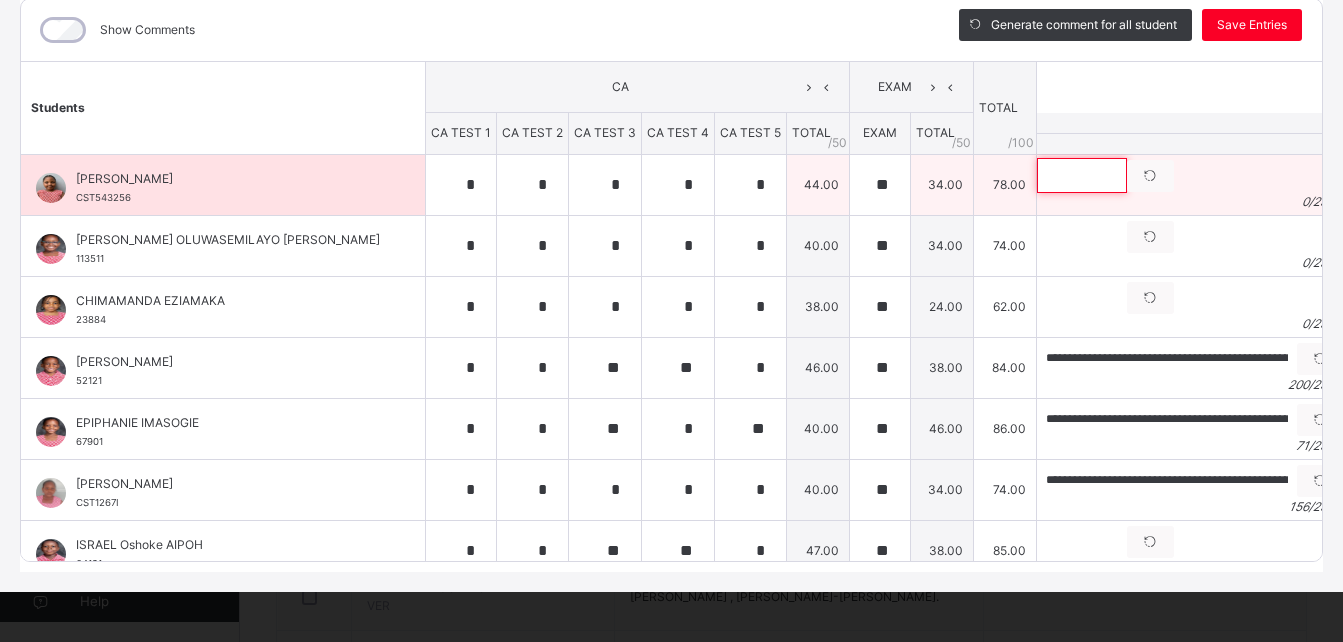 paste on "**********" 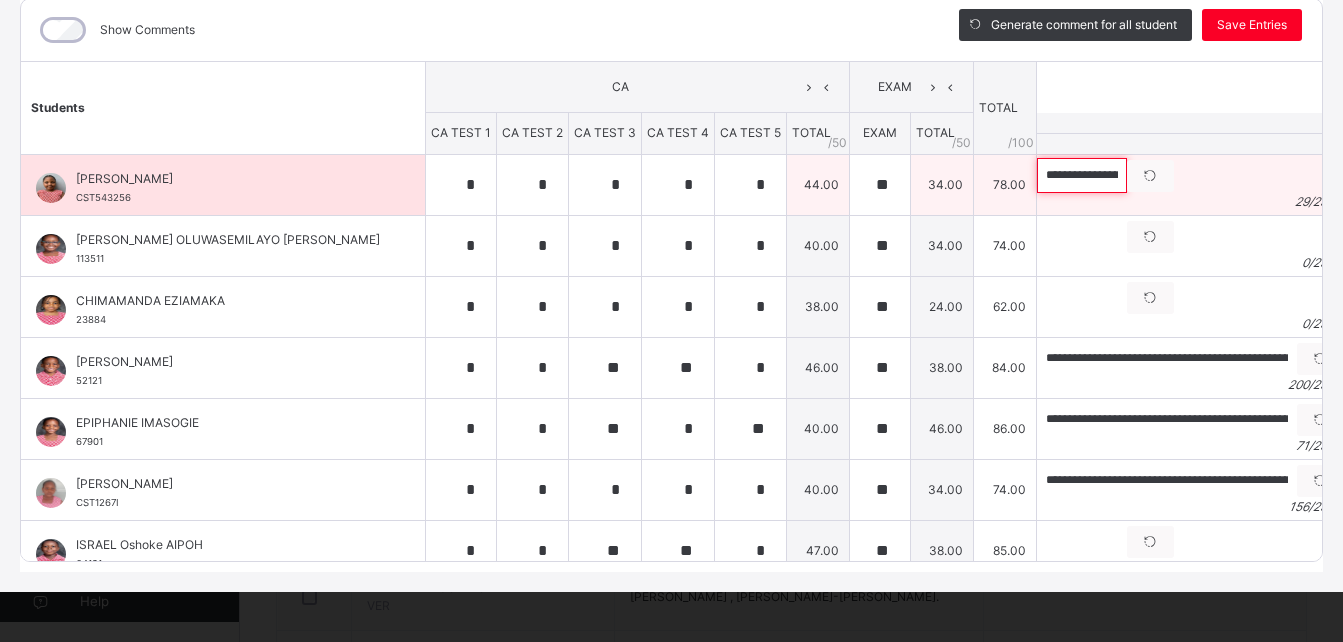 paste on "**********" 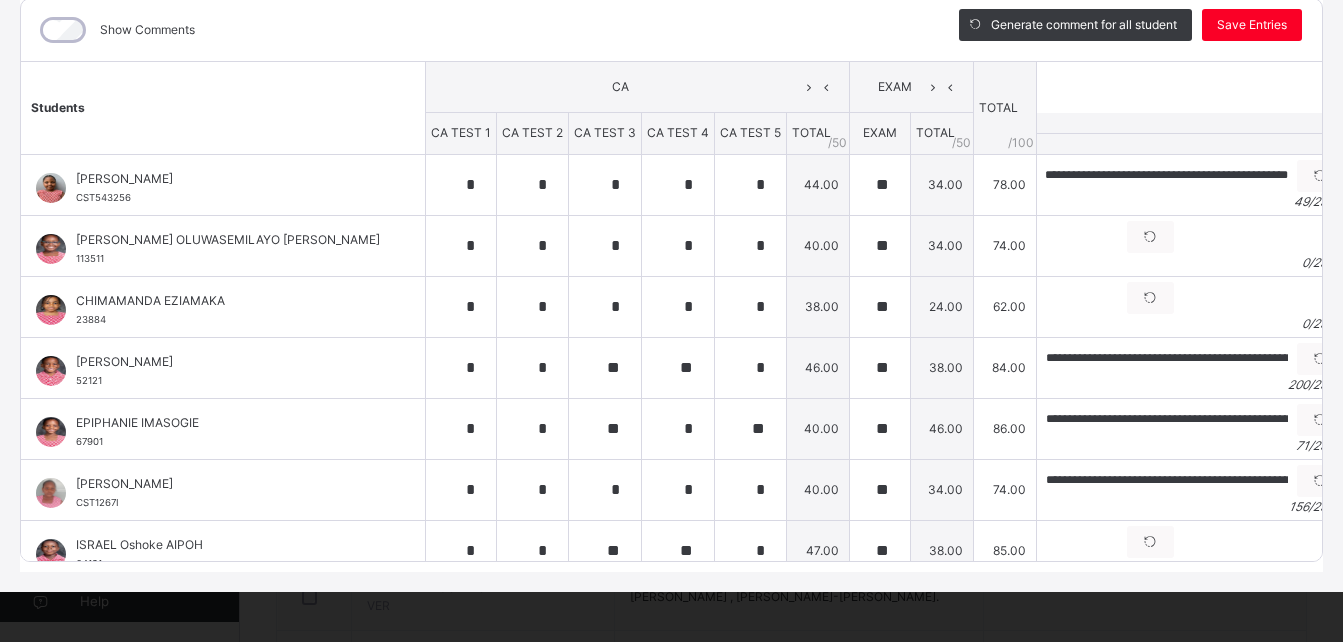 scroll, scrollTop: 0, scrollLeft: 0, axis: both 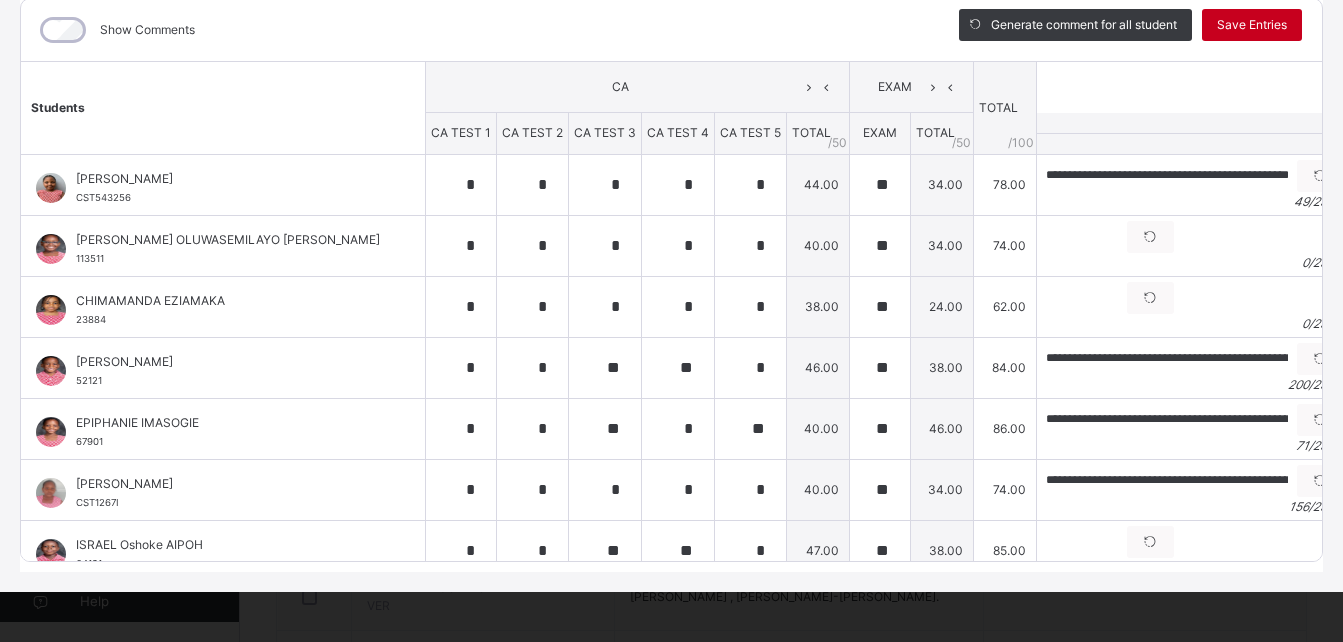 click on "Save Entries" at bounding box center (1252, 25) 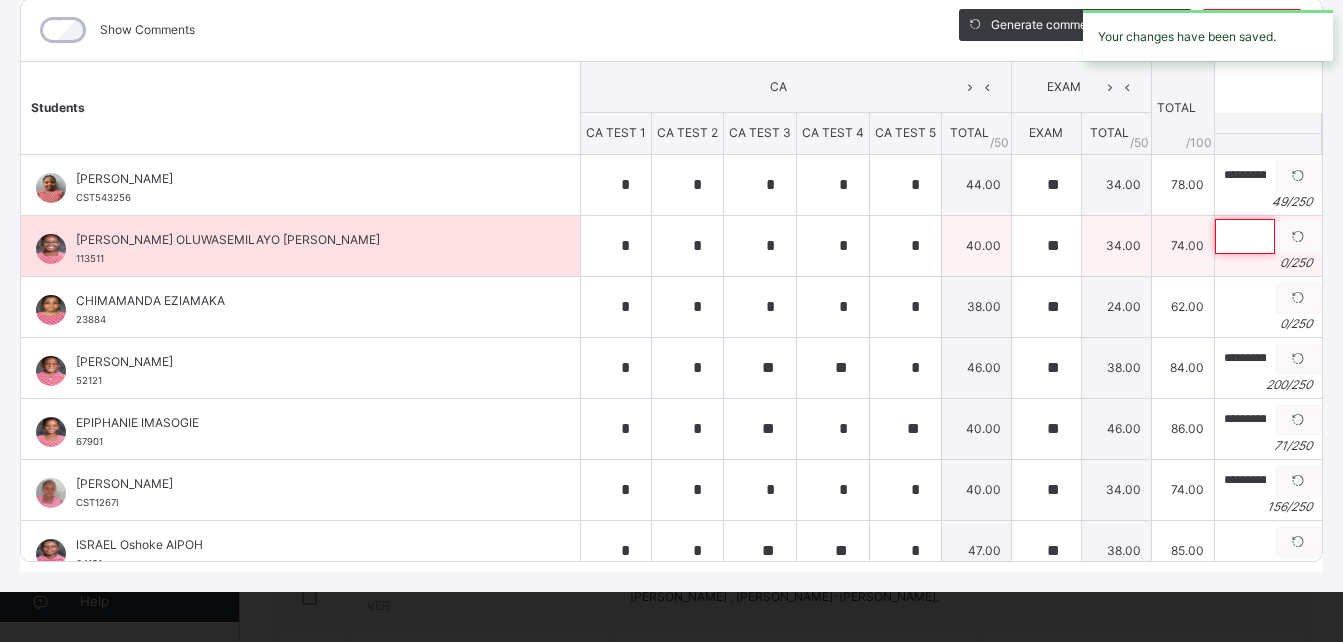 click at bounding box center [1245, 236] 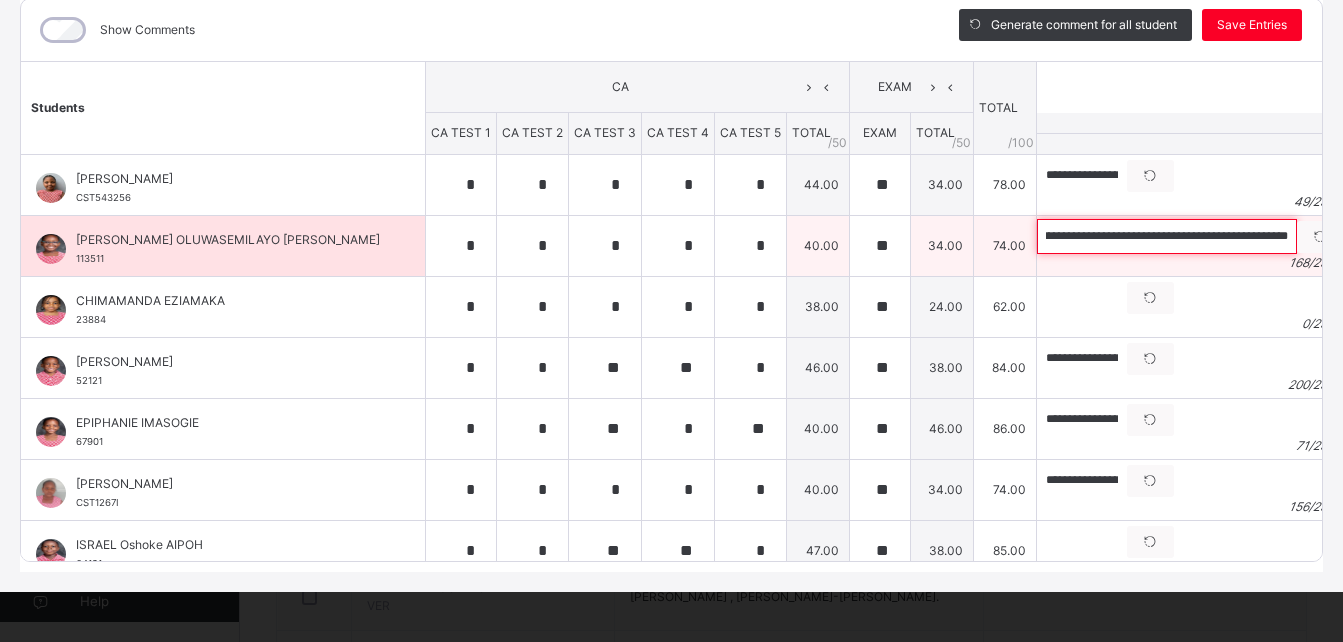 scroll, scrollTop: 0, scrollLeft: 662, axis: horizontal 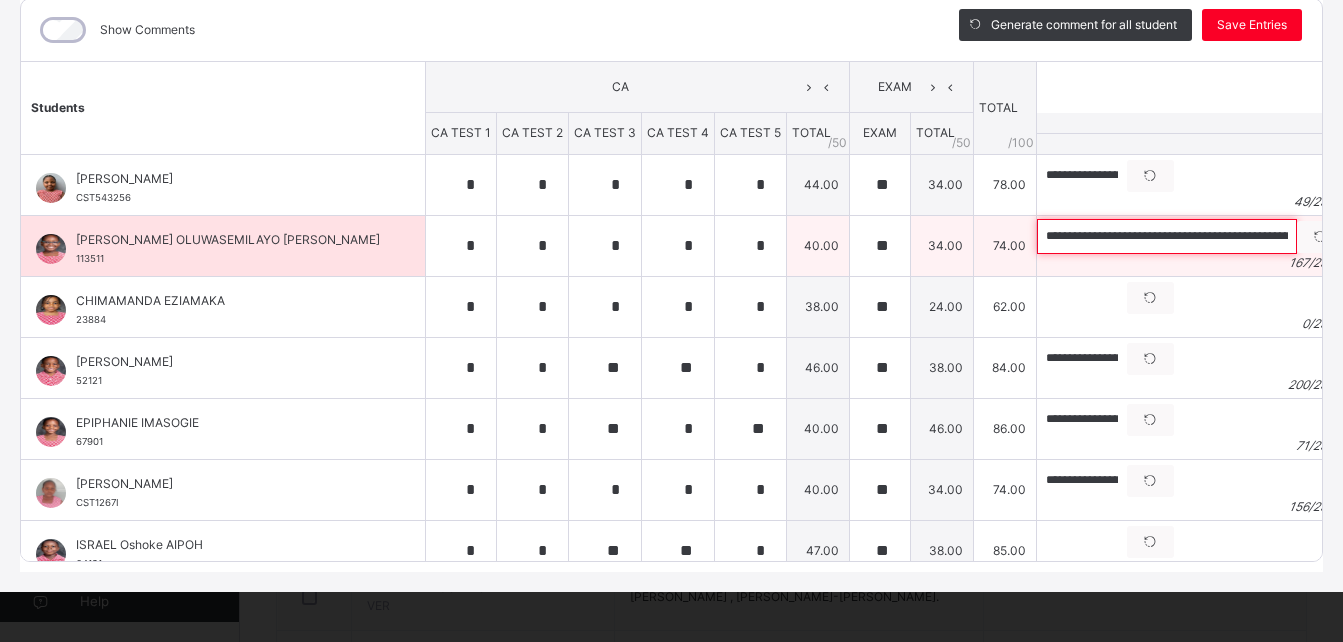 drag, startPoint x: 1245, startPoint y: 231, endPoint x: 964, endPoint y: 251, distance: 281.71085 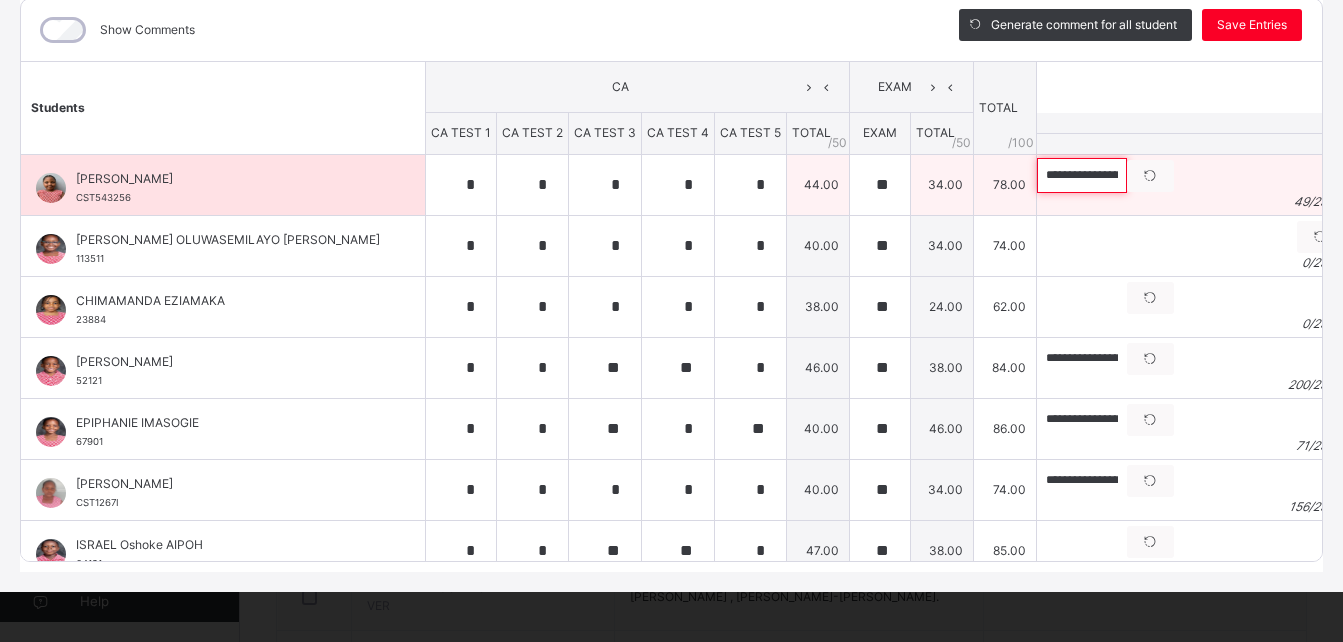 scroll, scrollTop: 0, scrollLeft: 32, axis: horizontal 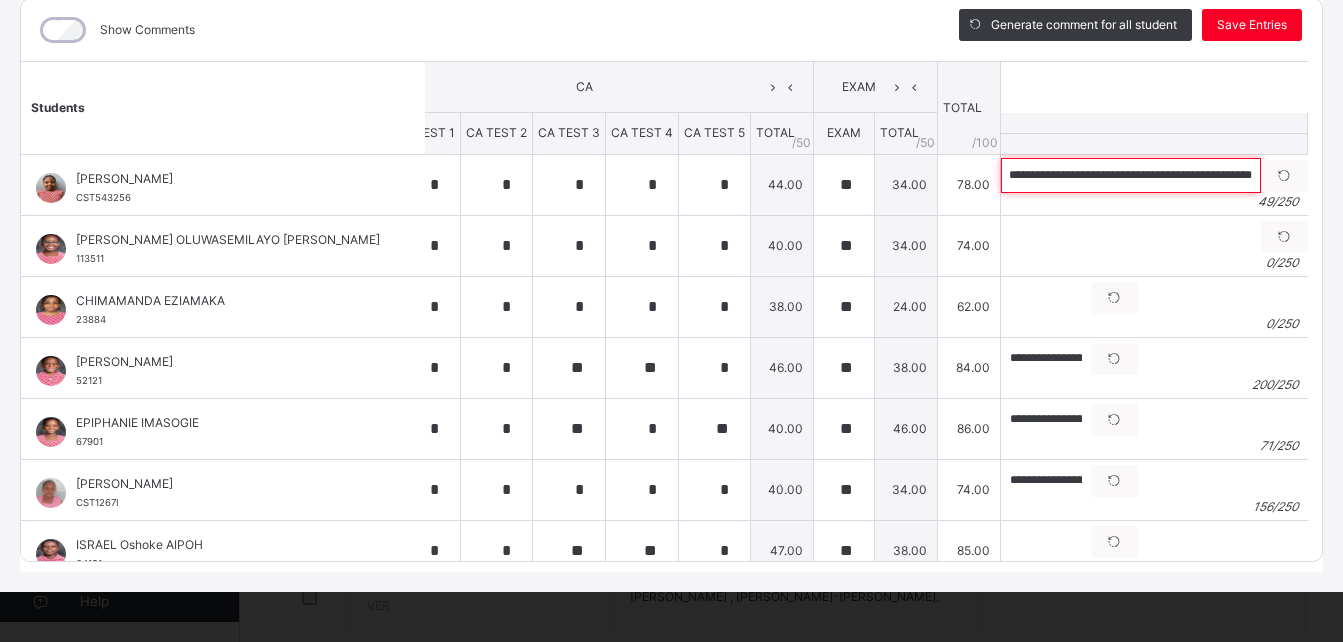 drag, startPoint x: 1004, startPoint y: 169, endPoint x: 1323, endPoint y: 210, distance: 321.624 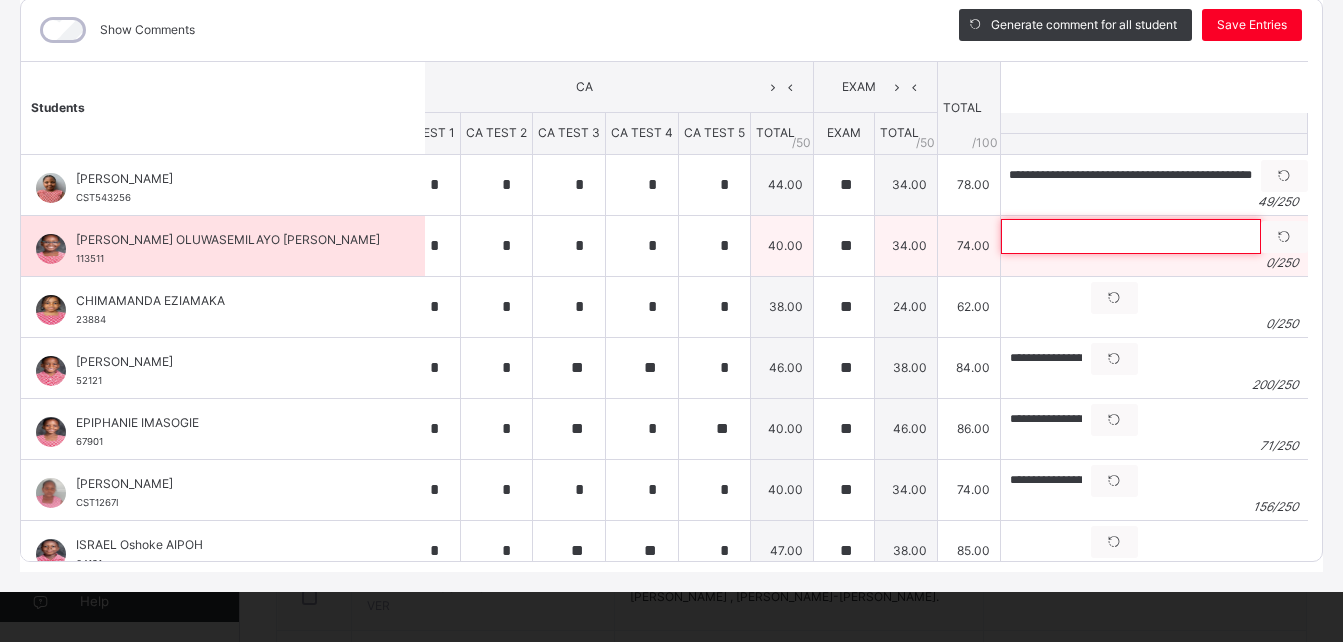 scroll, scrollTop: 0, scrollLeft: 0, axis: both 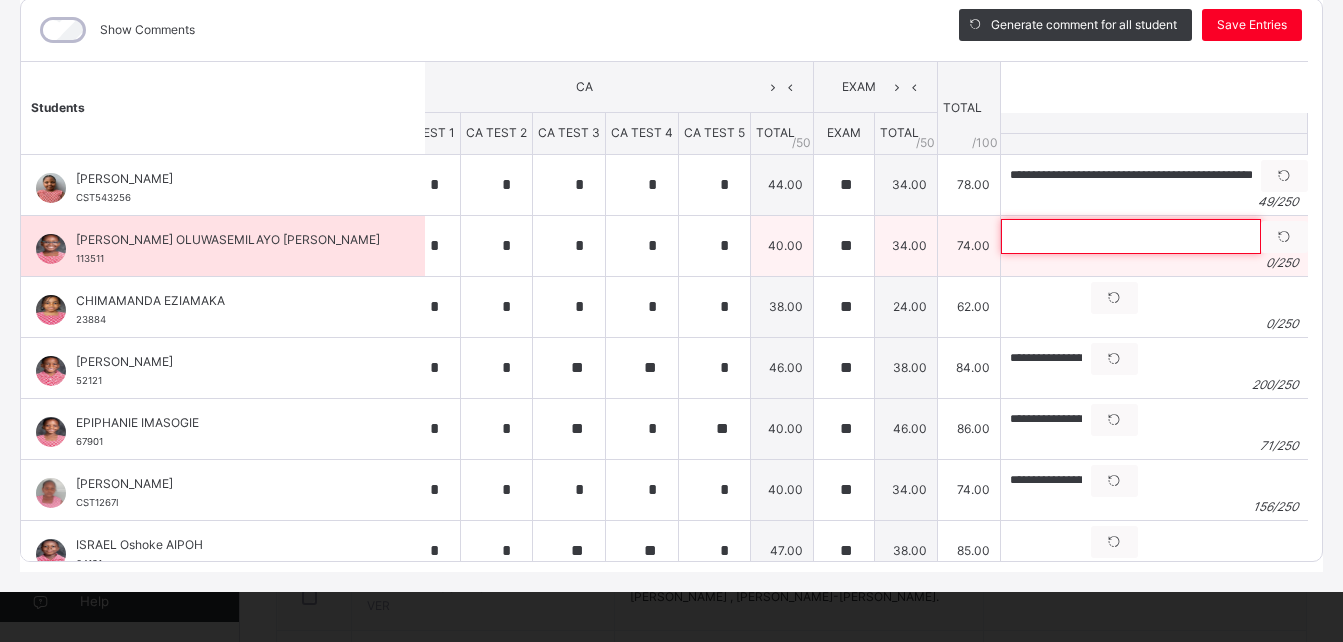 click at bounding box center [1131, 236] 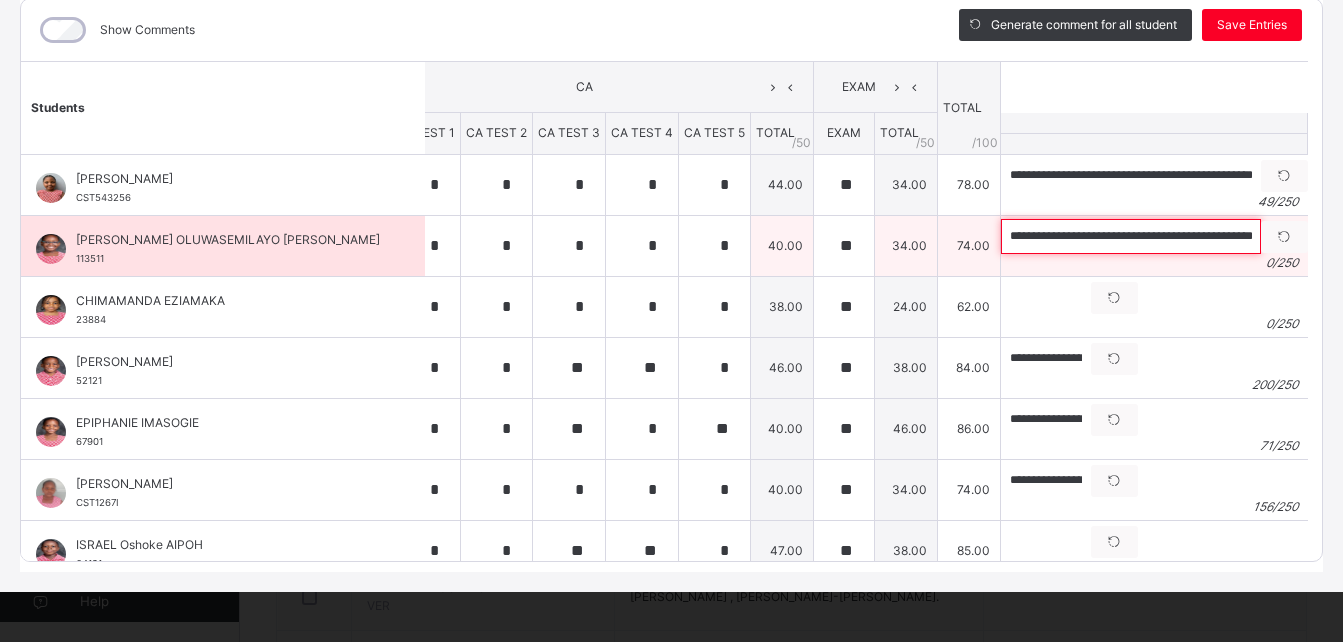 scroll, scrollTop: 0, scrollLeft: 32, axis: horizontal 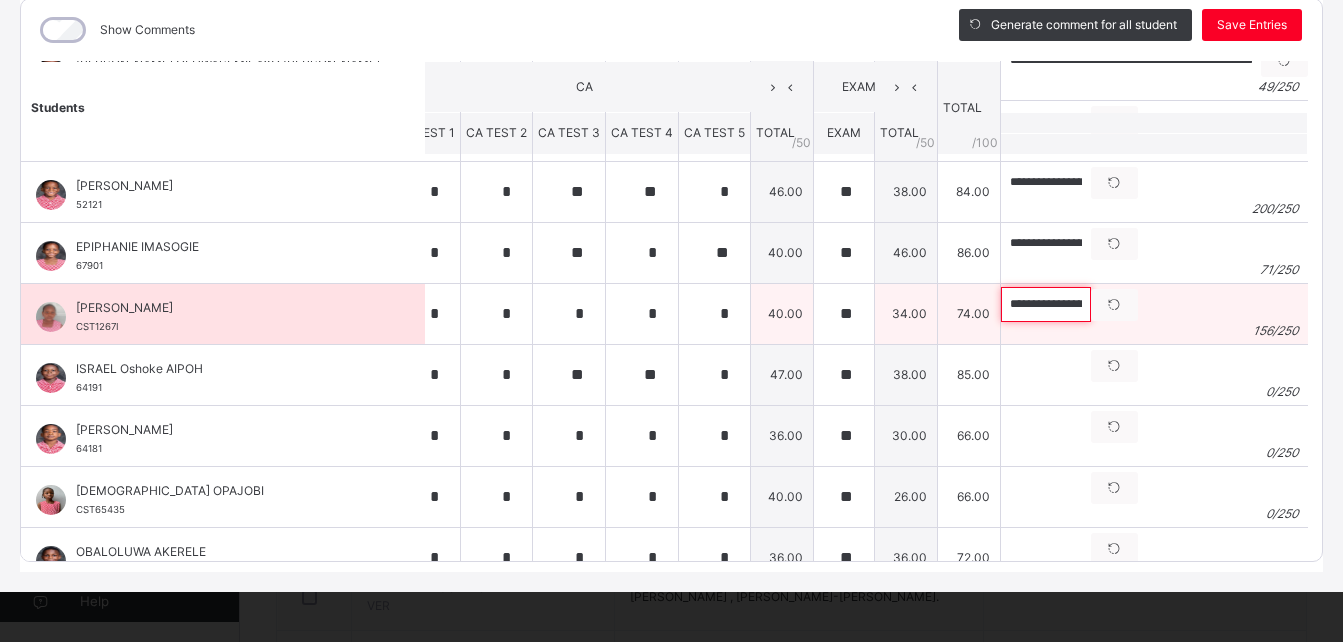 click on "**********" at bounding box center (1046, 304) 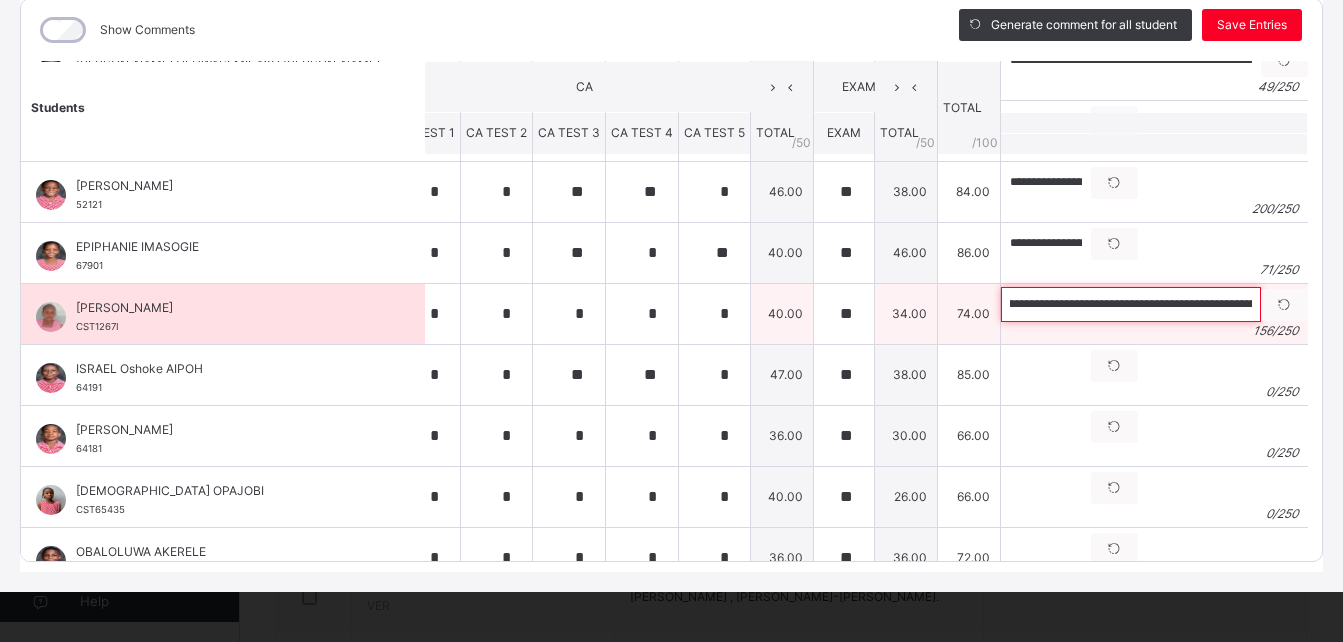 scroll, scrollTop: 0, scrollLeft: 438, axis: horizontal 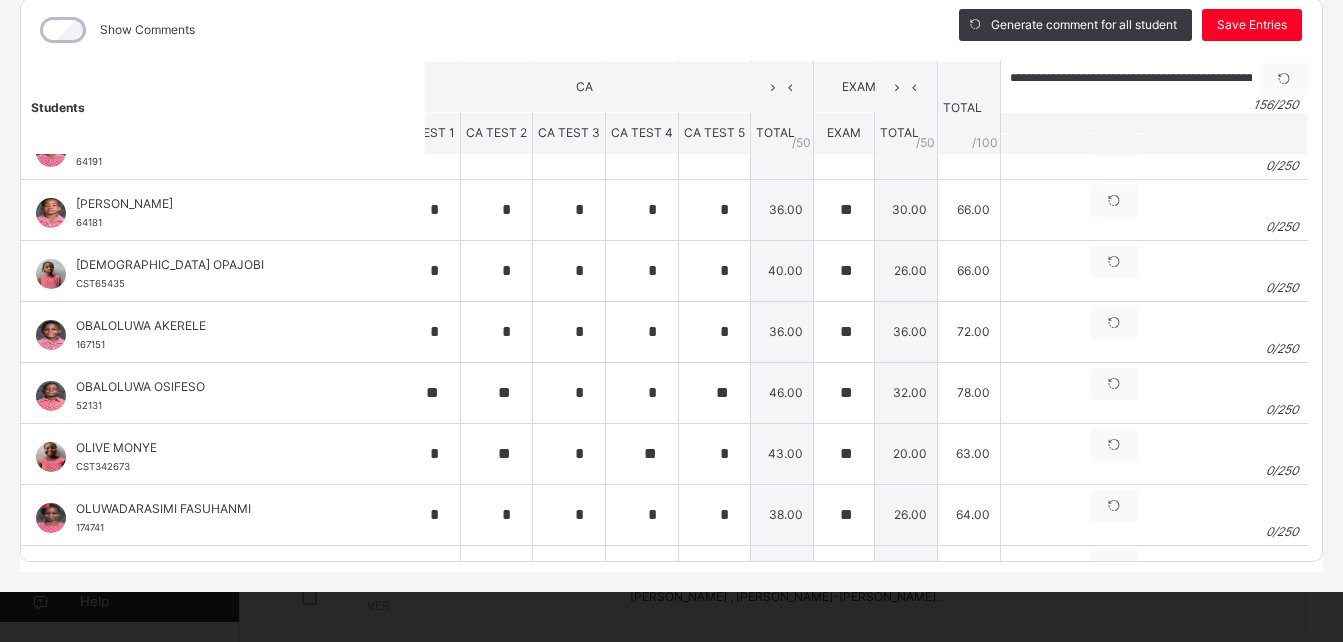 drag, startPoint x: 1293, startPoint y: 296, endPoint x: 1287, endPoint y: 260, distance: 36.496574 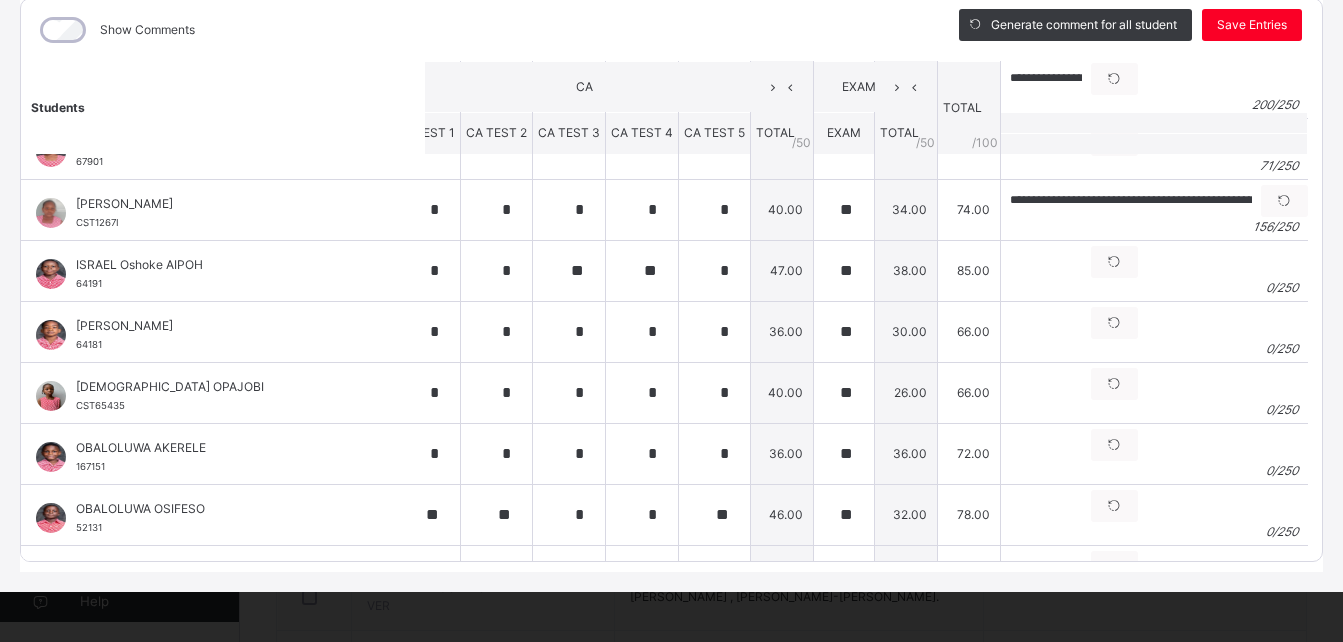 scroll, scrollTop: 349, scrollLeft: 36, axis: both 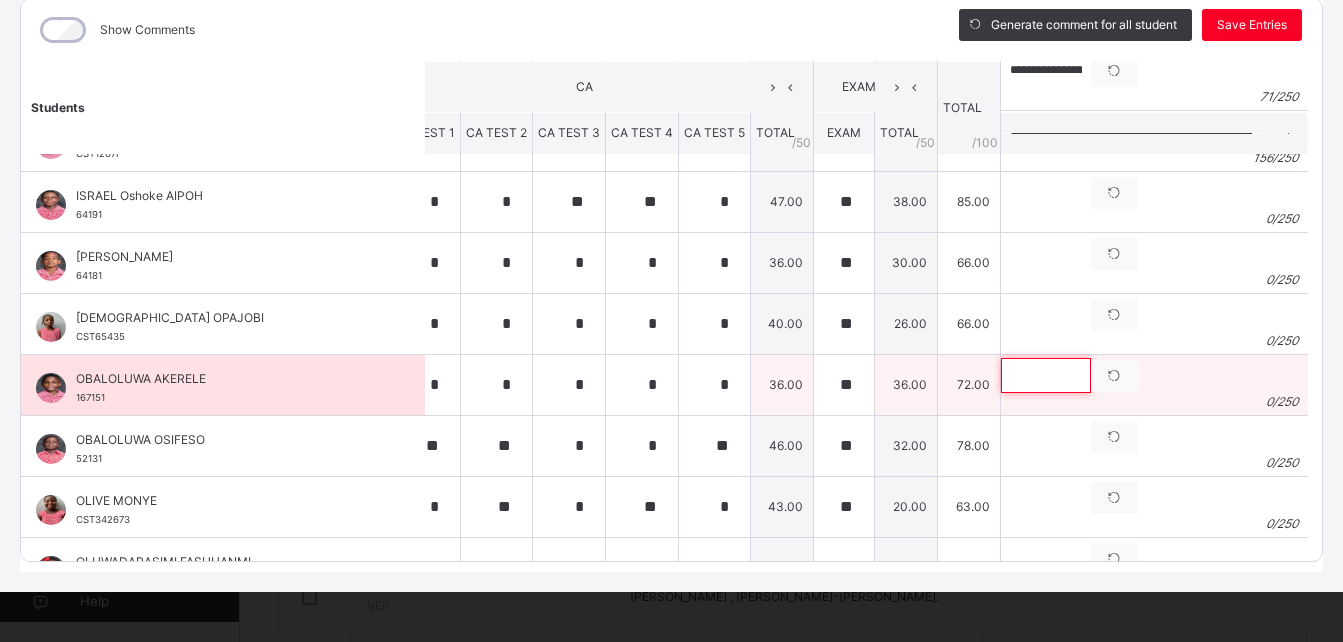 click at bounding box center (1046, 375) 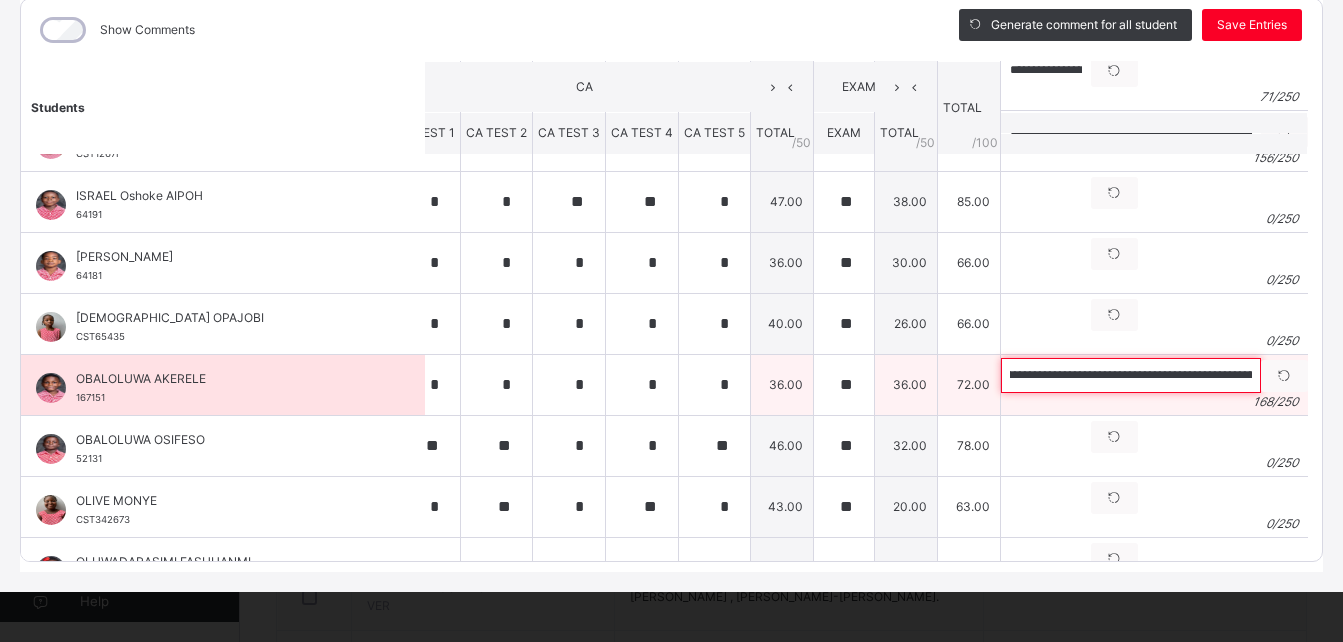 scroll, scrollTop: 0, scrollLeft: 0, axis: both 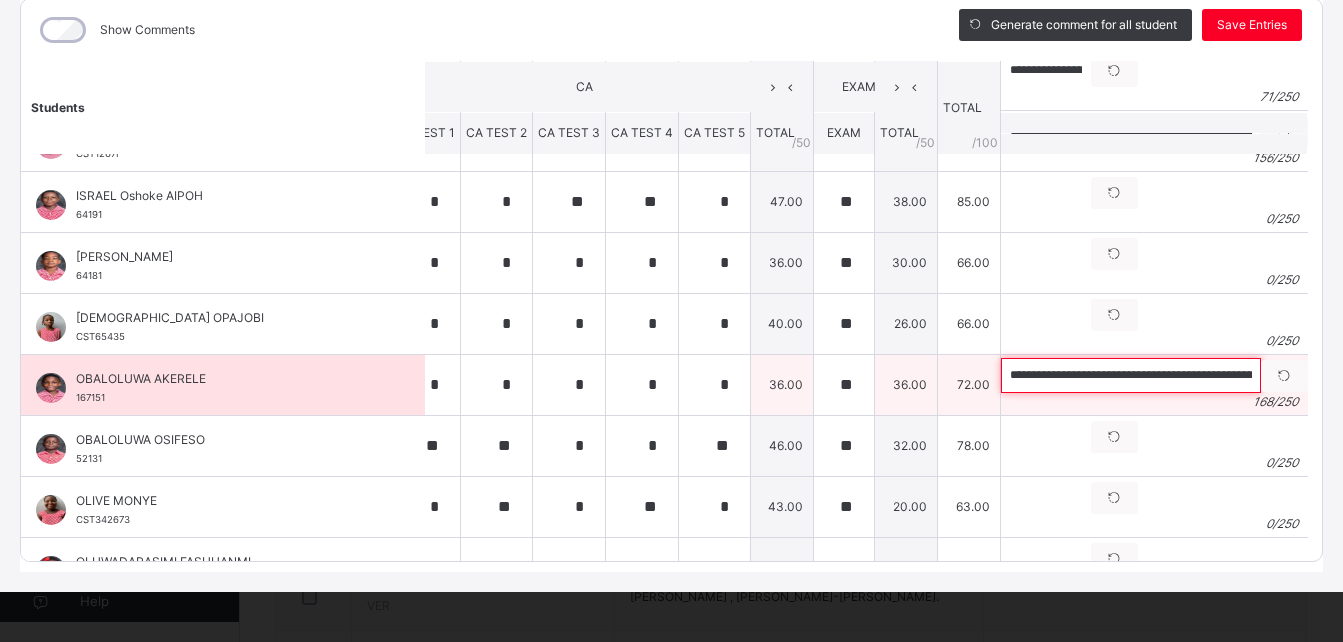 click on "**********" at bounding box center [1131, 375] 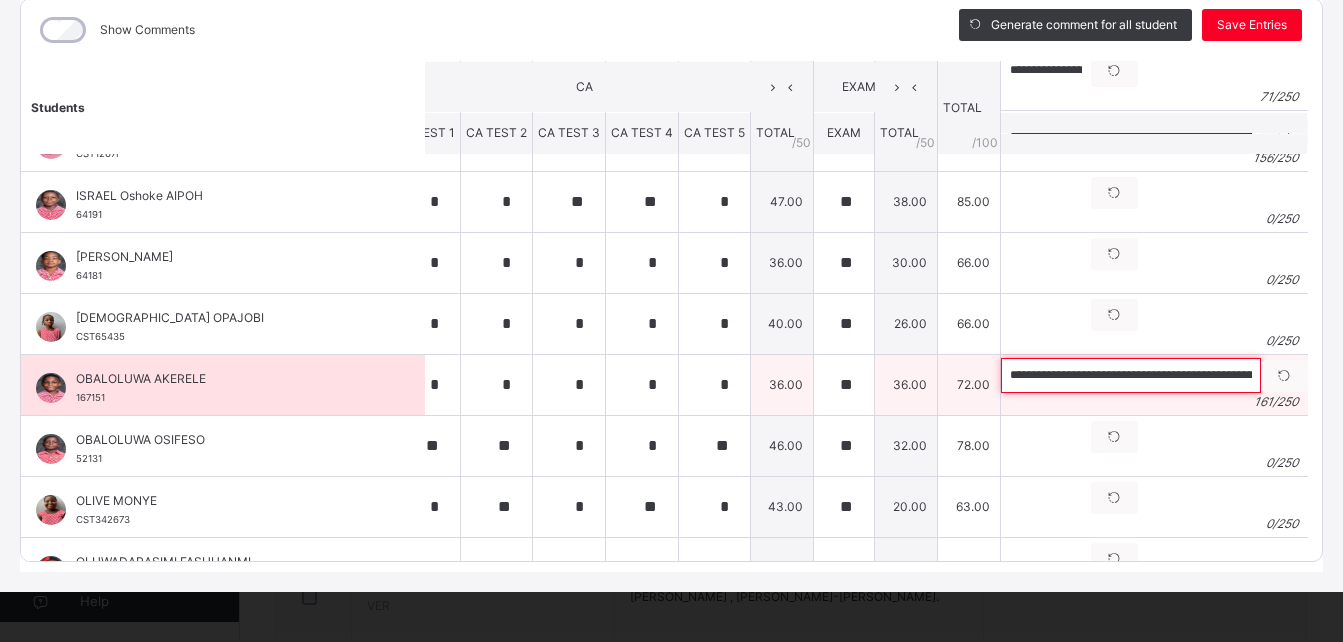 click on "**********" at bounding box center (1131, 375) 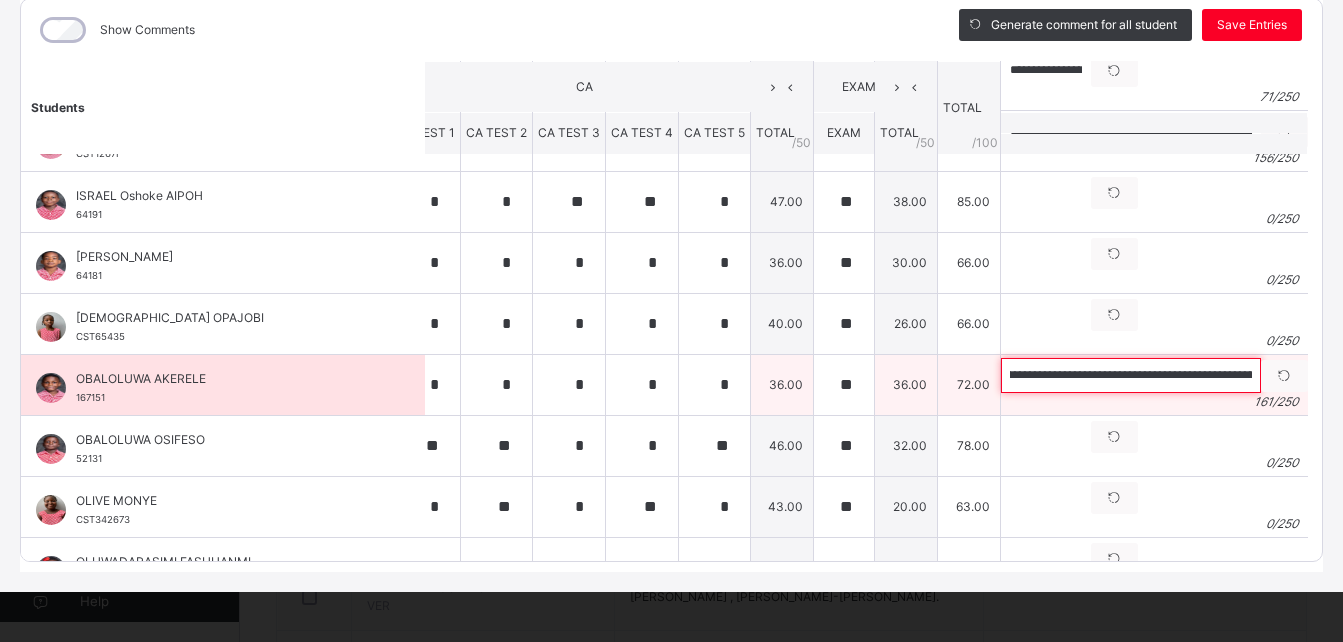 scroll, scrollTop: 0, scrollLeft: 176, axis: horizontal 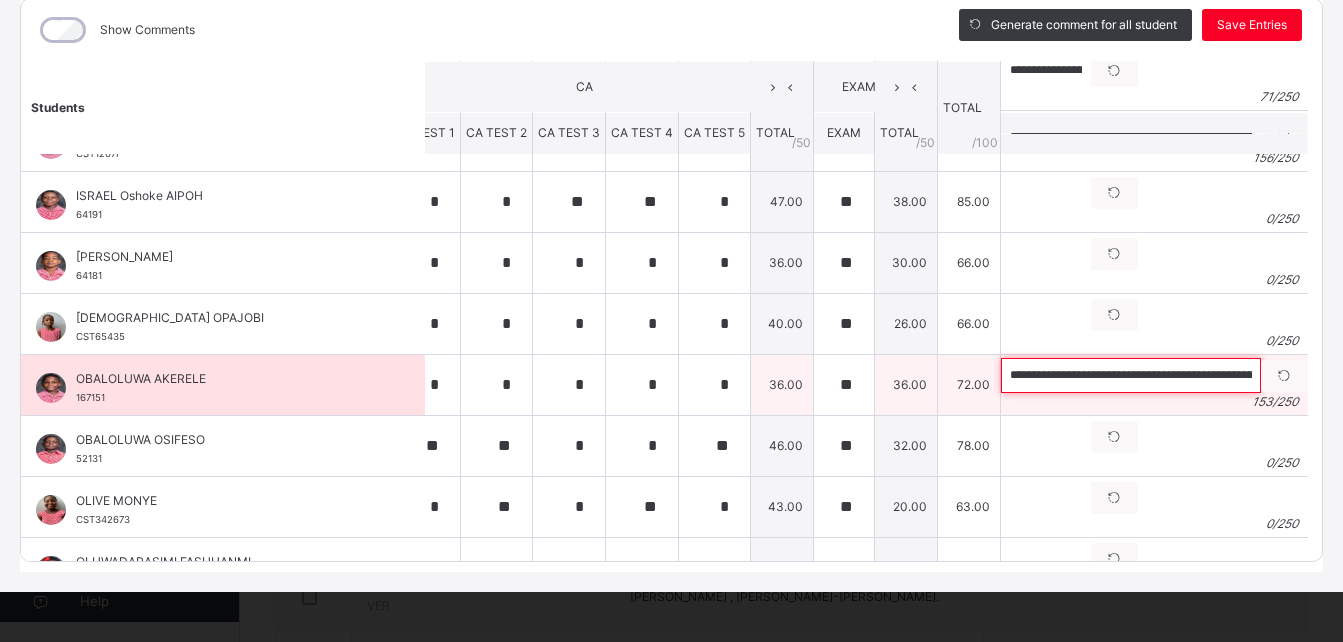 click on "**********" at bounding box center [1131, 375] 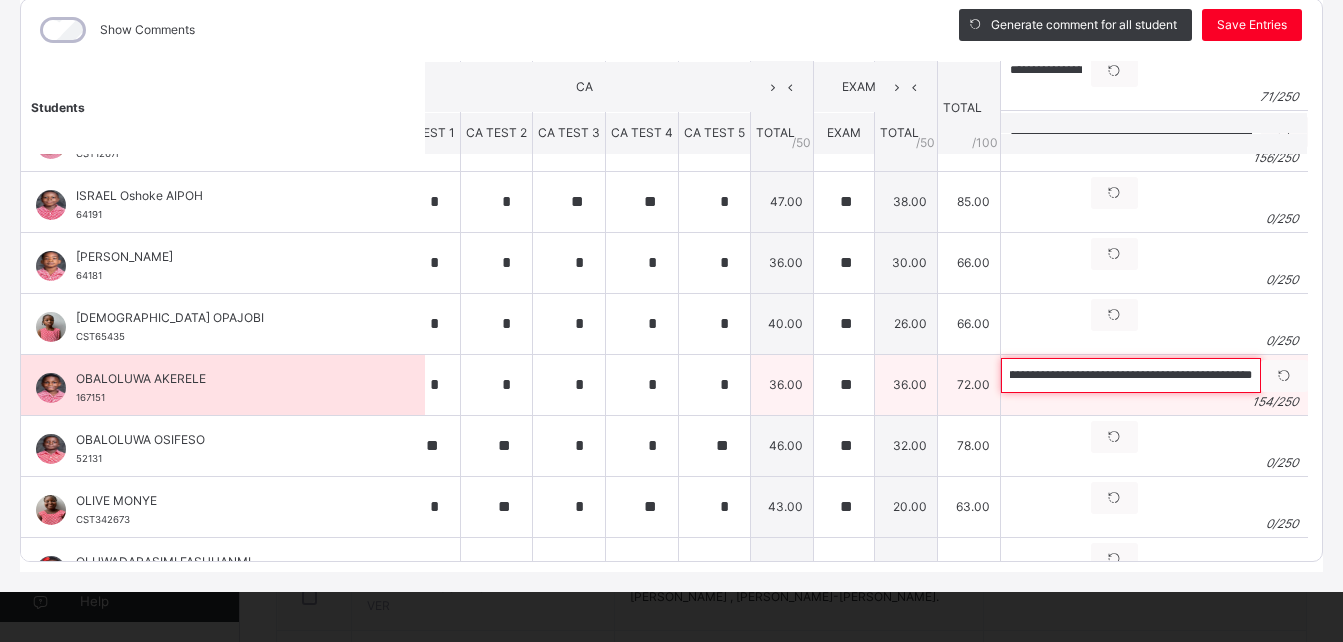 scroll, scrollTop: 0, scrollLeft: 605, axis: horizontal 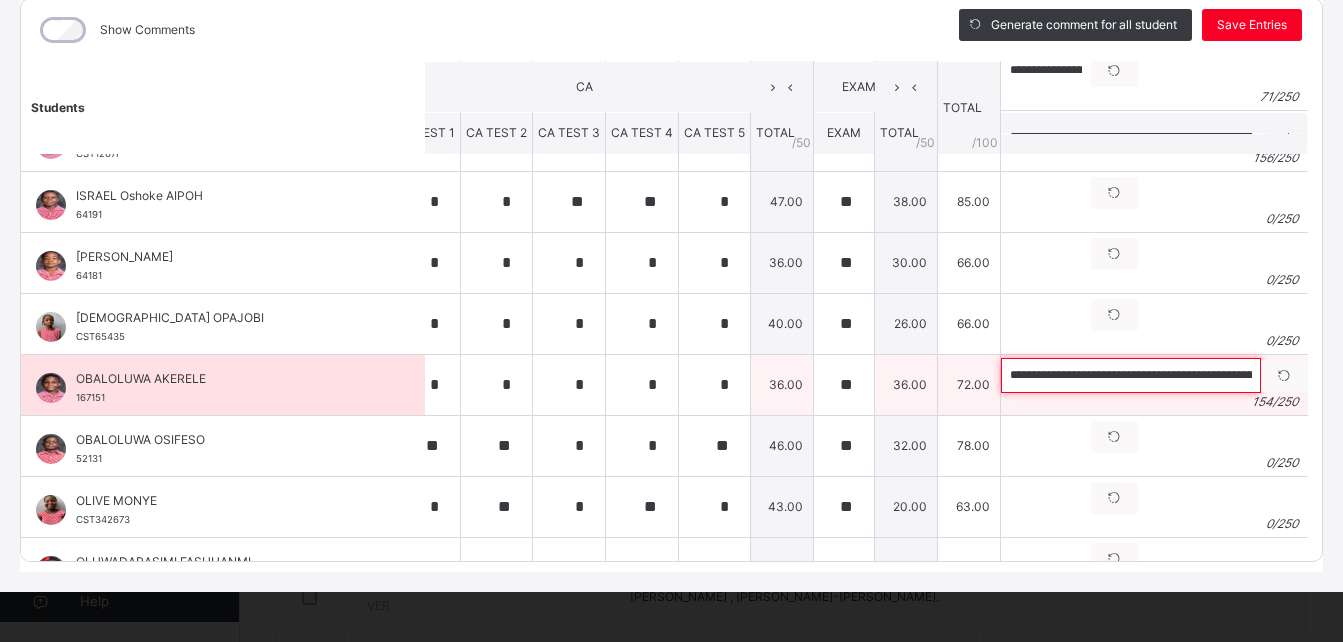 drag, startPoint x: 1205, startPoint y: 377, endPoint x: 881, endPoint y: 376, distance: 324.00156 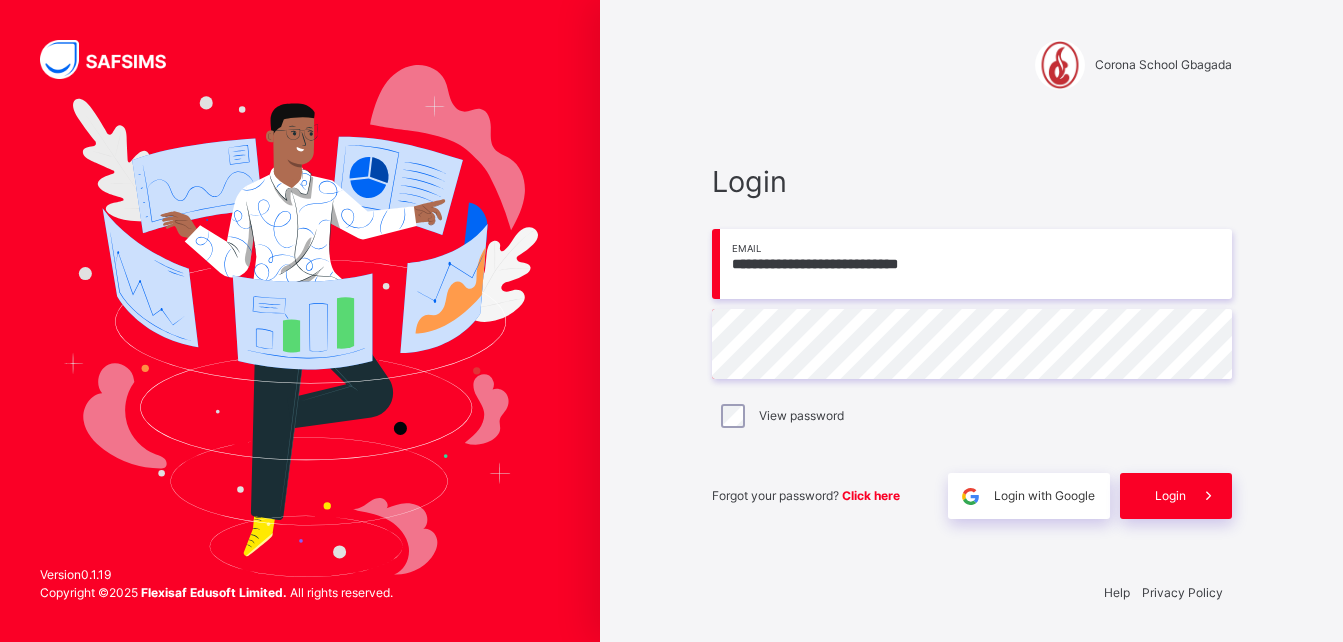 scroll, scrollTop: 0, scrollLeft: 0, axis: both 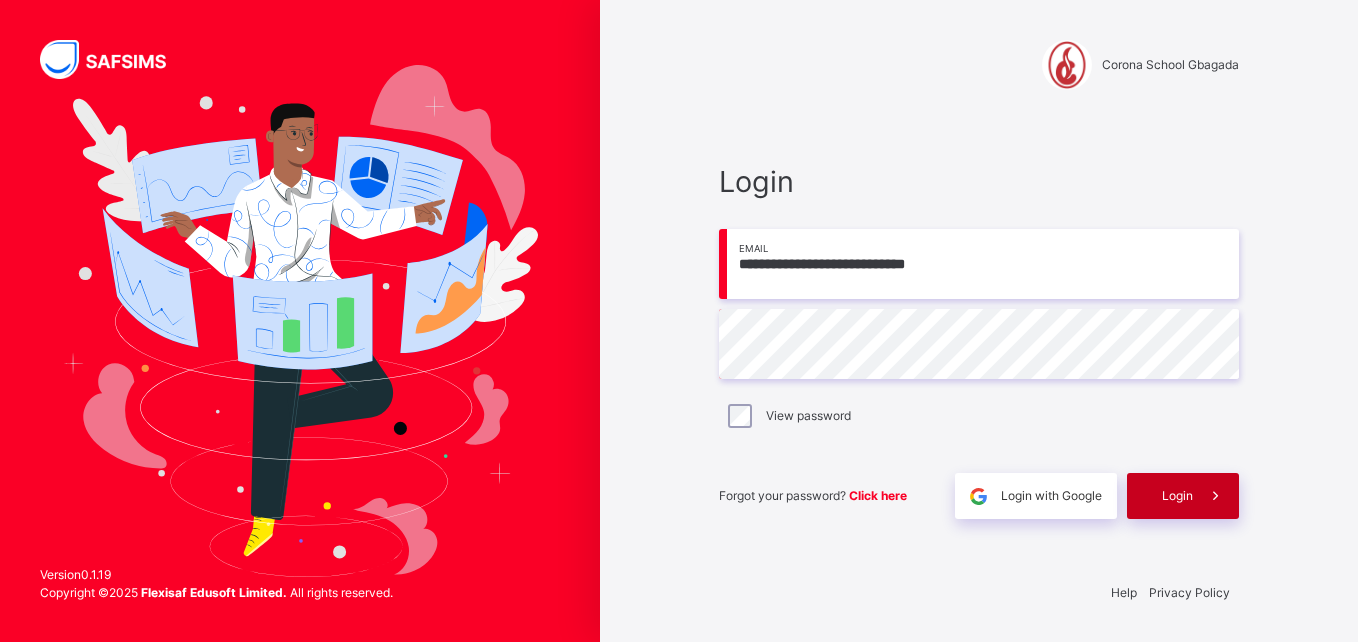 click on "Login" at bounding box center [1183, 496] 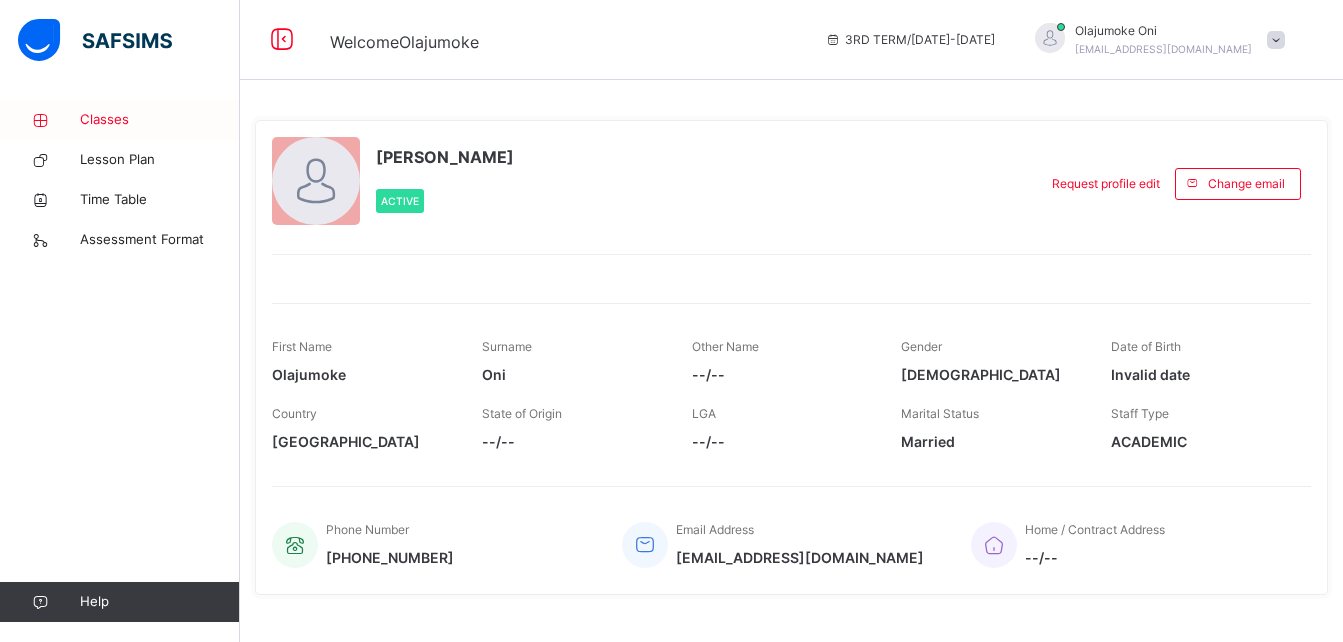 click on "Classes" at bounding box center [160, 120] 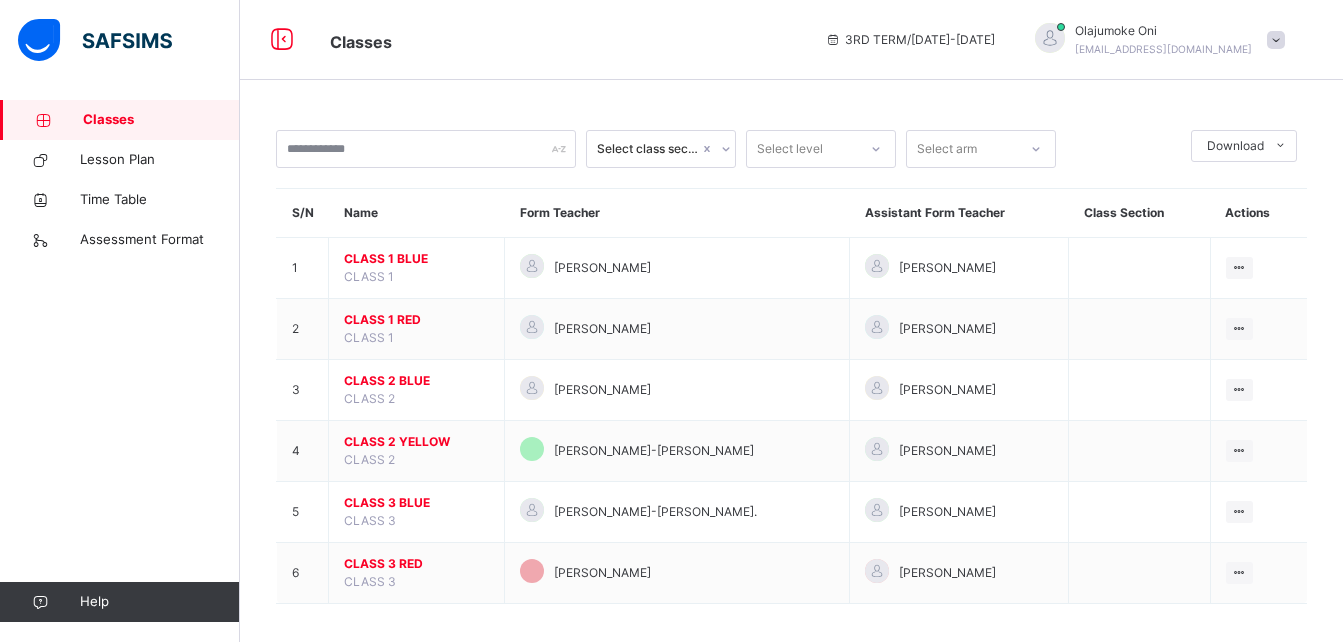 scroll, scrollTop: 12, scrollLeft: 0, axis: vertical 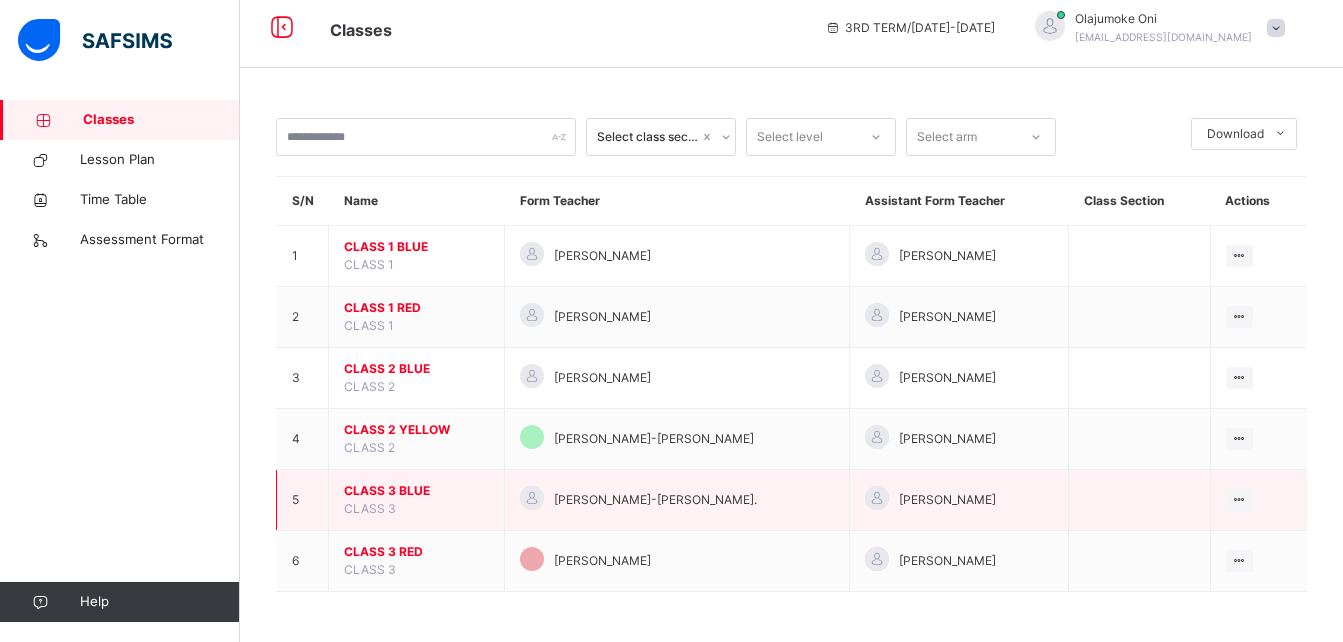 click on "CLASS 3   BLUE" at bounding box center (416, 491) 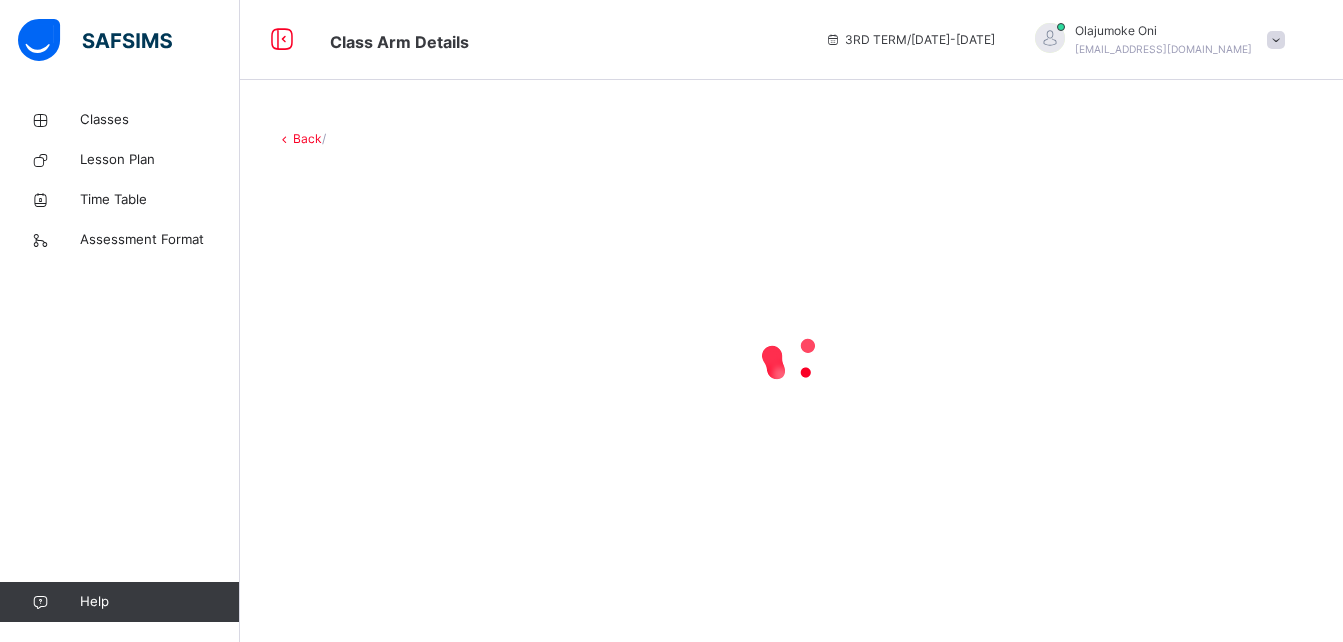 scroll, scrollTop: 0, scrollLeft: 0, axis: both 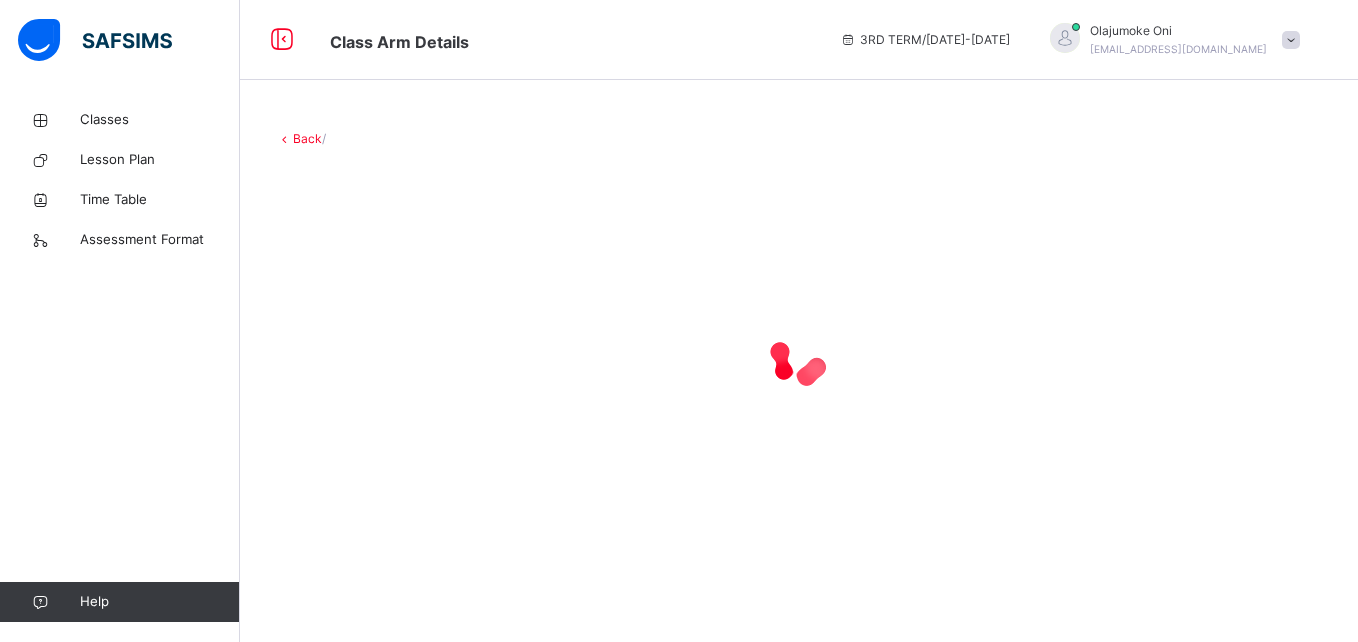 click at bounding box center [799, 358] 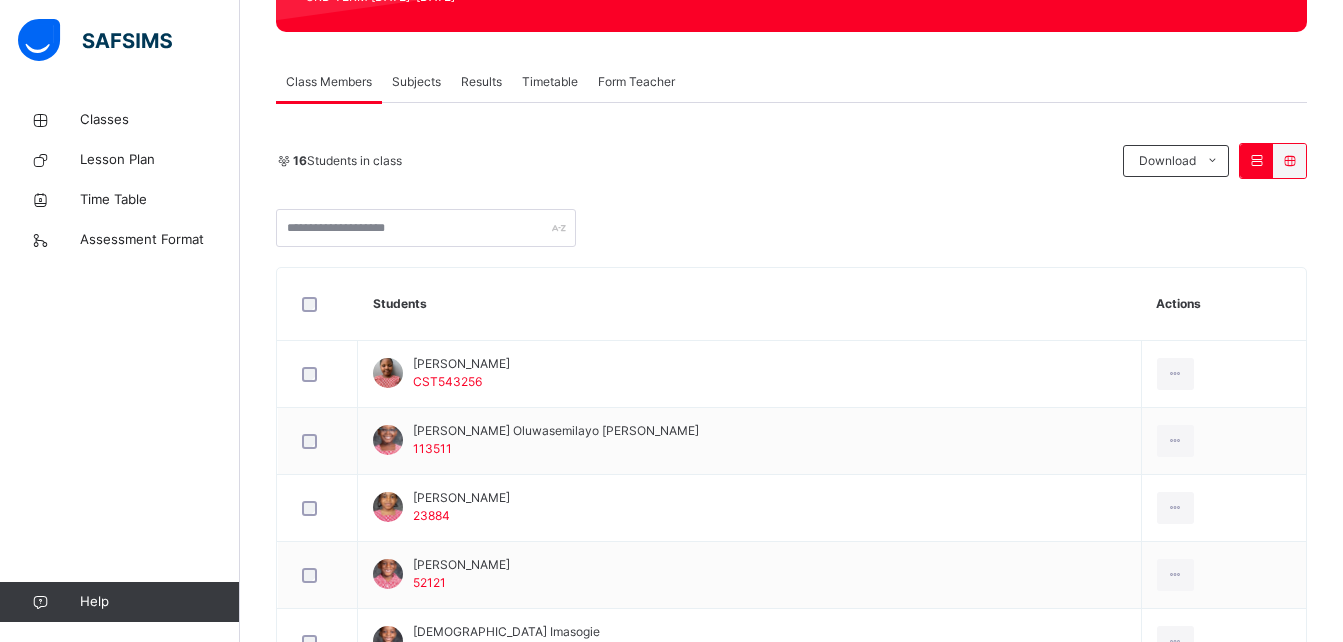 scroll, scrollTop: 286, scrollLeft: 0, axis: vertical 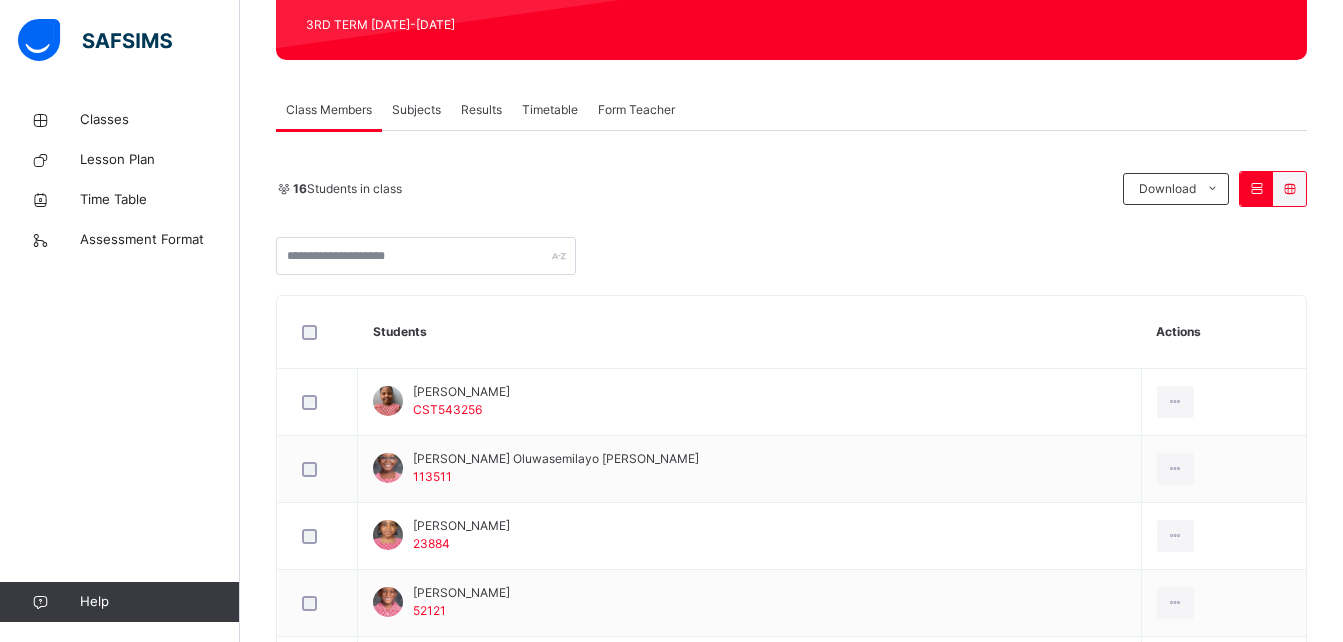 click on "Subjects" at bounding box center (416, 110) 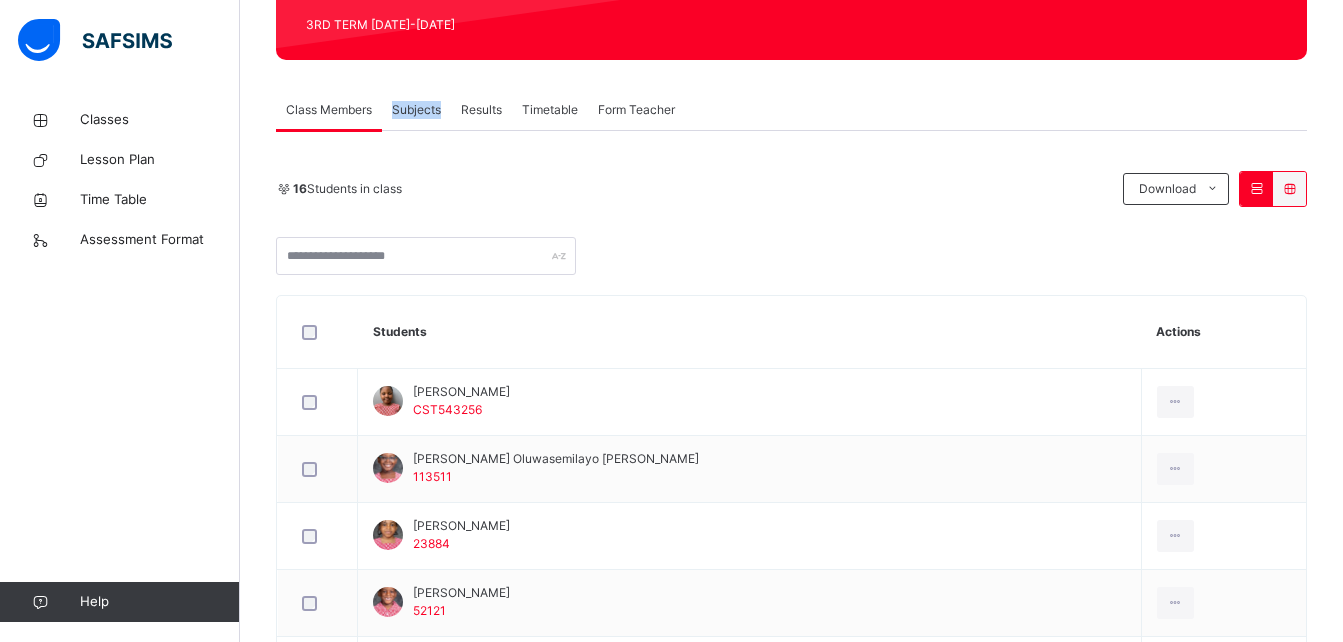 click on "Subjects" at bounding box center (416, 110) 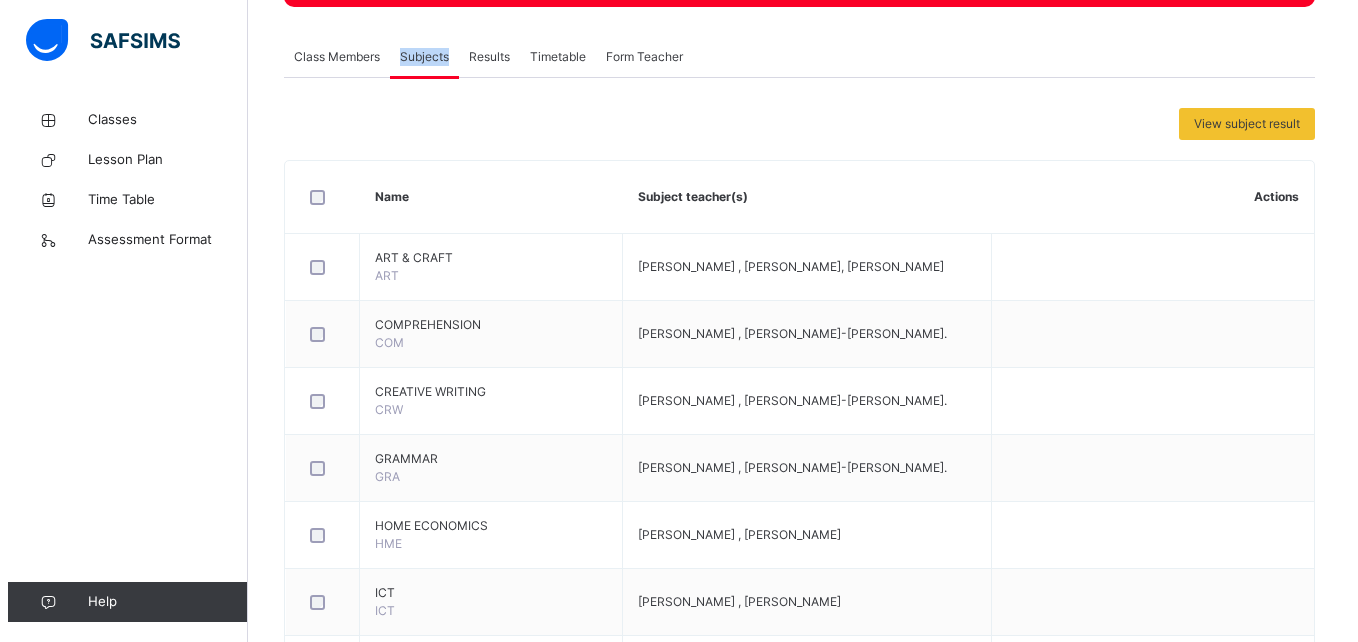 scroll, scrollTop: 342, scrollLeft: 0, axis: vertical 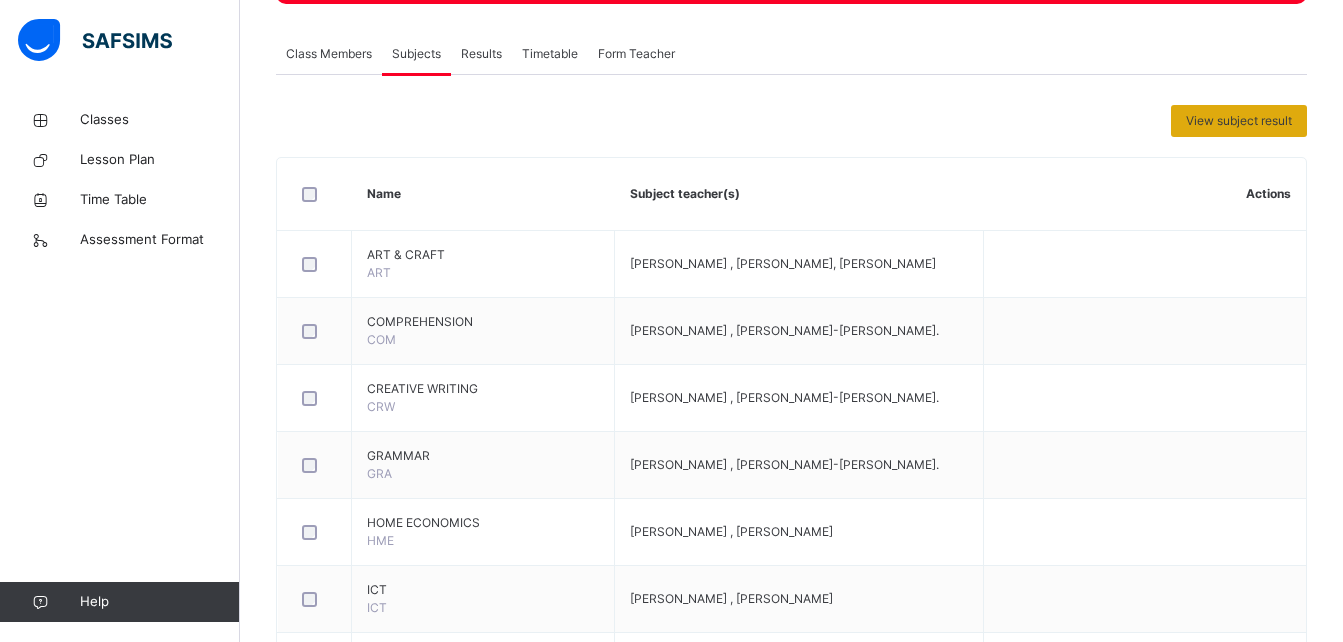click on "View subject result" at bounding box center (1239, 121) 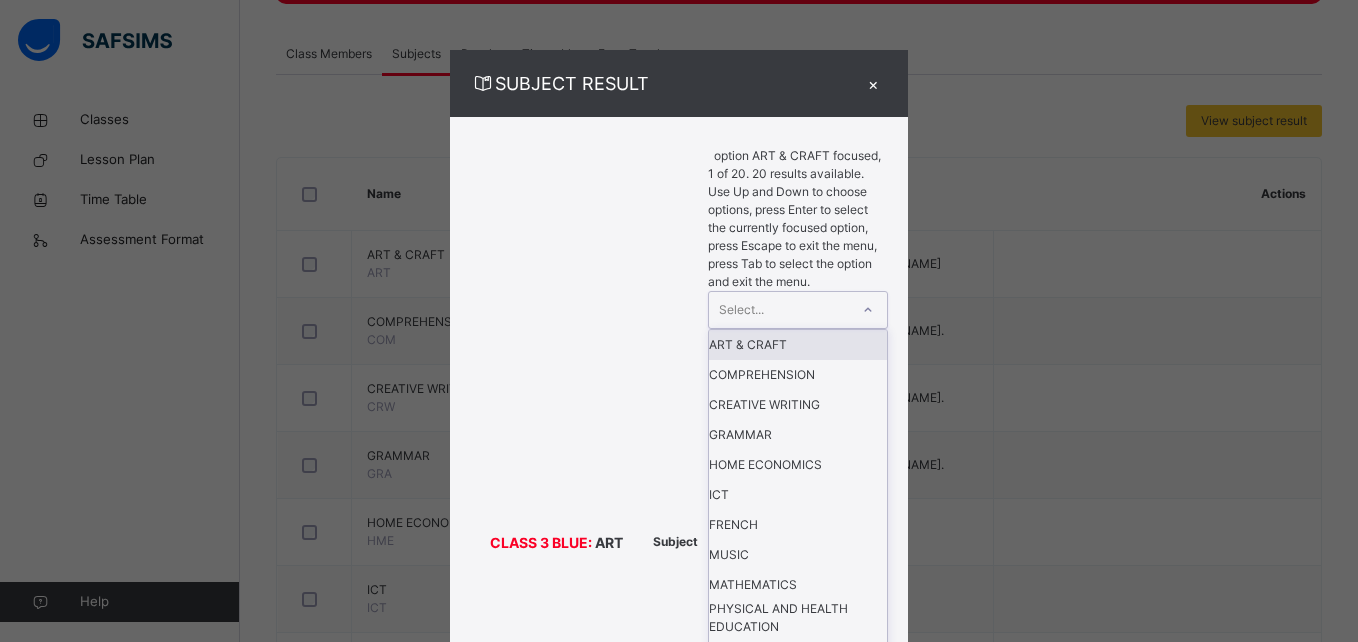 click 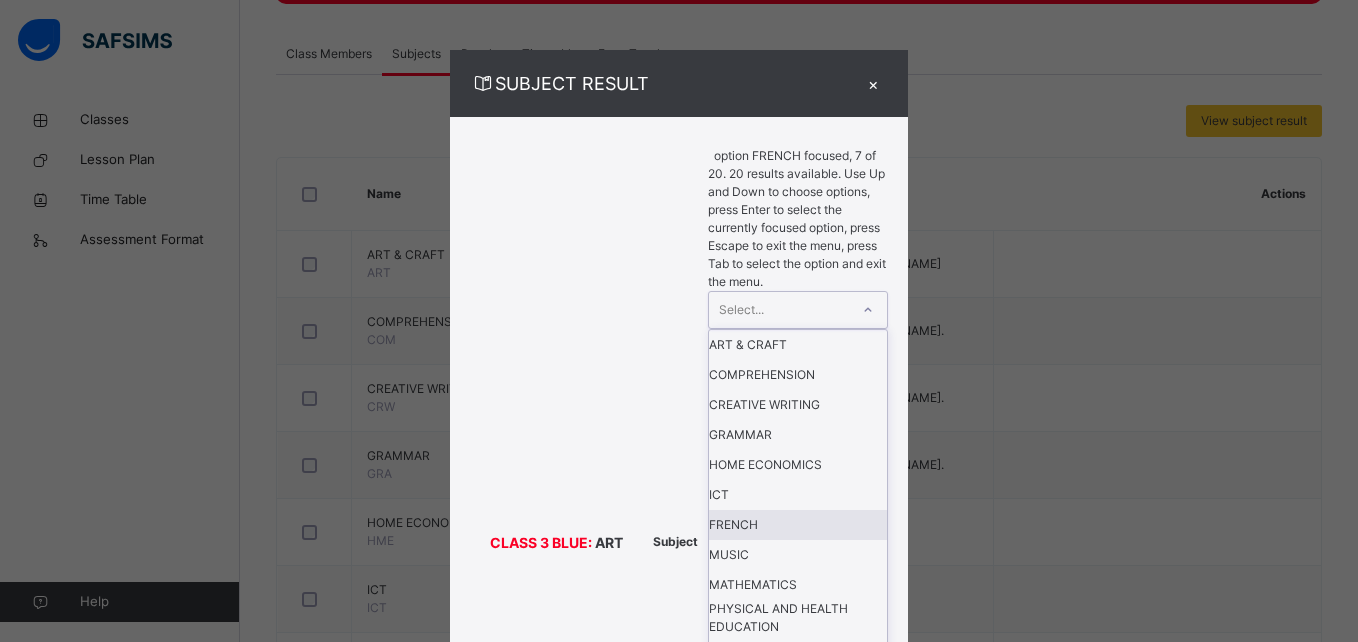click on "FRENCH" at bounding box center (798, 525) 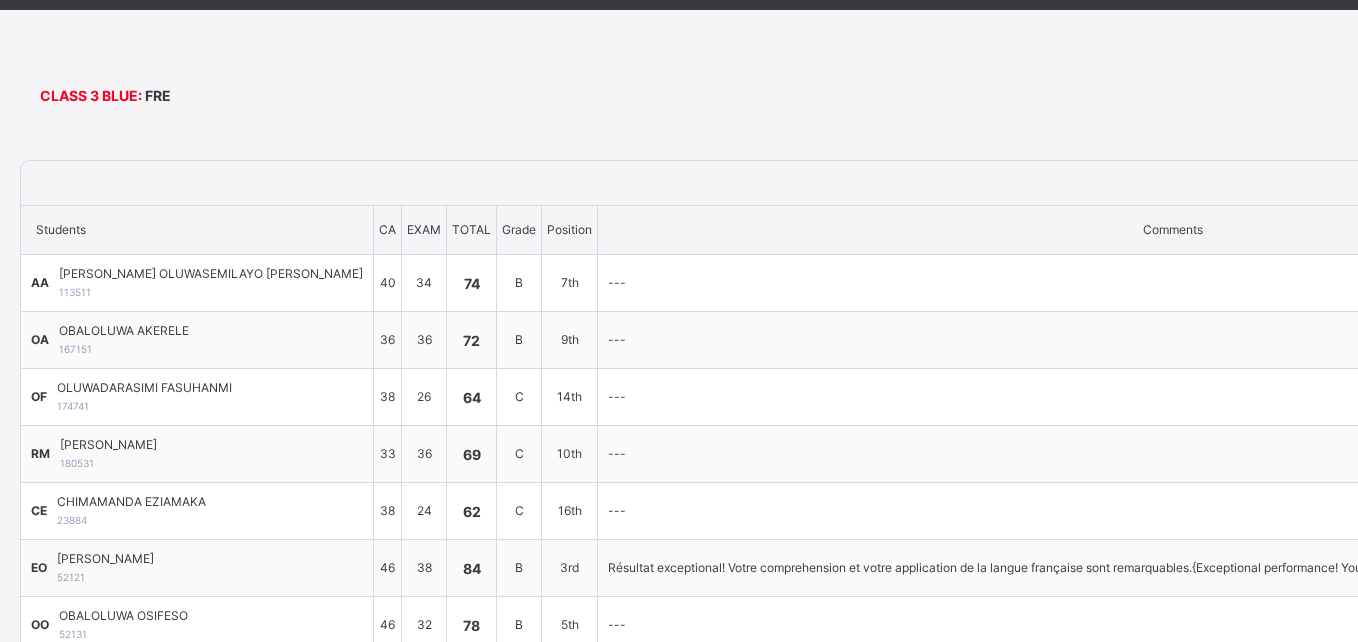 scroll, scrollTop: 108, scrollLeft: 0, axis: vertical 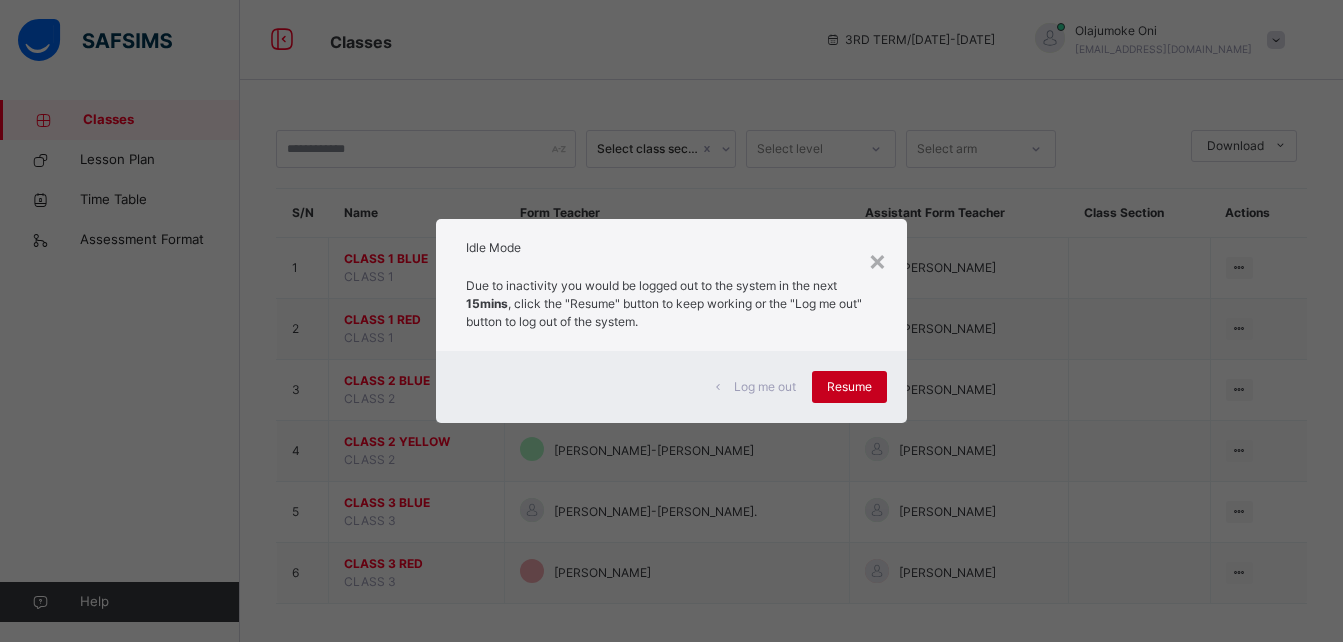click on "Resume" at bounding box center [849, 387] 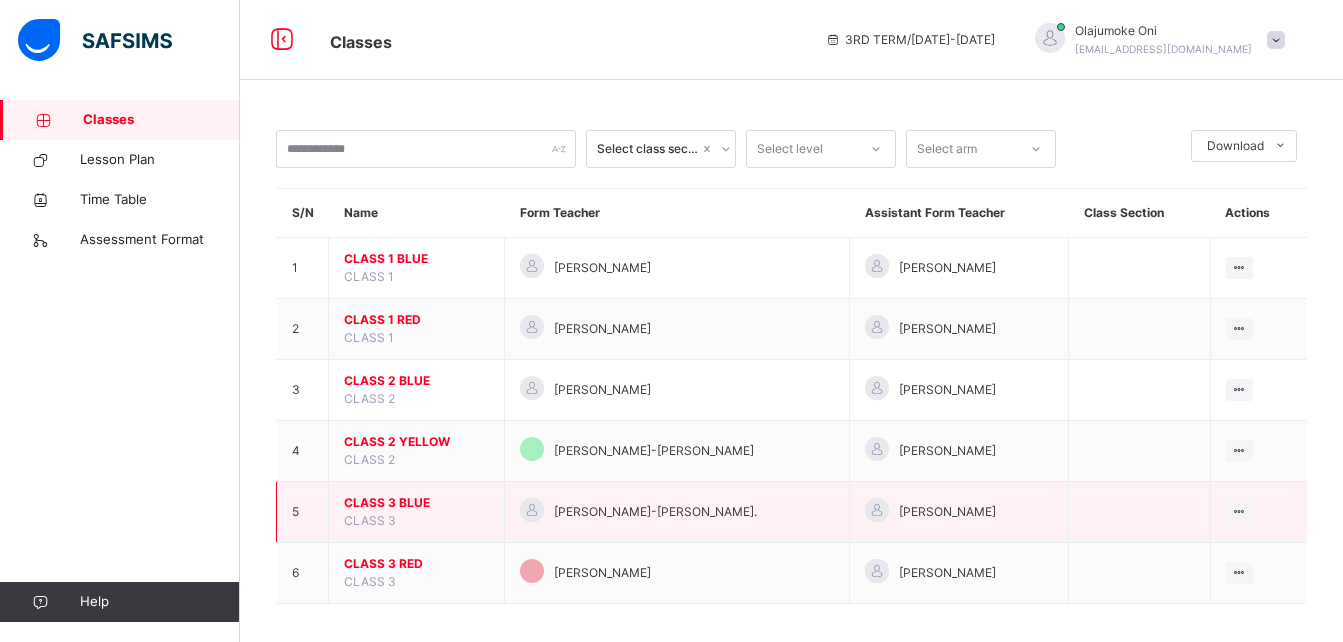 click on "CLASS 3   BLUE" at bounding box center [416, 503] 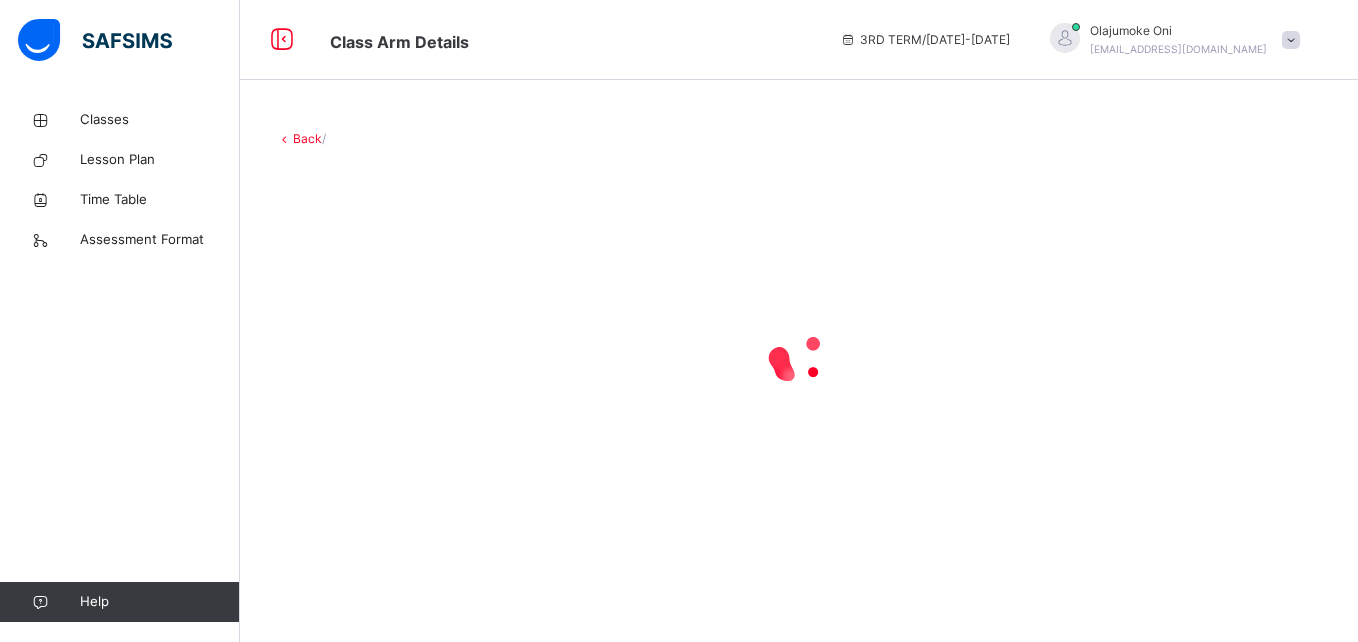 click at bounding box center (799, 358) 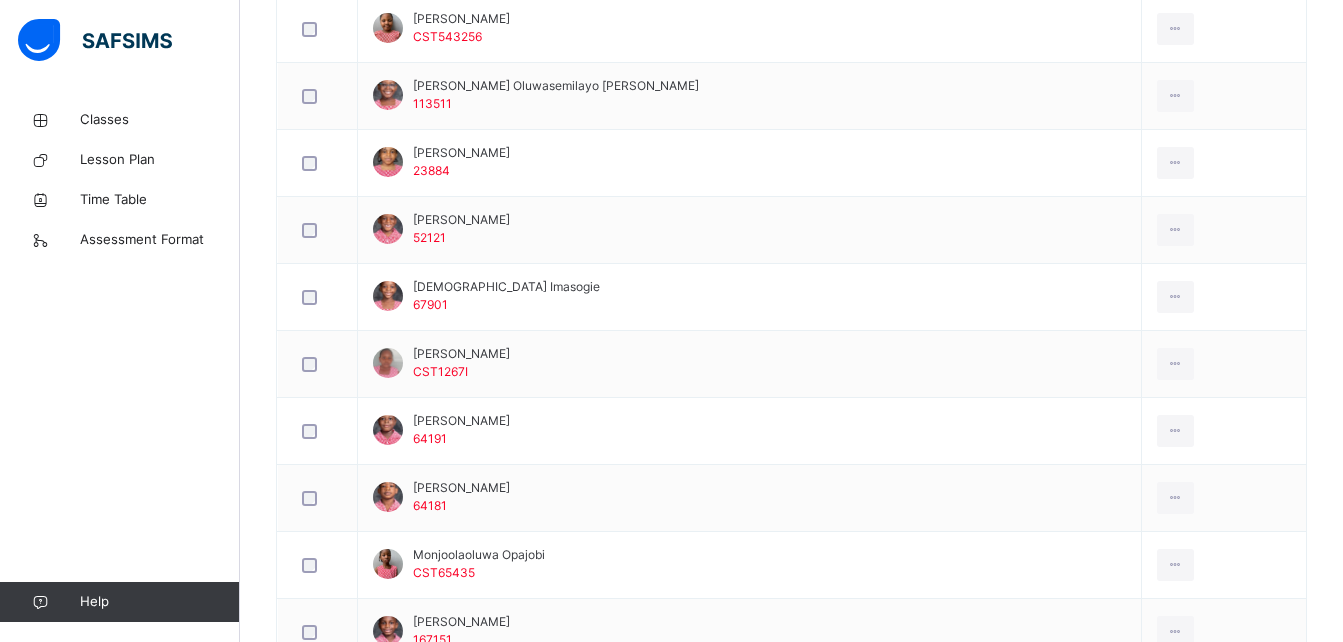 scroll, scrollTop: 733, scrollLeft: 0, axis: vertical 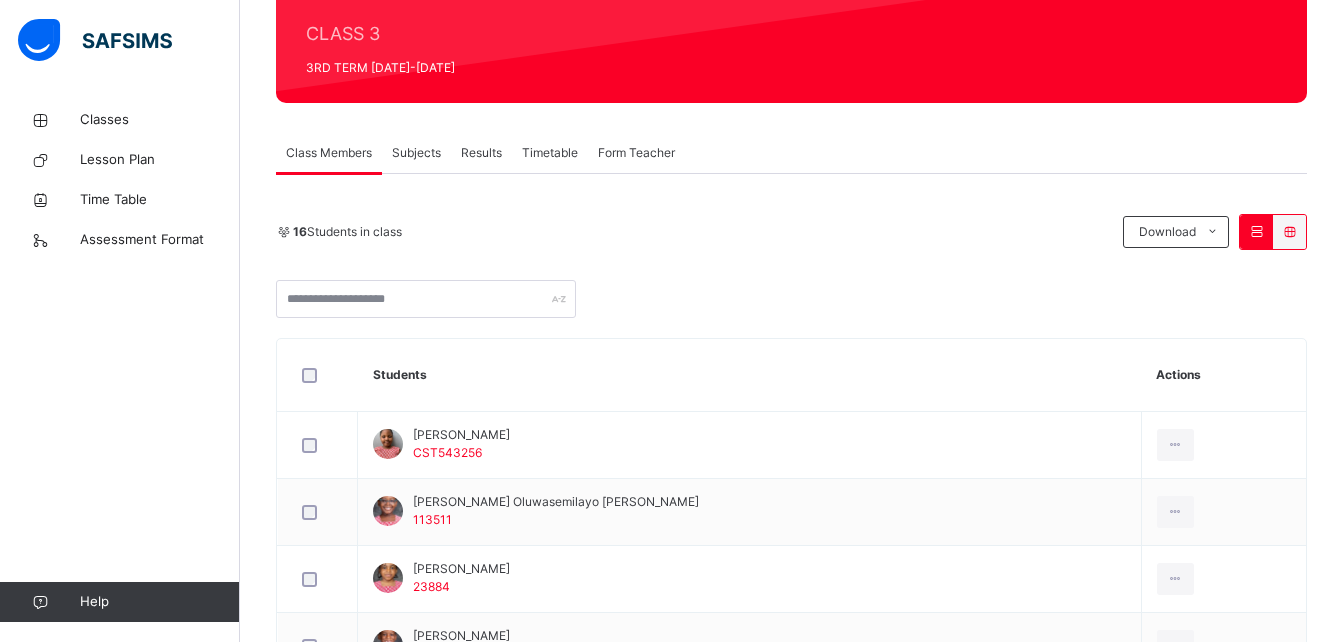 click on "Subjects" at bounding box center [416, 153] 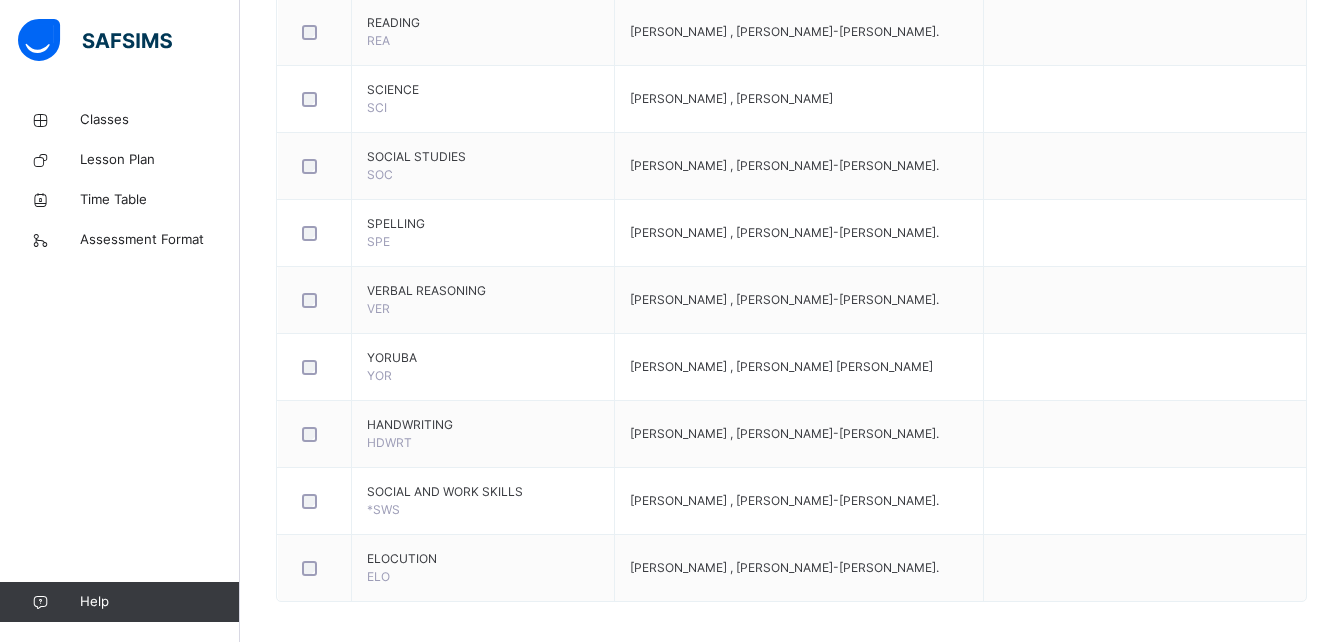 scroll, scrollTop: 1321, scrollLeft: 0, axis: vertical 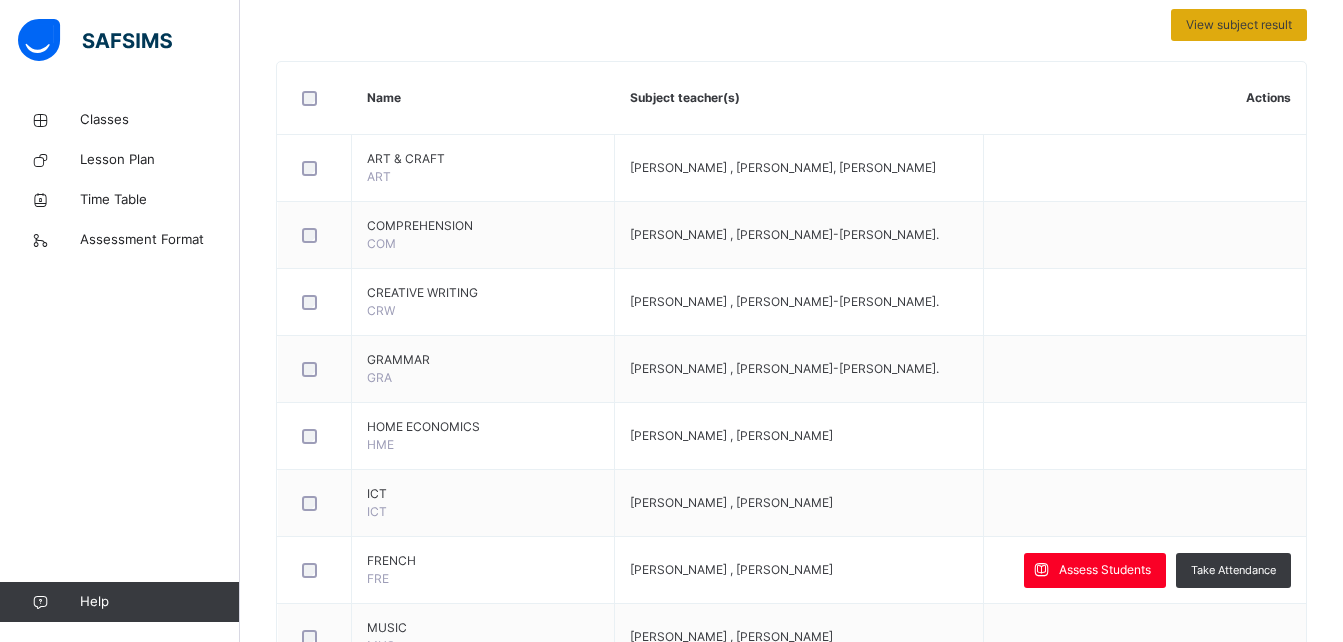 click on "View subject result" at bounding box center (1239, 25) 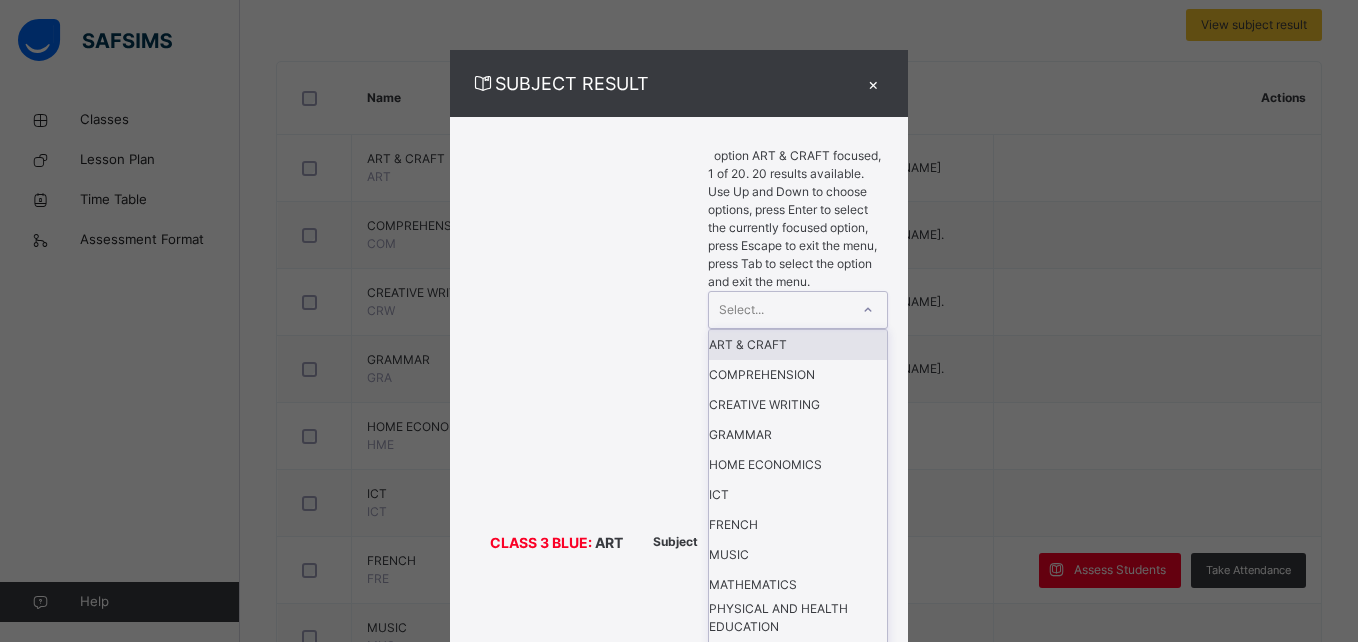 click at bounding box center [868, 310] 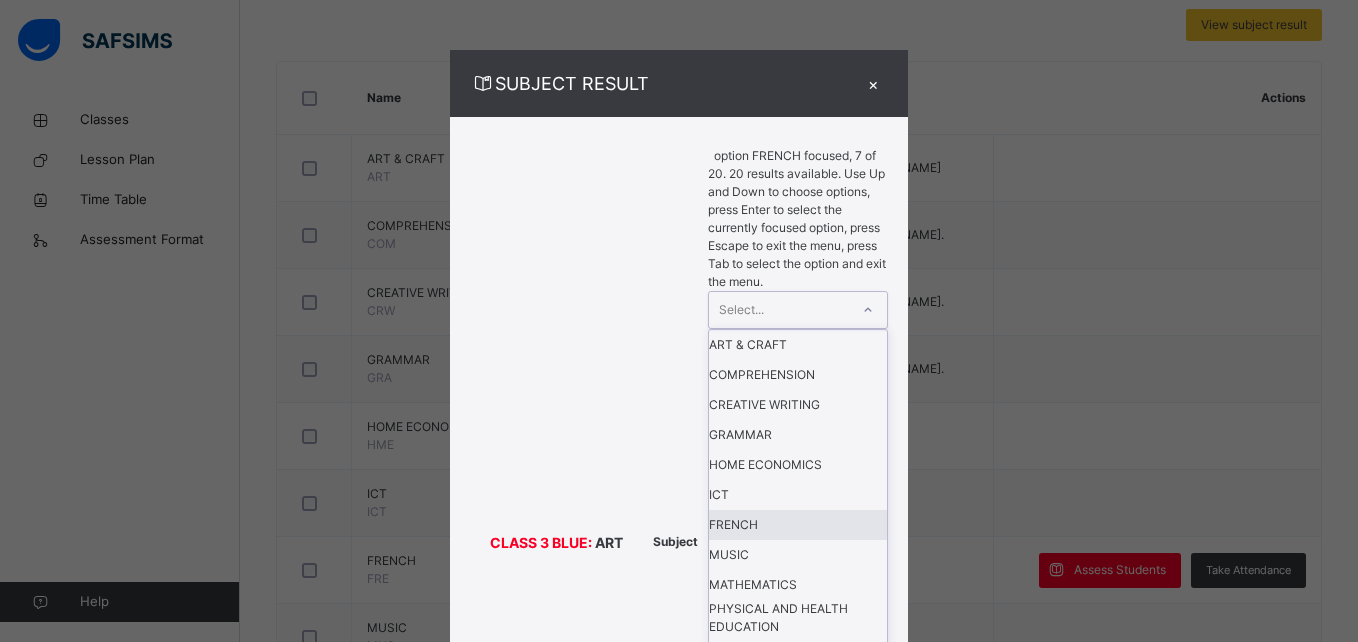 click on "FRENCH" at bounding box center [798, 525] 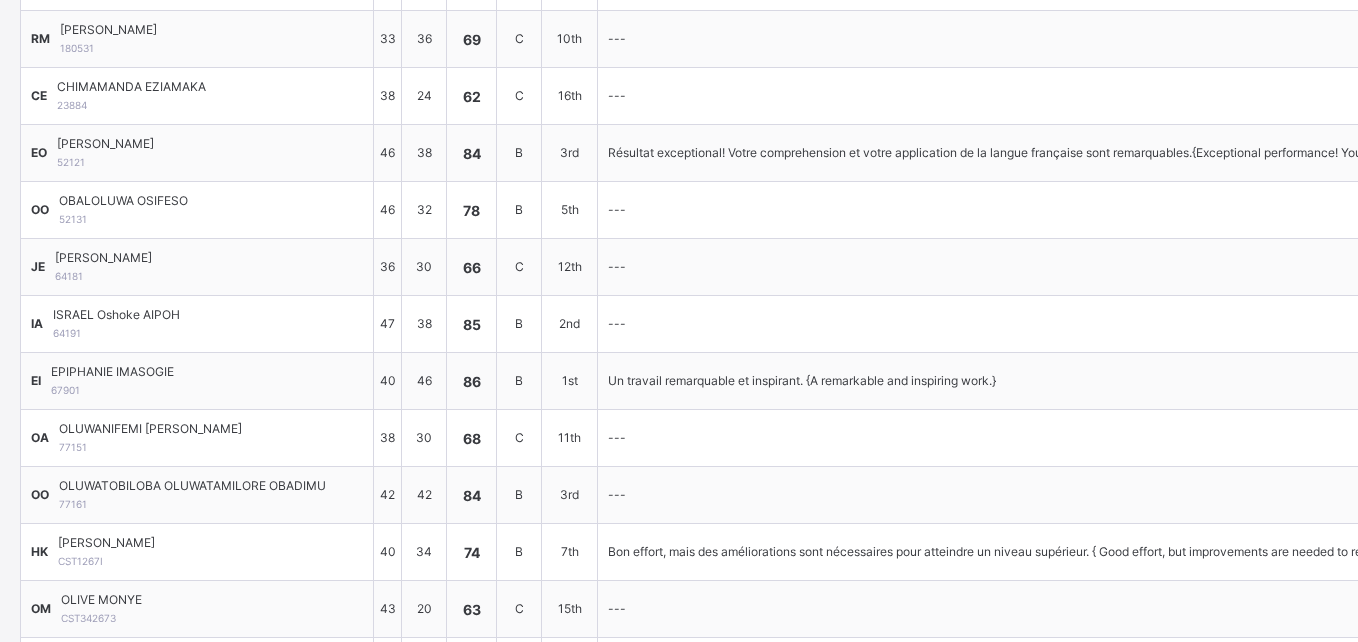 scroll, scrollTop: 600, scrollLeft: 0, axis: vertical 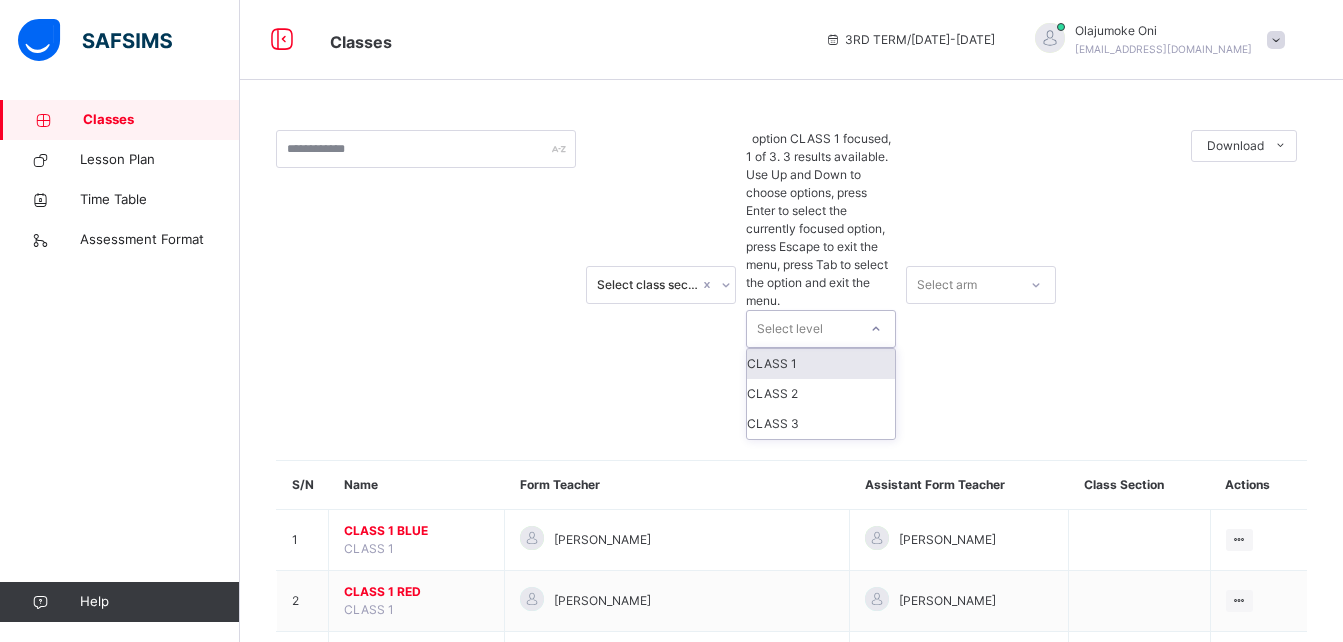 click at bounding box center (876, 329) 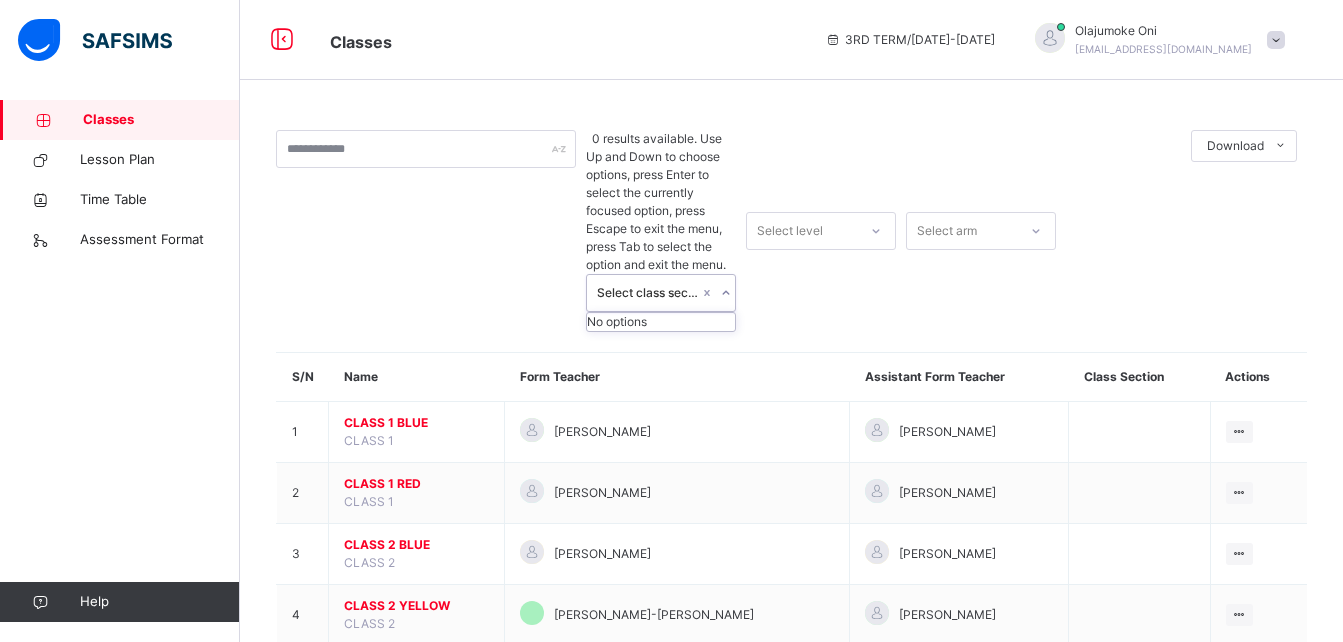 click at bounding box center (725, 293) 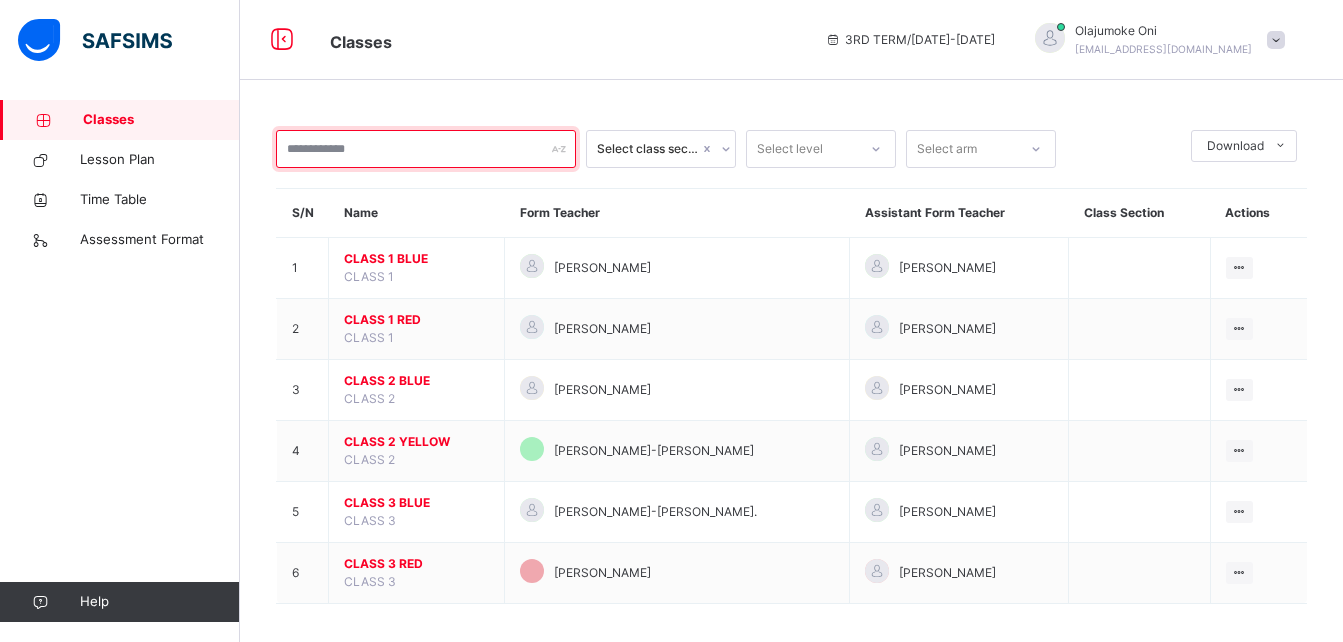 click at bounding box center (426, 149) 